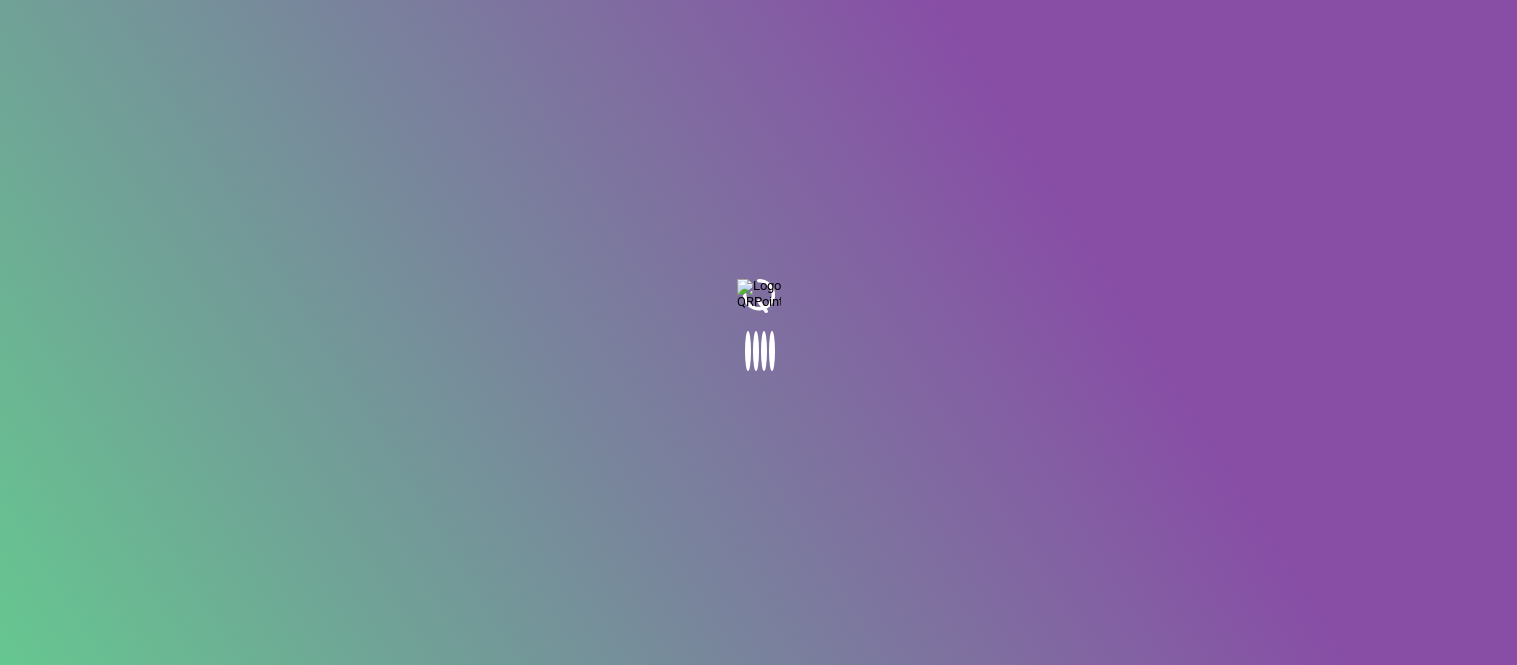 scroll, scrollTop: 0, scrollLeft: 0, axis: both 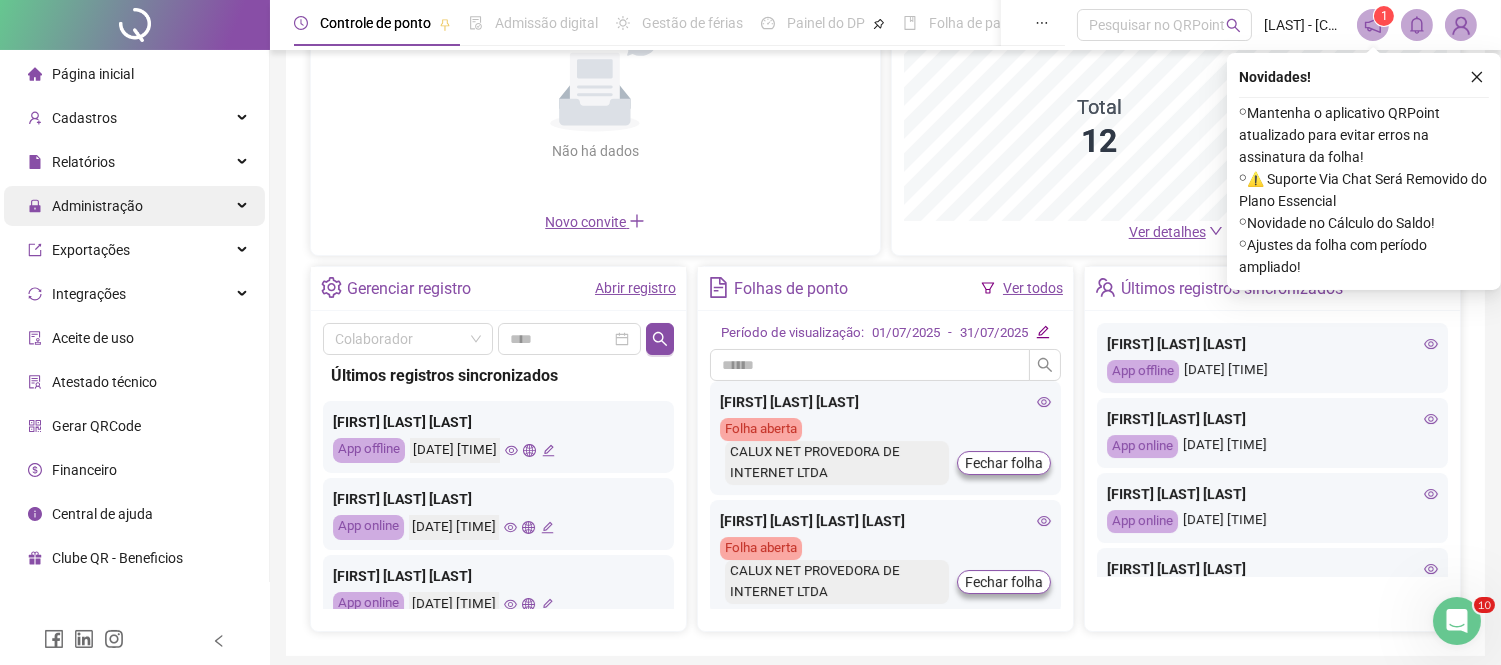 click on "Administração" at bounding box center [85, 206] 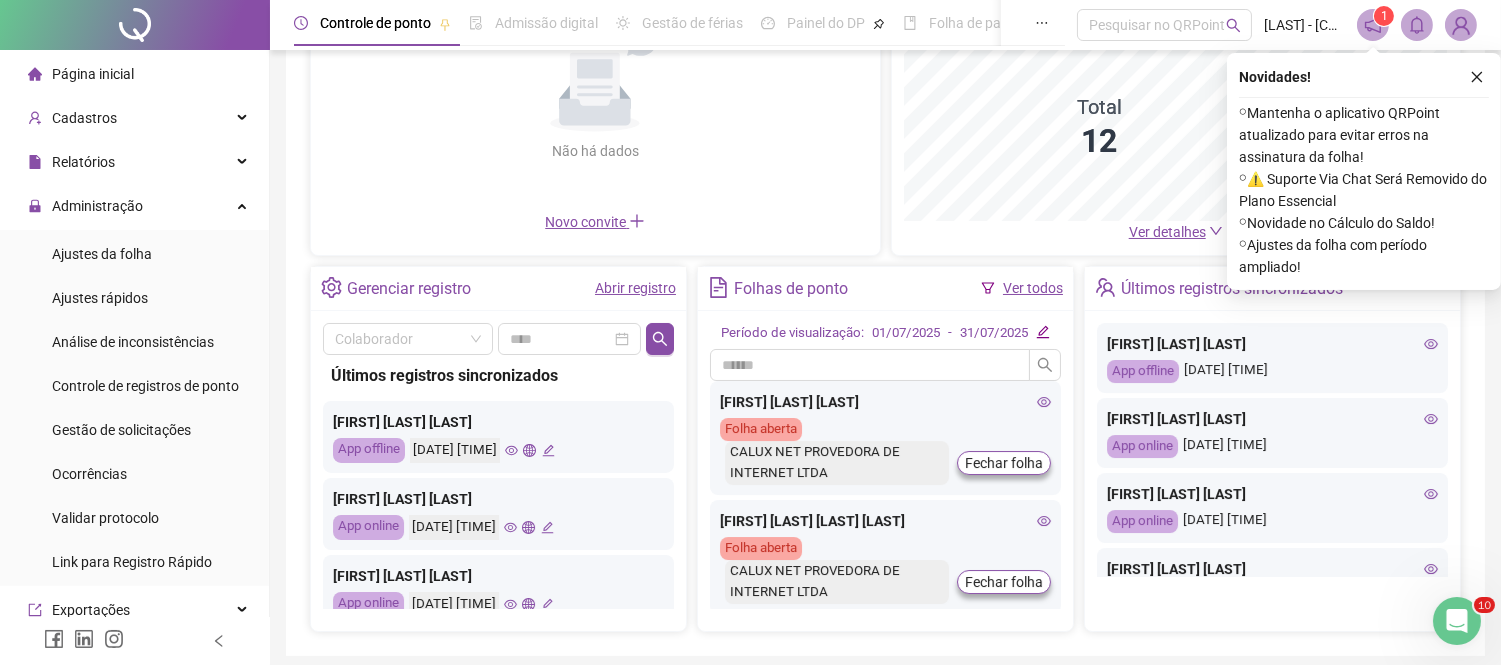 click on "Ajustes da folha" at bounding box center [102, 254] 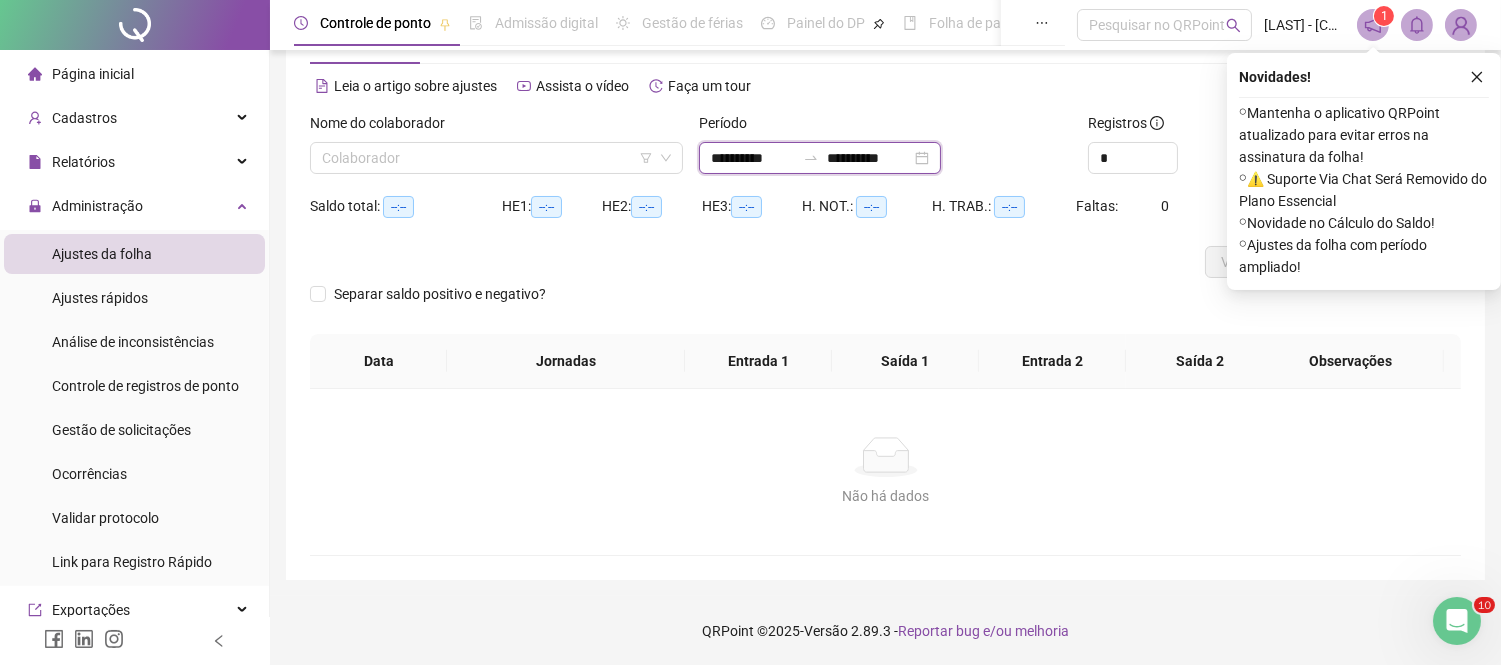 click on "**********" at bounding box center [753, 158] 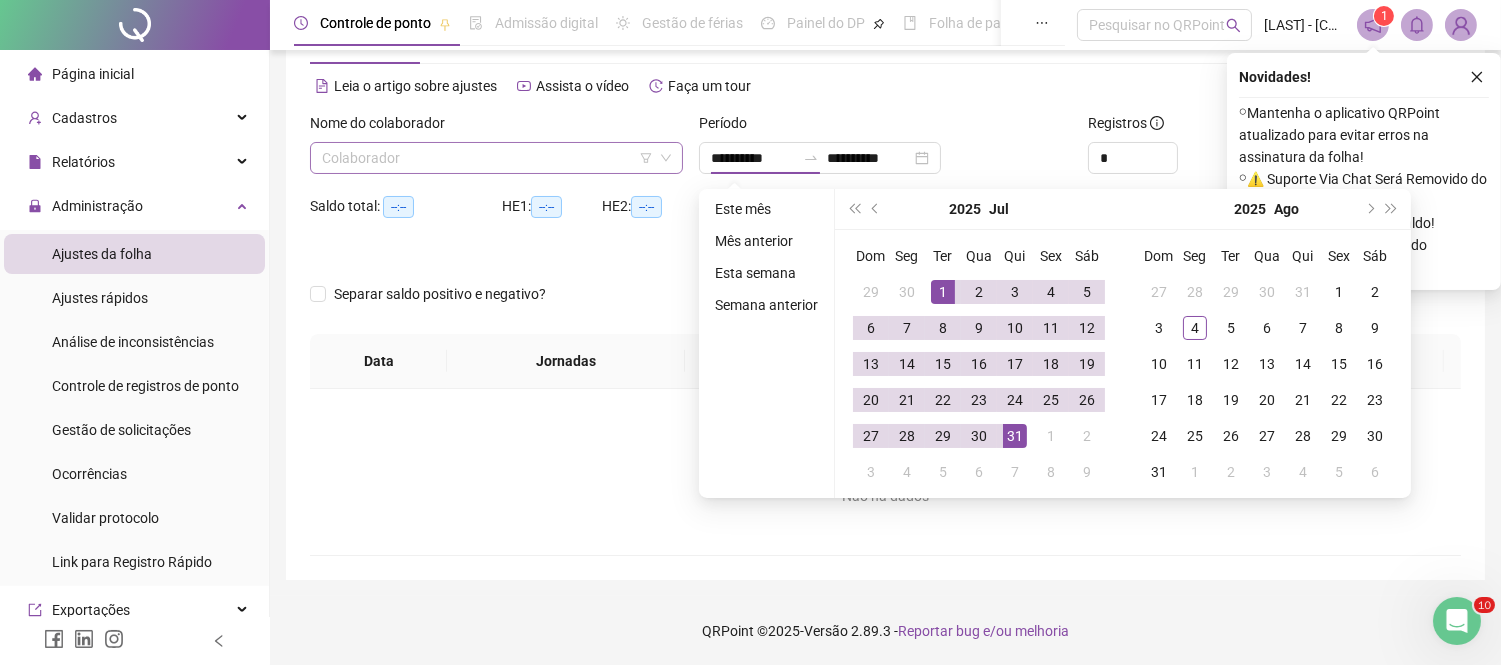 click at bounding box center [487, 158] 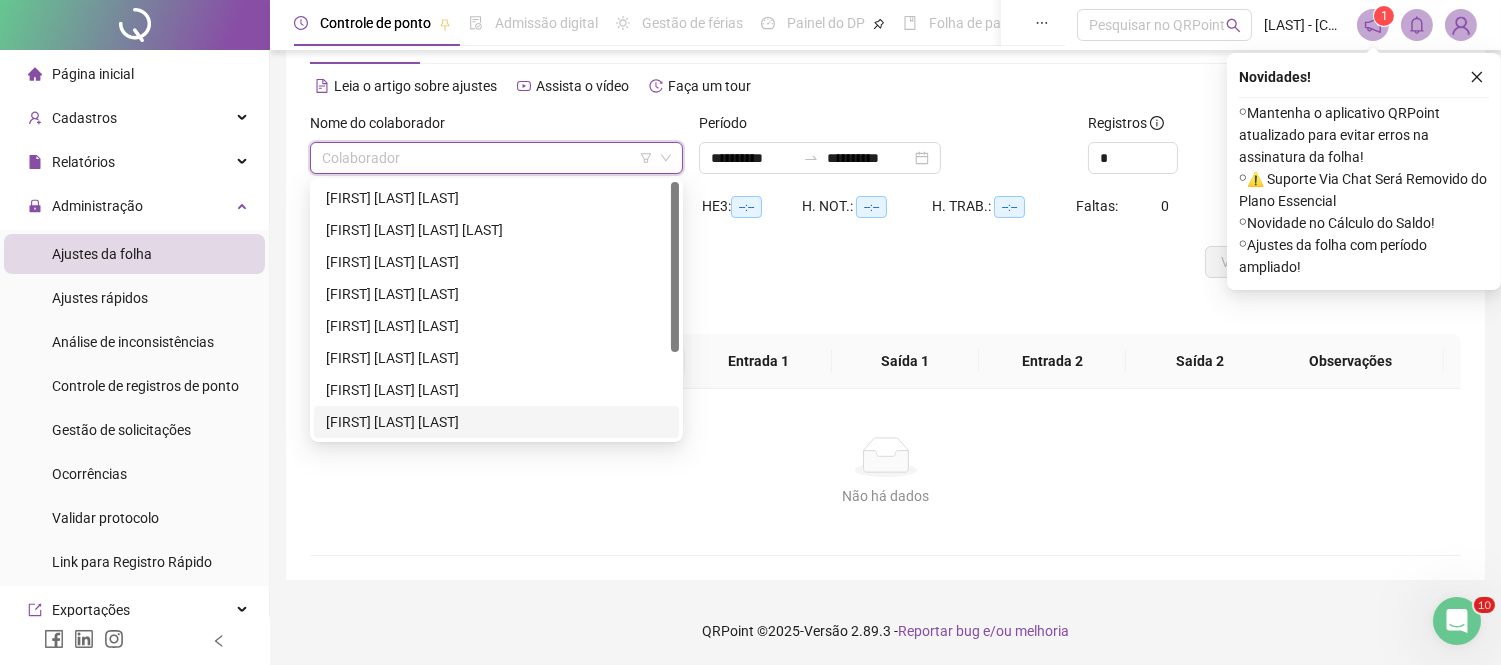 click on "[FIRST] [LAST] [LAST]" at bounding box center (496, 422) 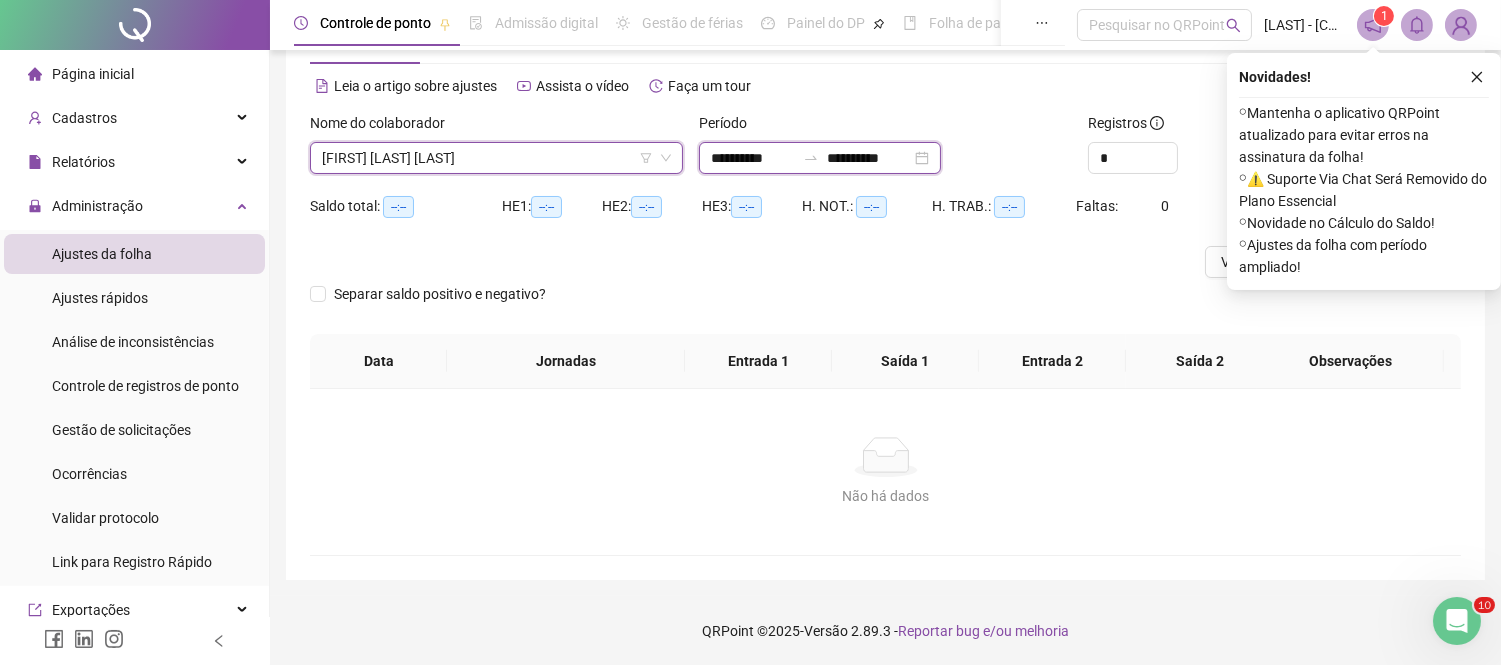 click on "**********" at bounding box center (869, 158) 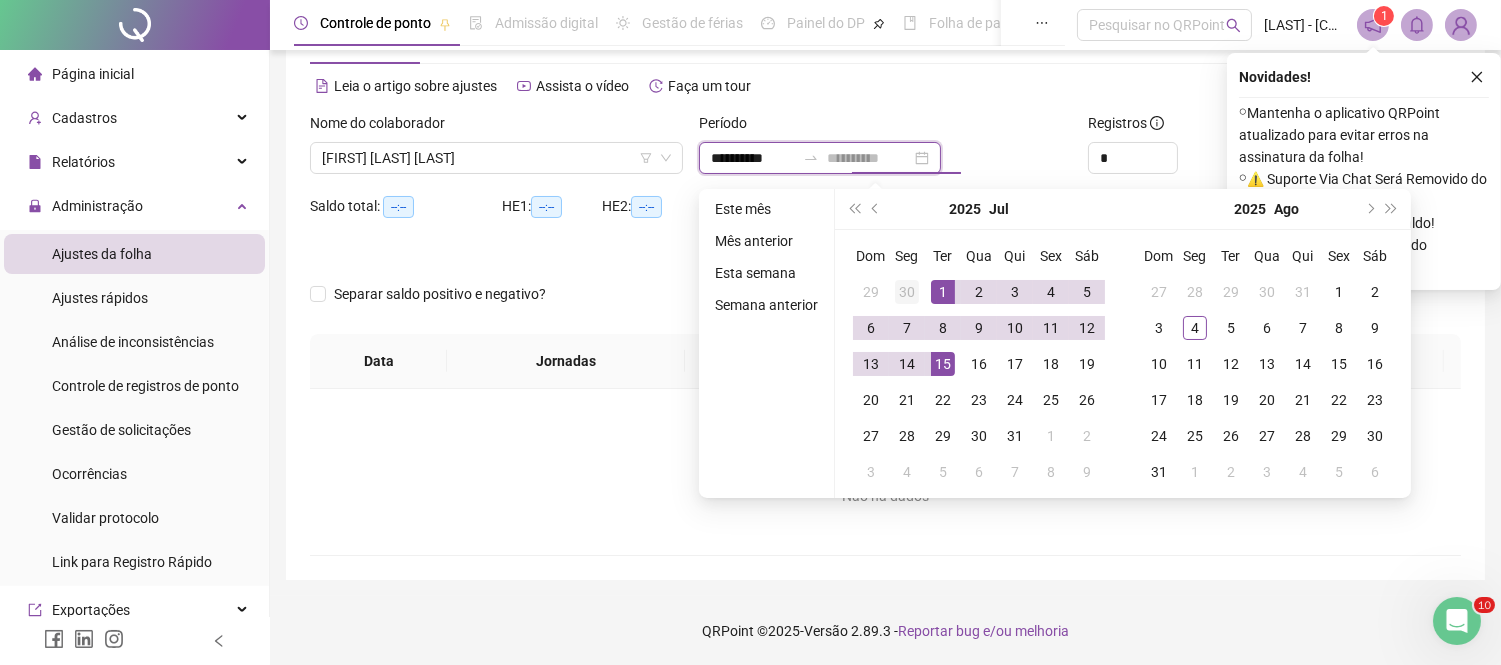 type on "**********" 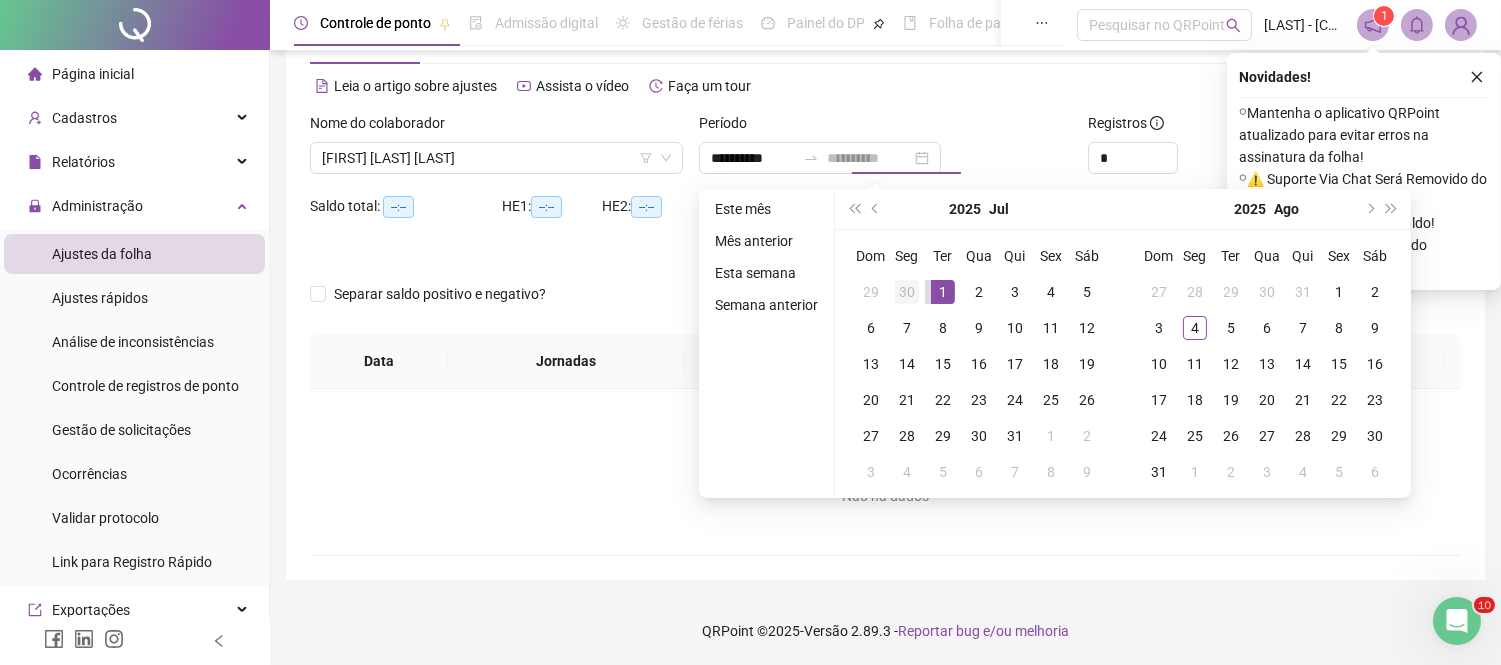 click on "30" at bounding box center (907, 292) 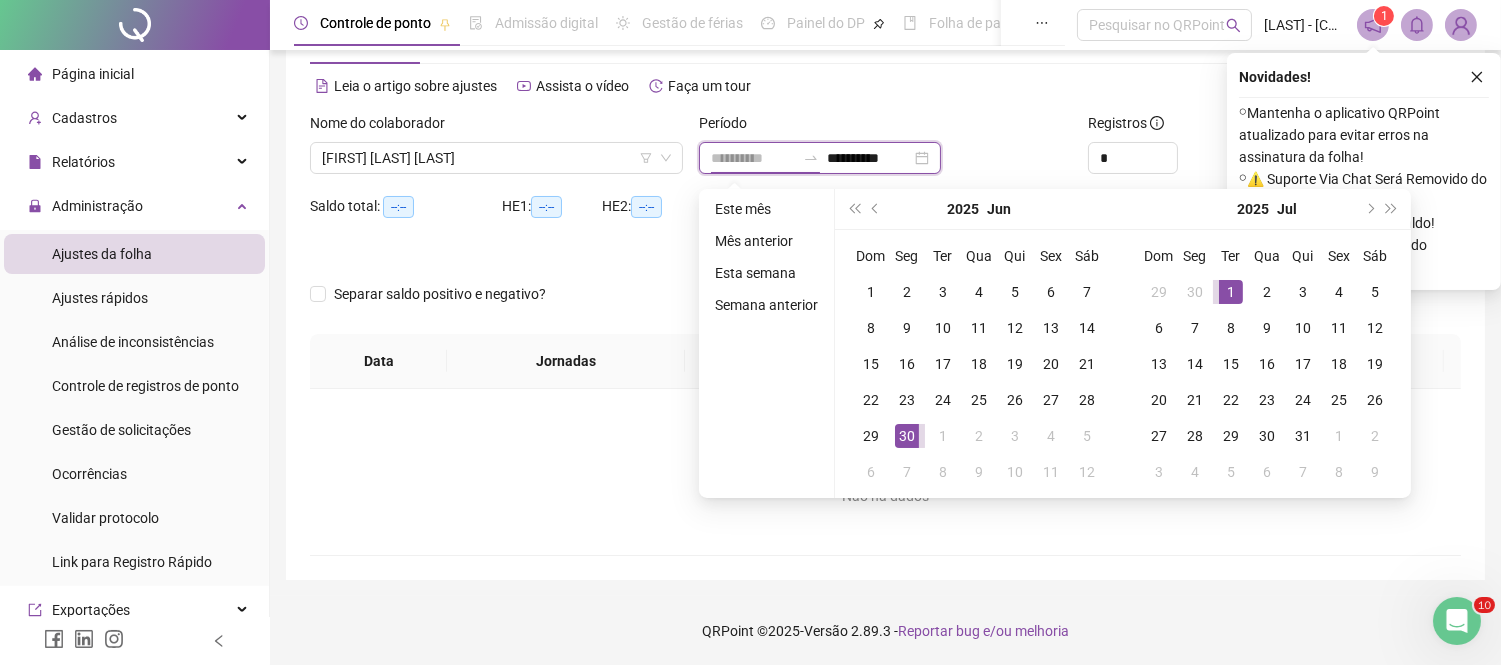 type on "**********" 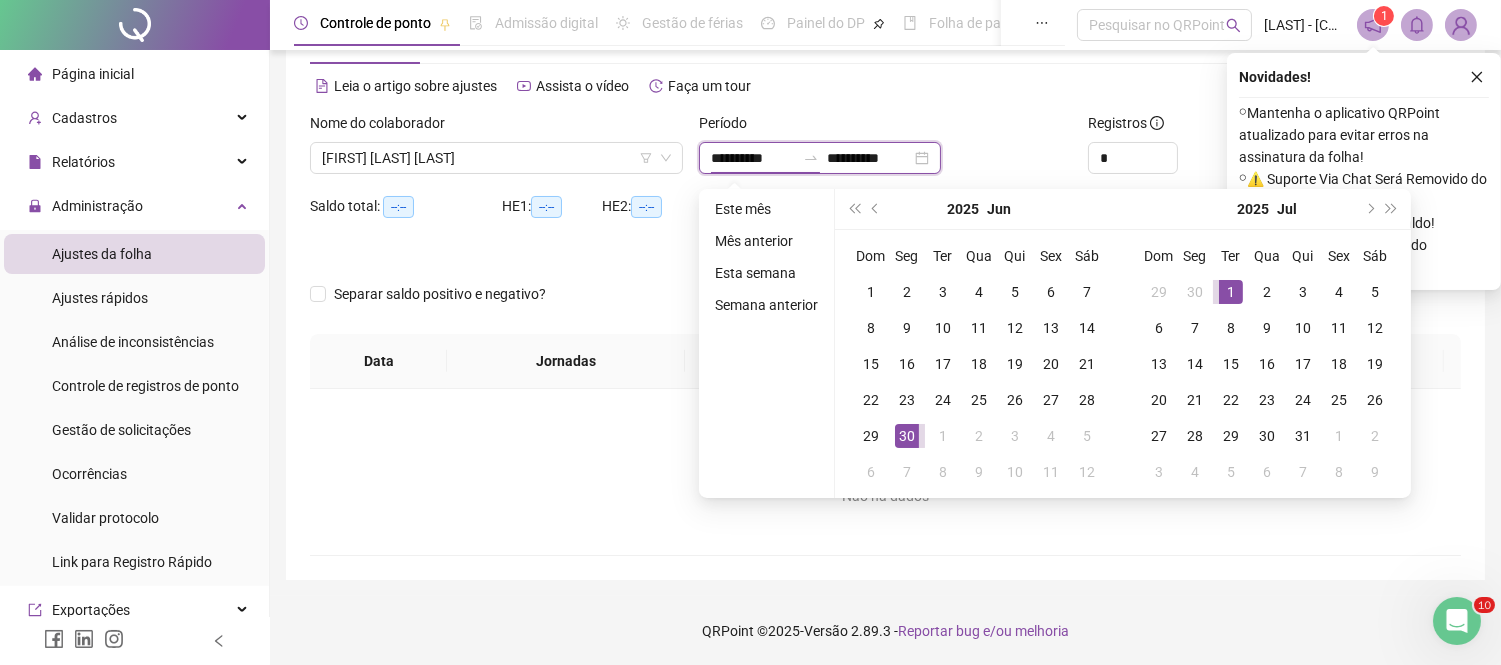 click on "**********" at bounding box center [753, 158] 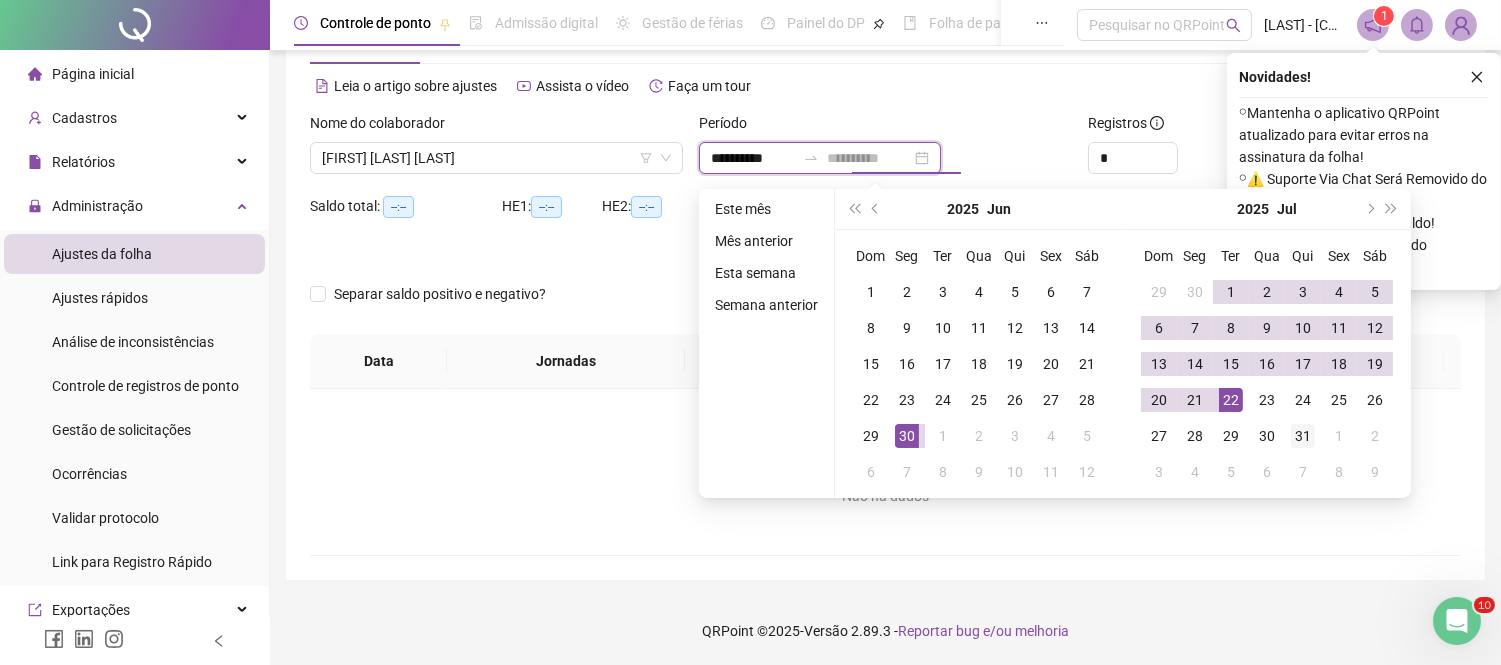 type on "**********" 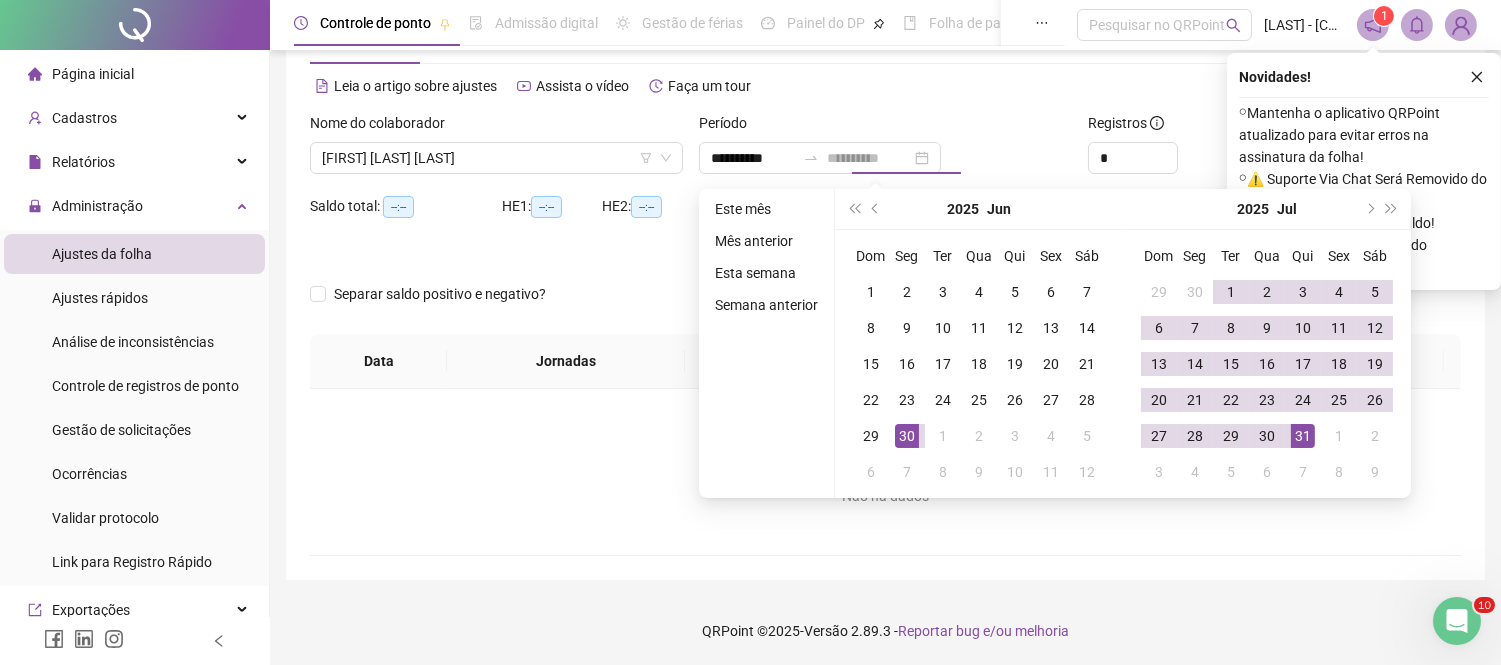 drag, startPoint x: 1300, startPoint y: 437, endPoint x: 1217, endPoint y: 391, distance: 94.89468 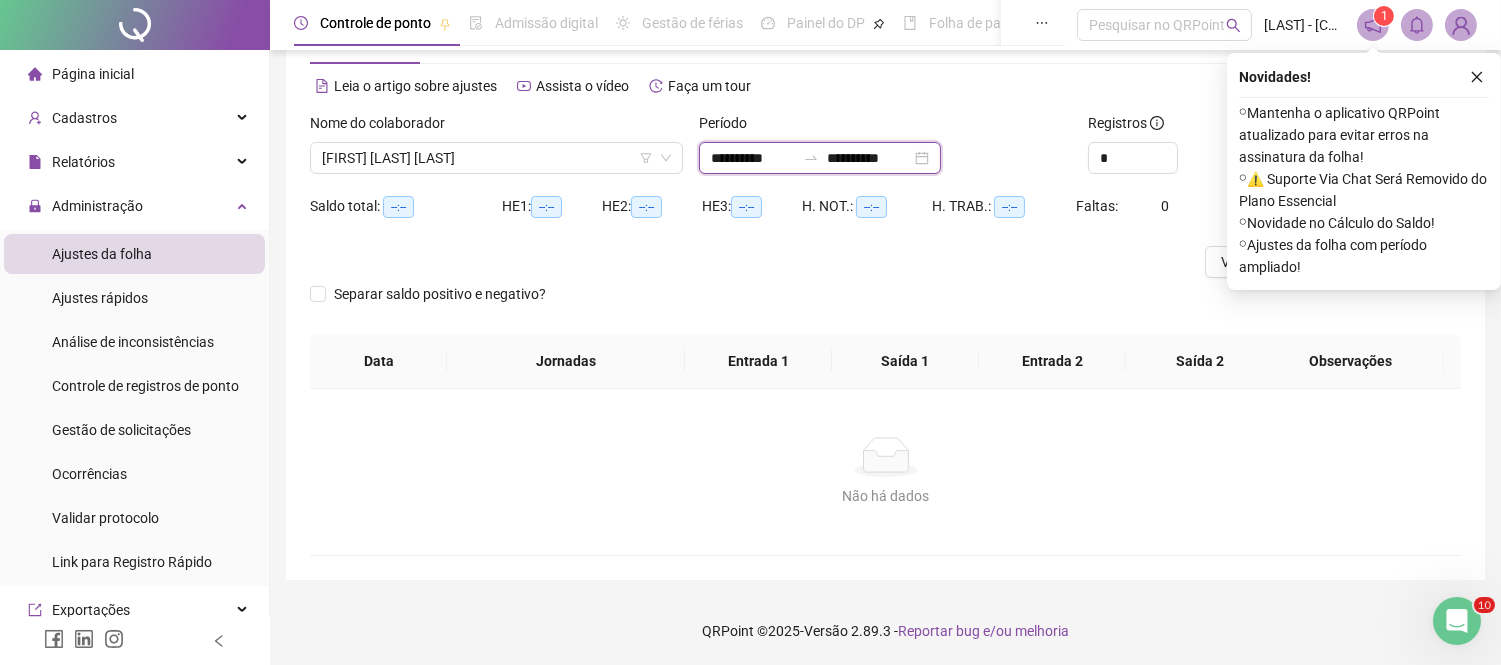 click on "**********" at bounding box center [753, 158] 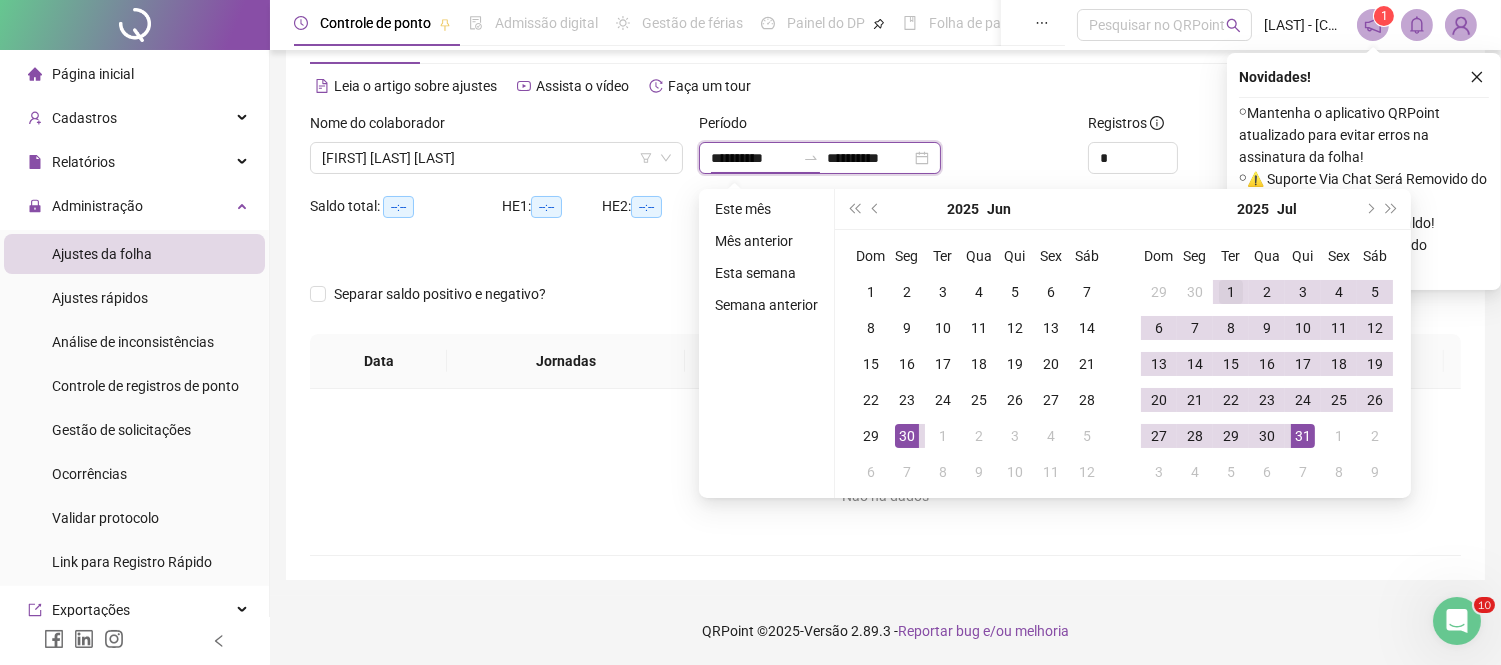 type on "**********" 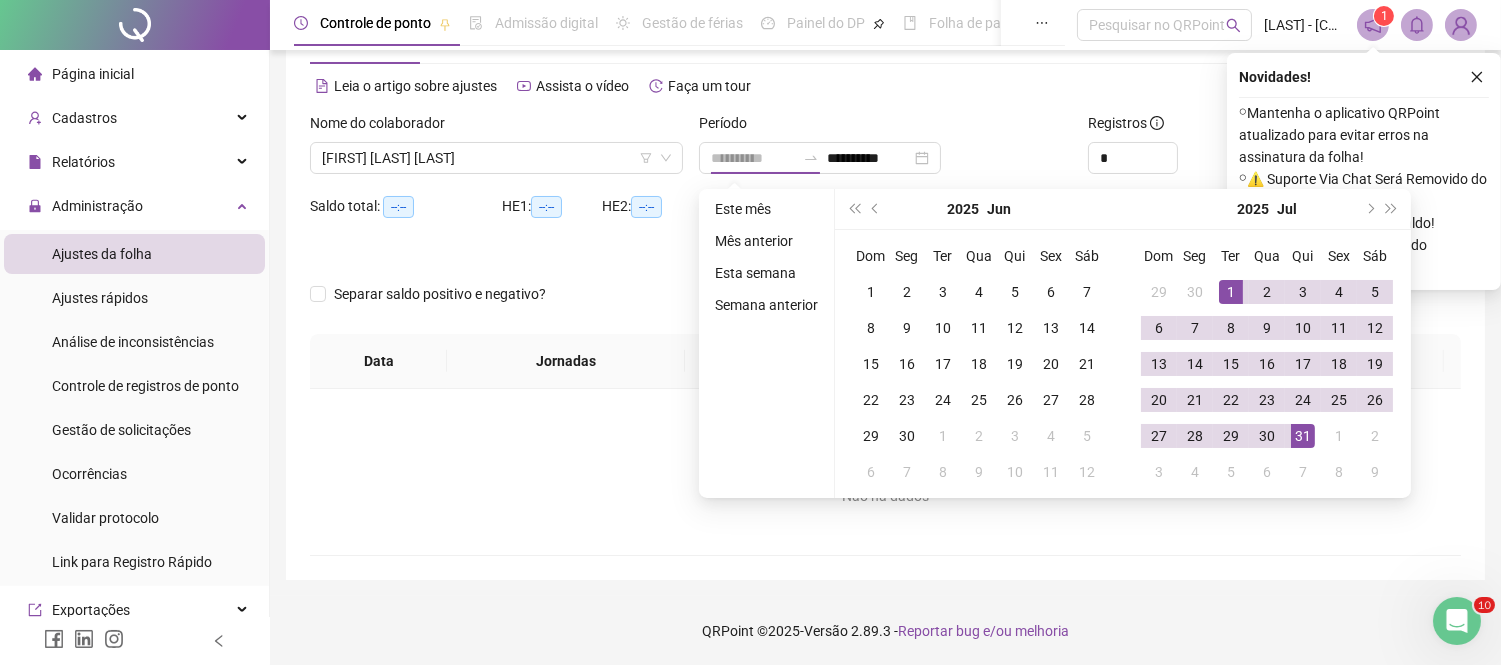 click on "1" at bounding box center (1231, 292) 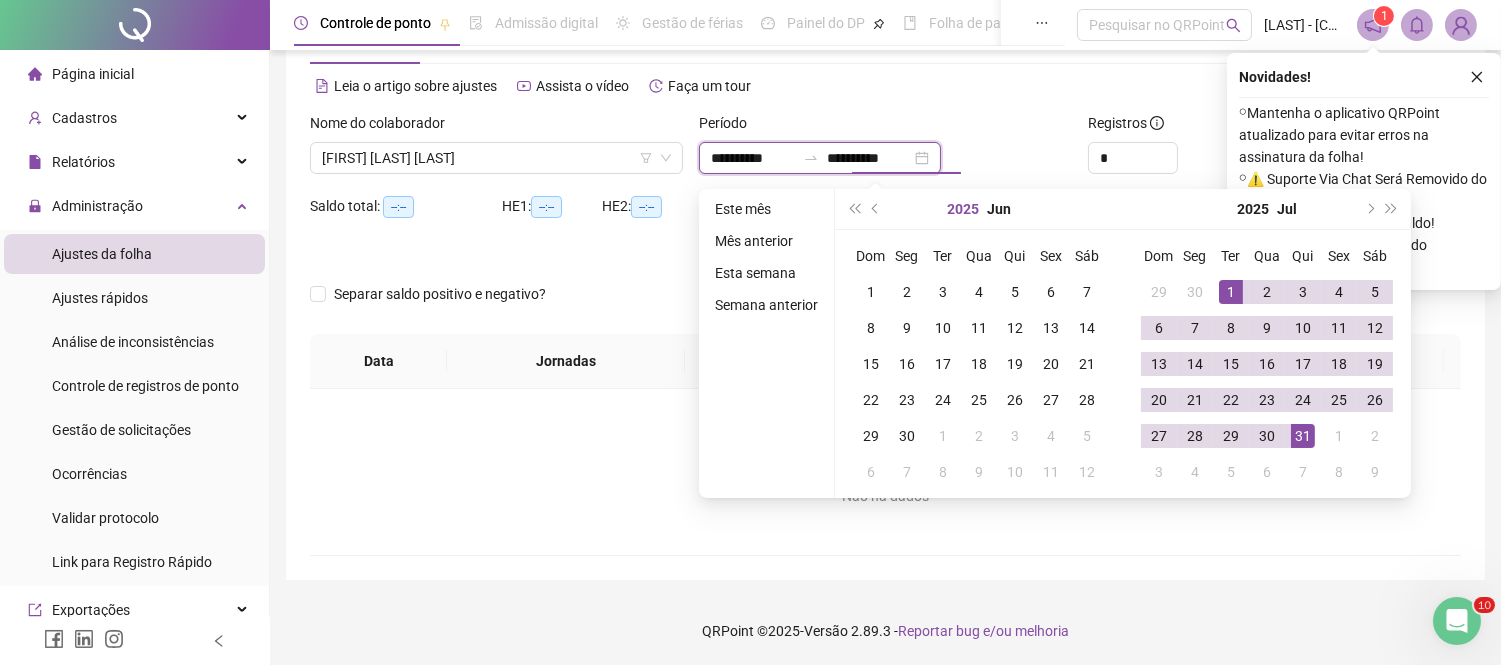type on "**********" 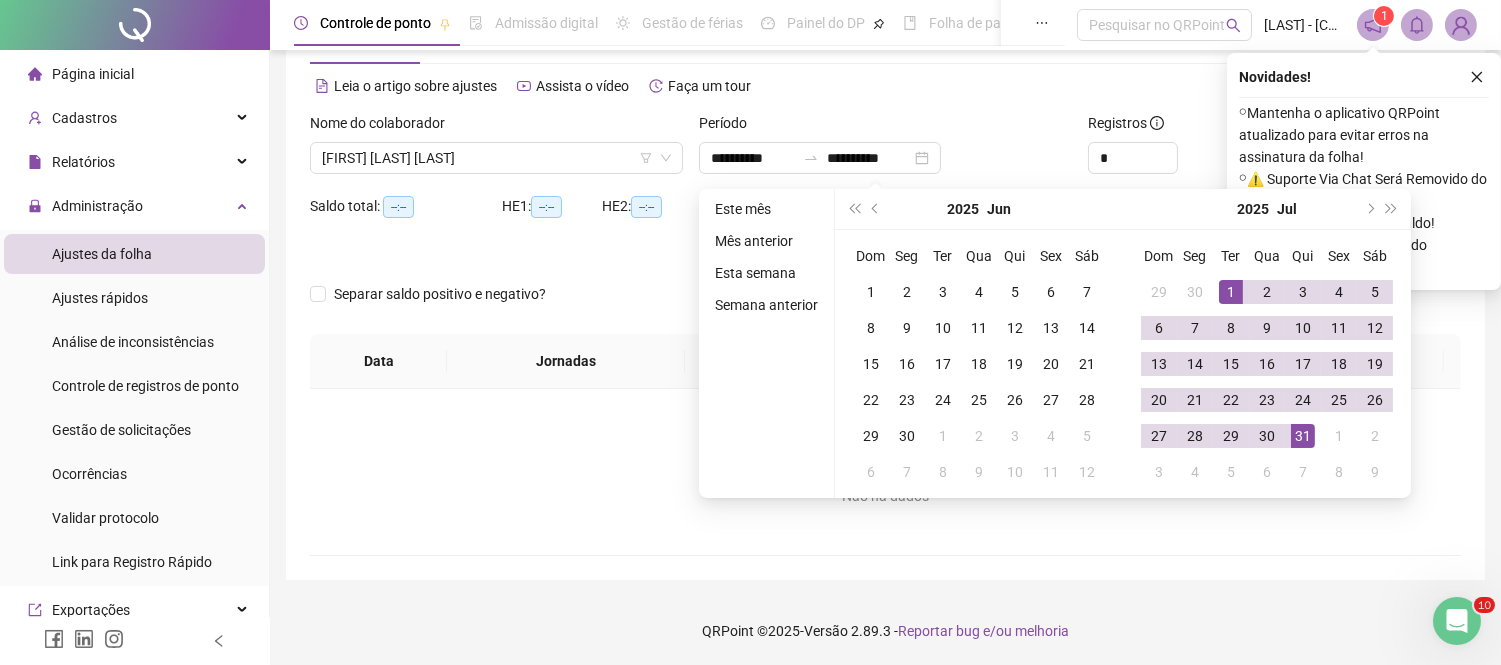 click on "Ajustes de ponto Histórico de ajustes" at bounding box center [885, 41] 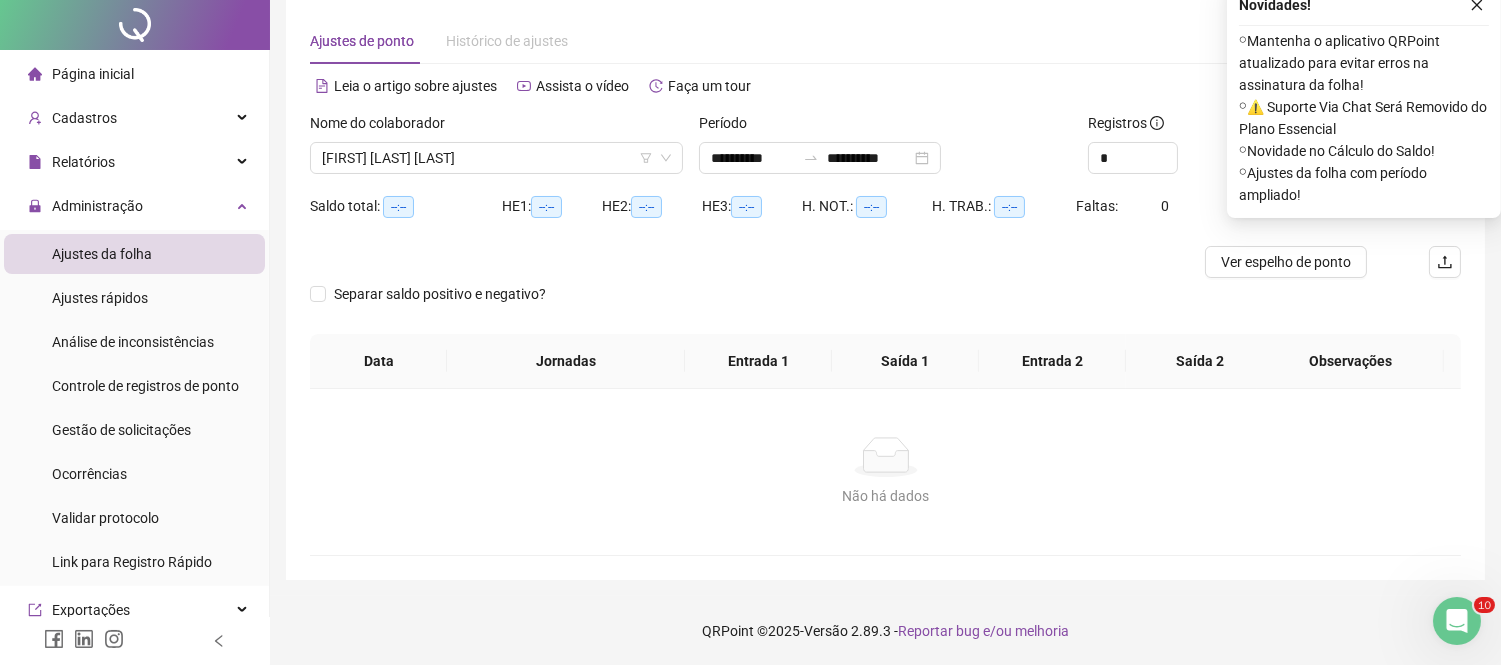 scroll, scrollTop: 0, scrollLeft: 0, axis: both 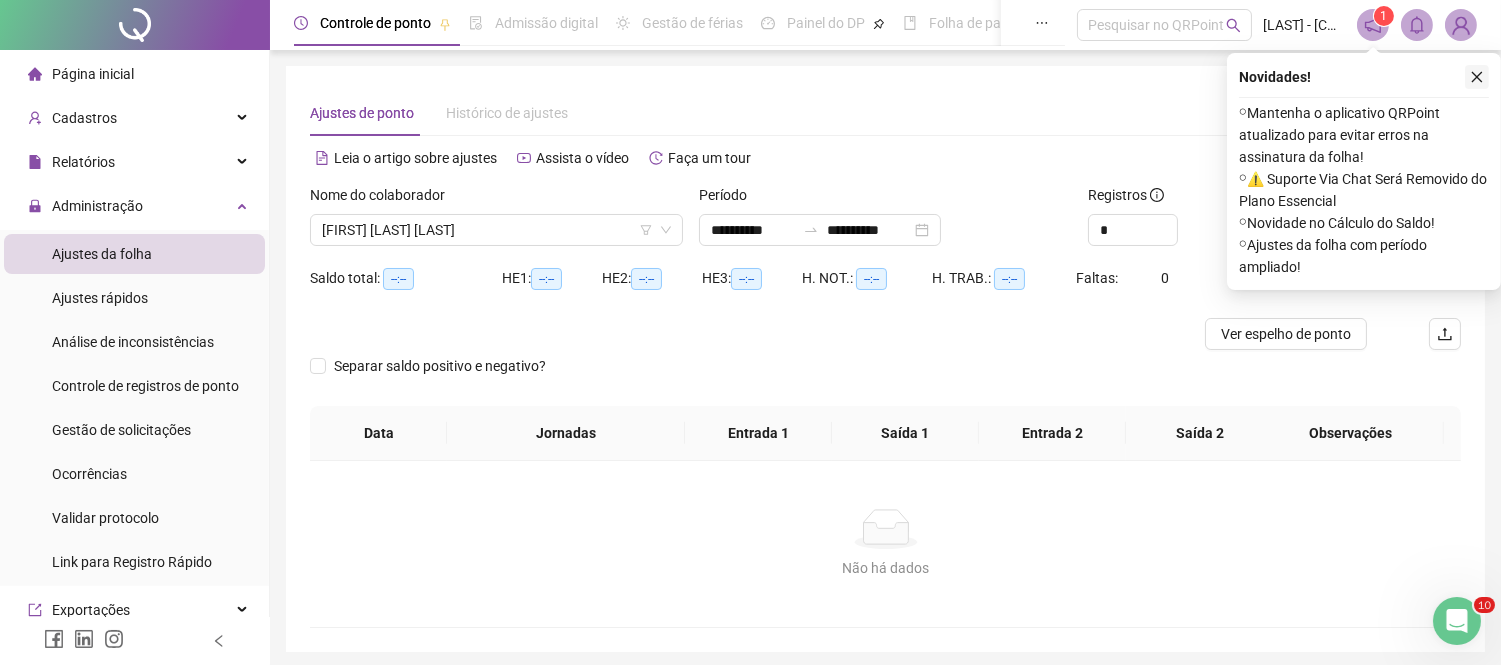 click 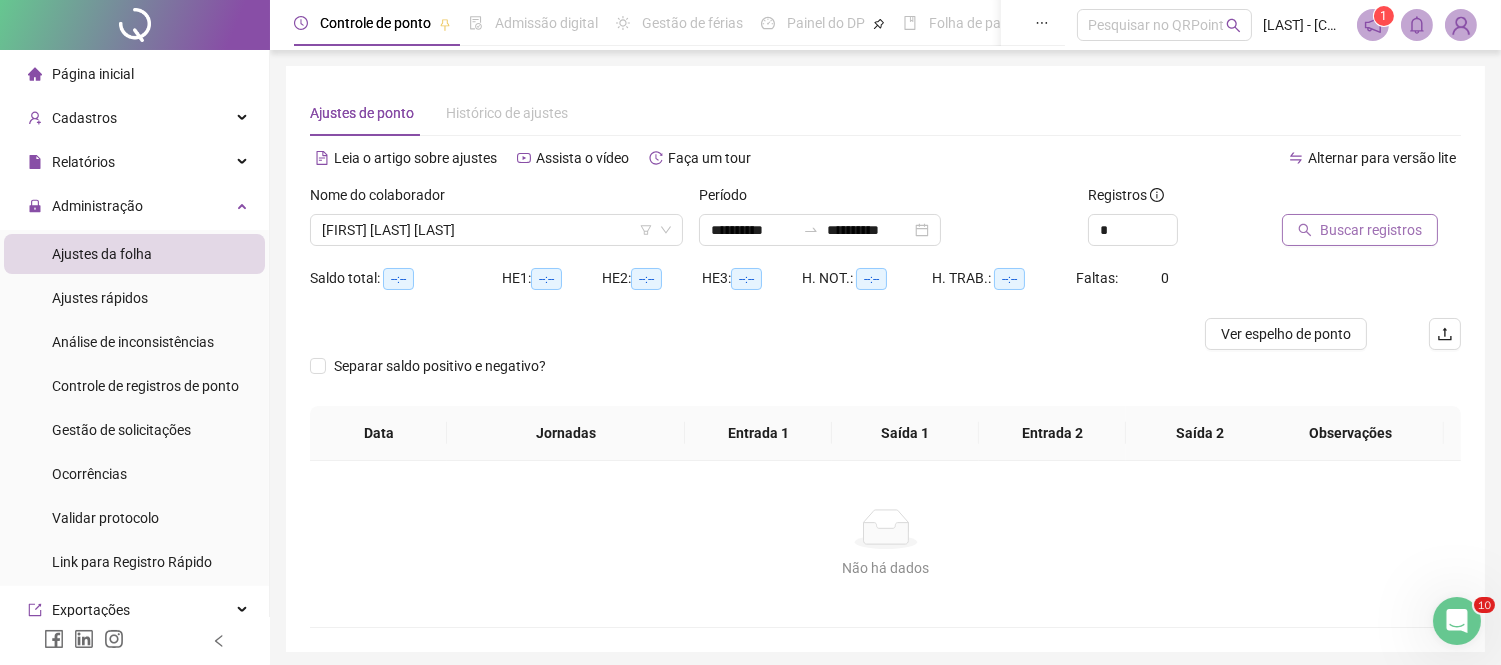 click on "Buscar registros" at bounding box center [1371, 230] 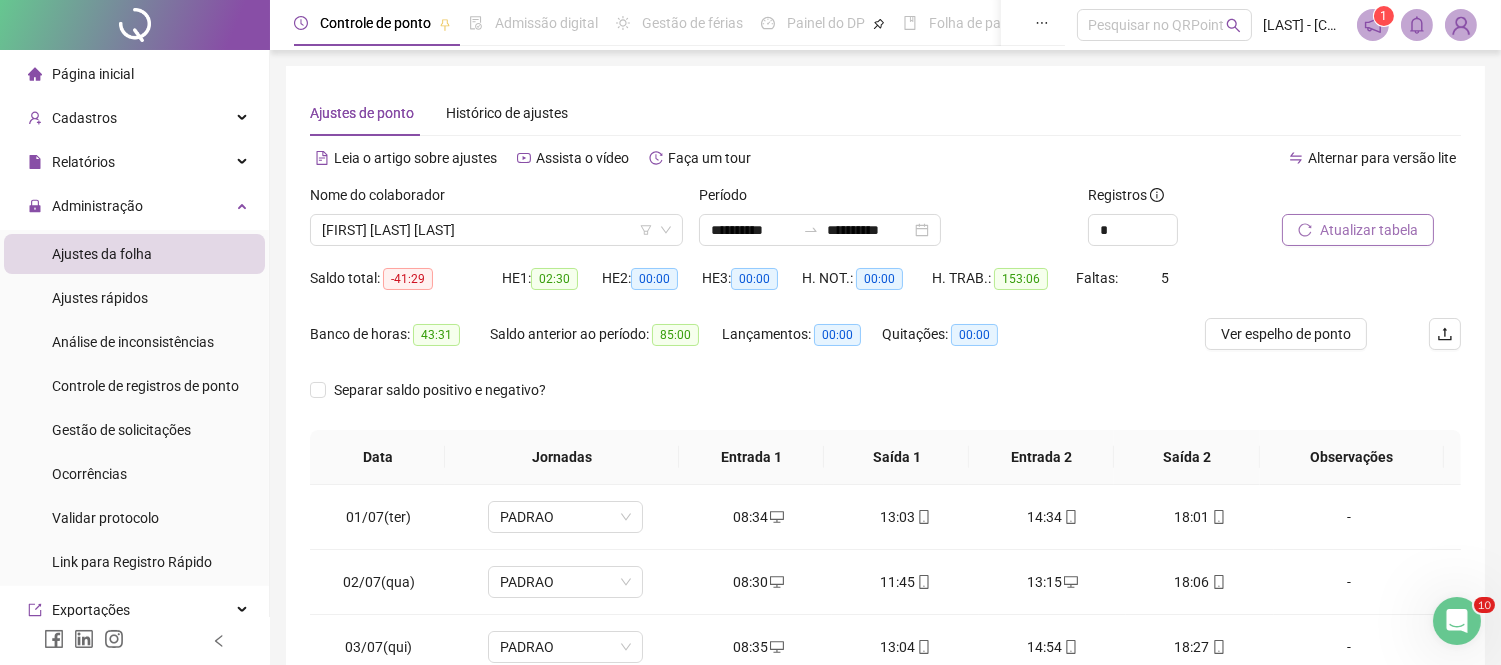 scroll, scrollTop: 222, scrollLeft: 0, axis: vertical 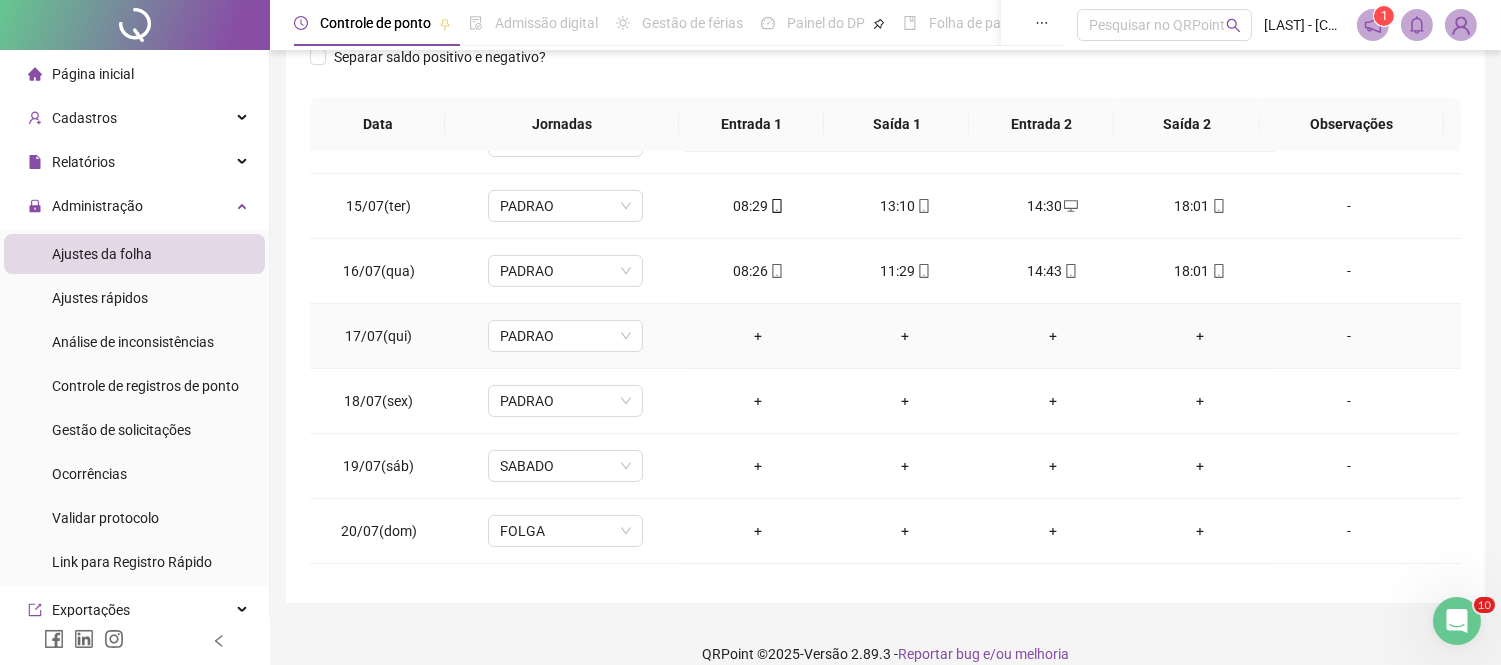 click on "-" at bounding box center [1349, 336] 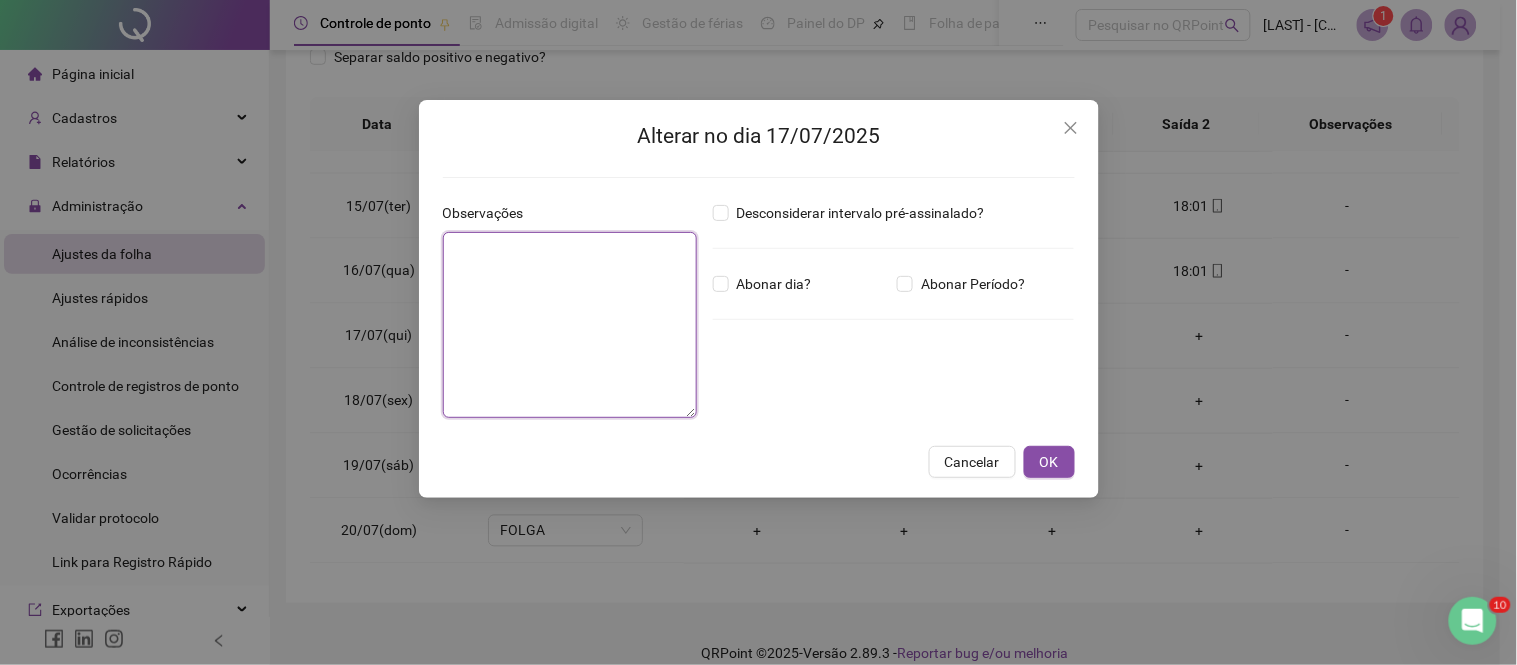 click at bounding box center (570, 325) 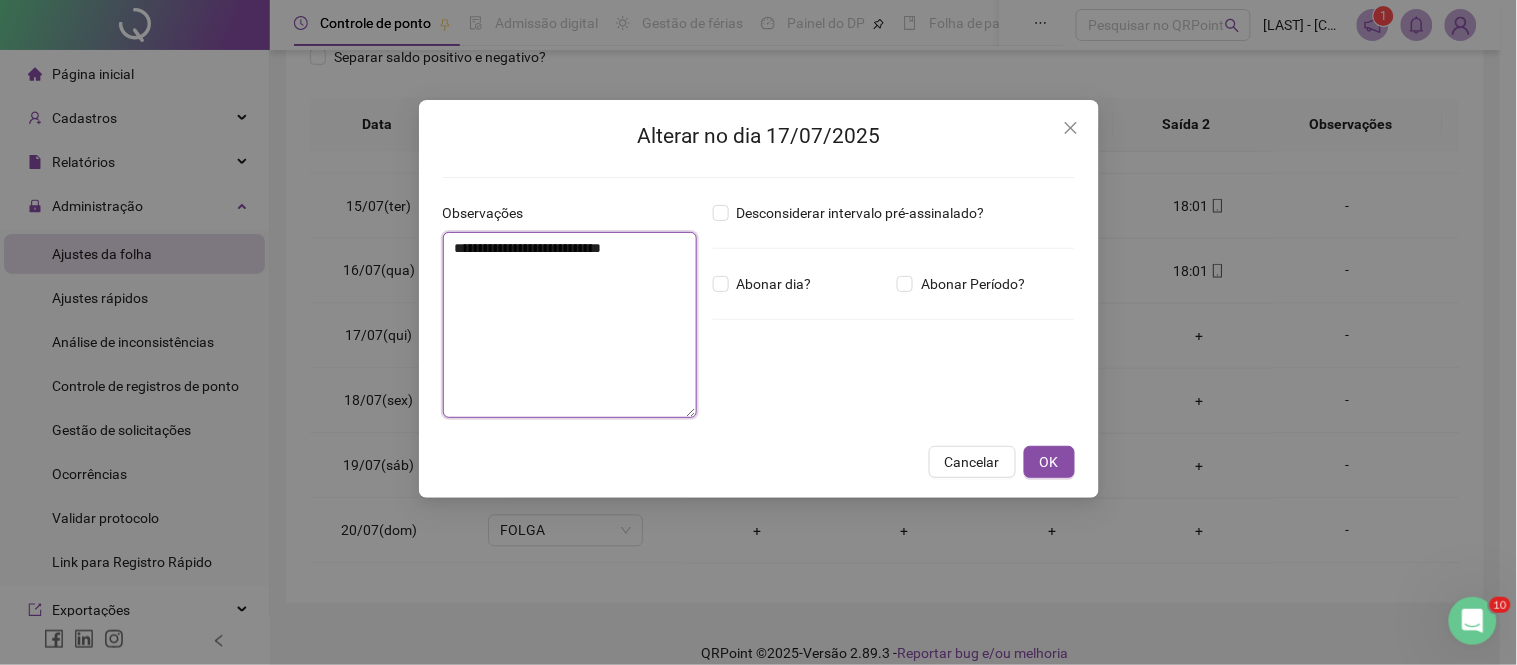 type on "**********" 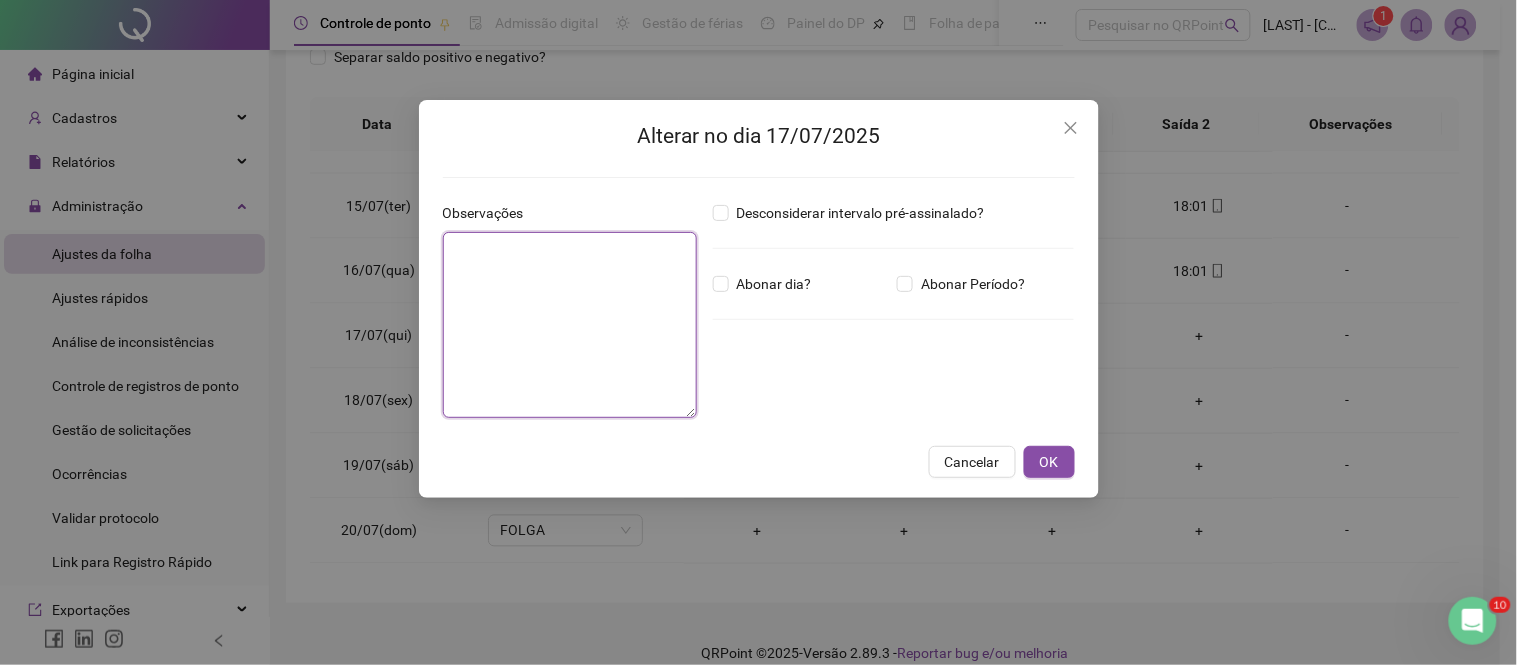 paste on "**********" 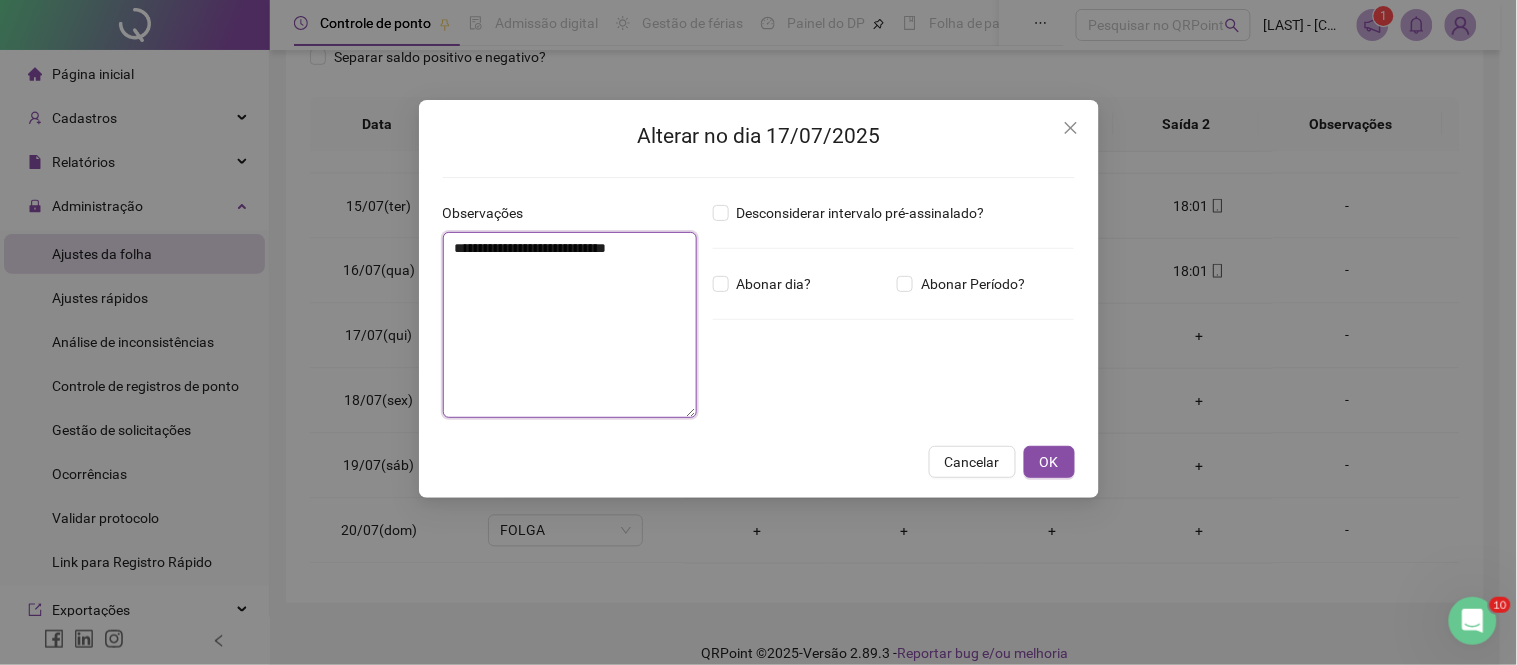 click on "**********" at bounding box center (570, 325) 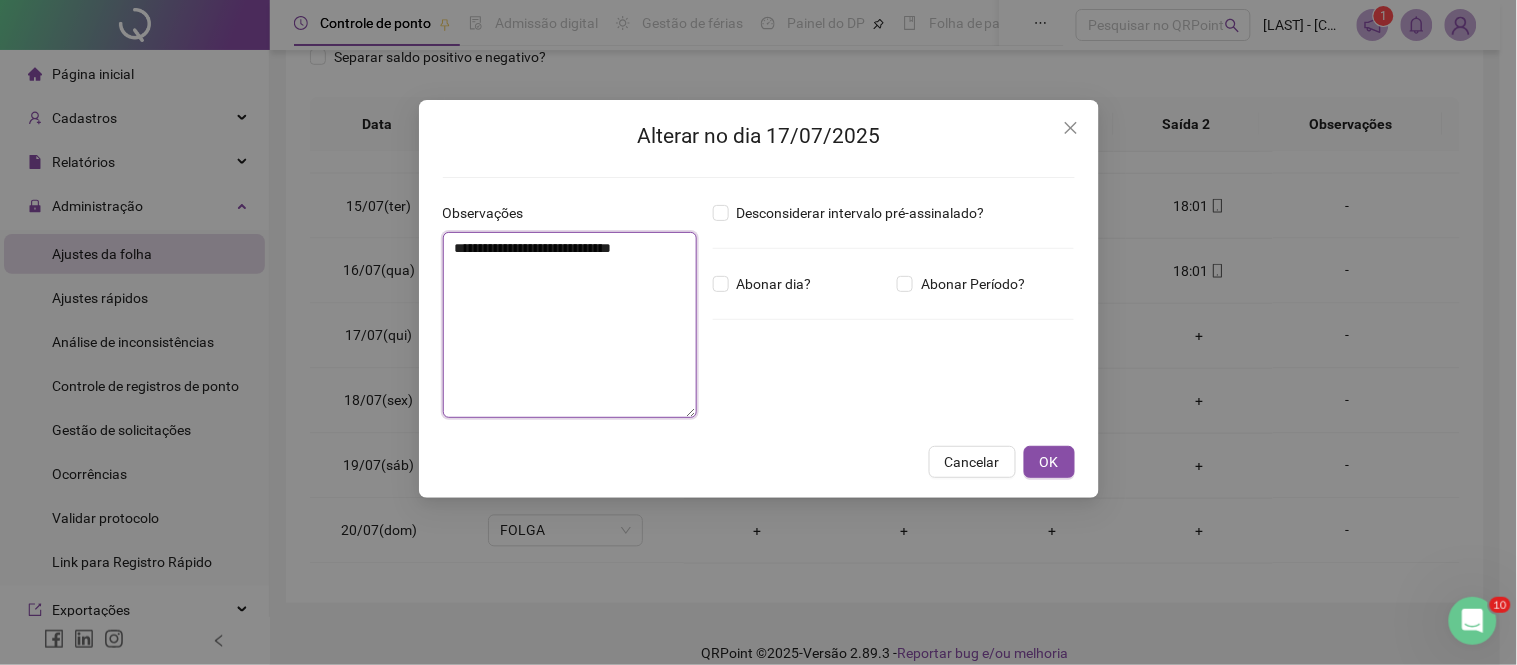 drag, startPoint x: 615, startPoint y: 285, endPoint x: 436, endPoint y: 241, distance: 184.3285 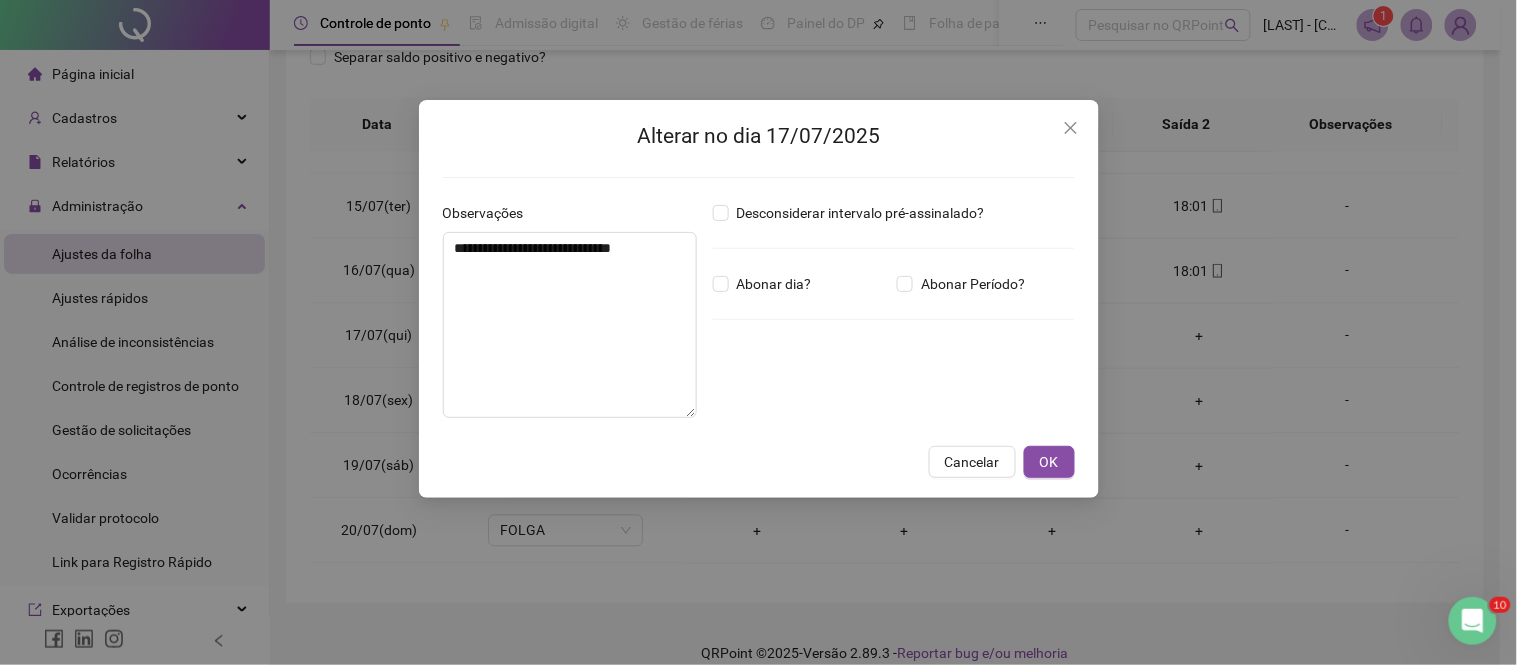 click on "Abonar dia?" at bounding box center [801, 284] 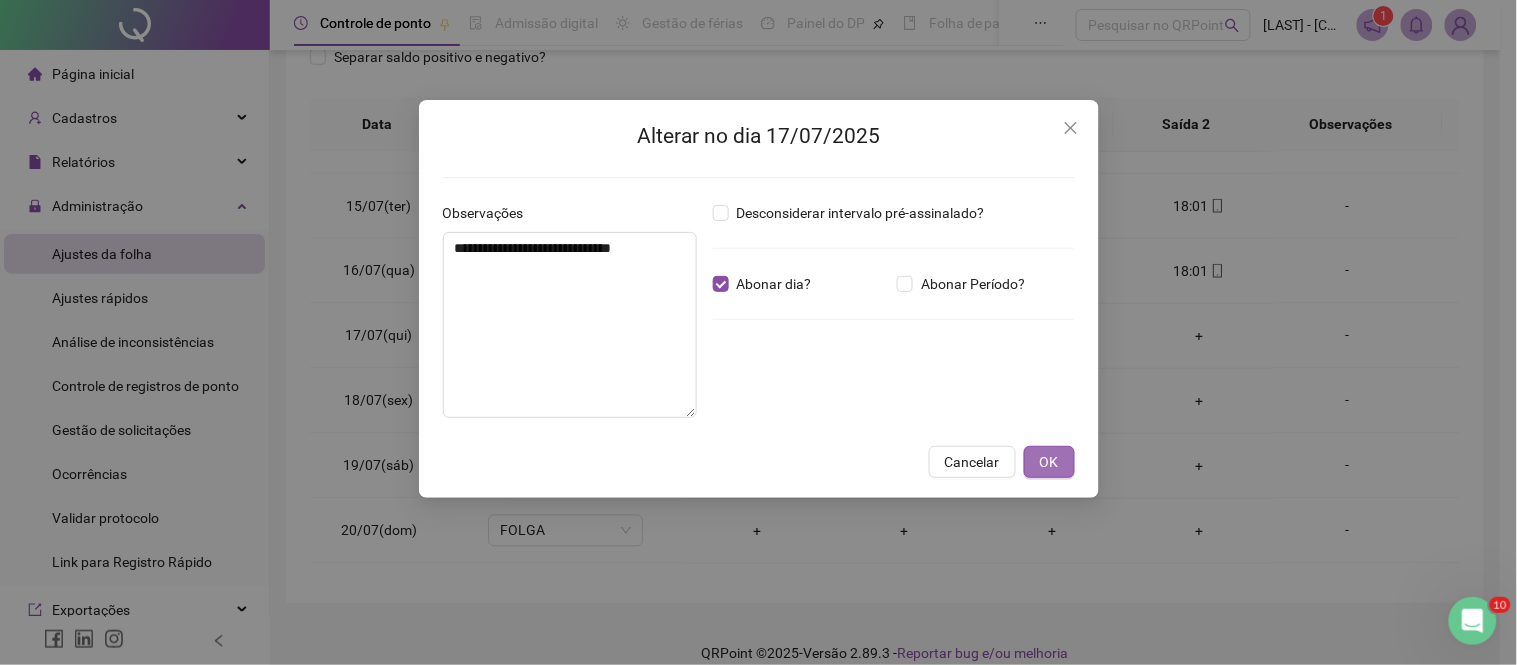 click on "OK" at bounding box center (1049, 462) 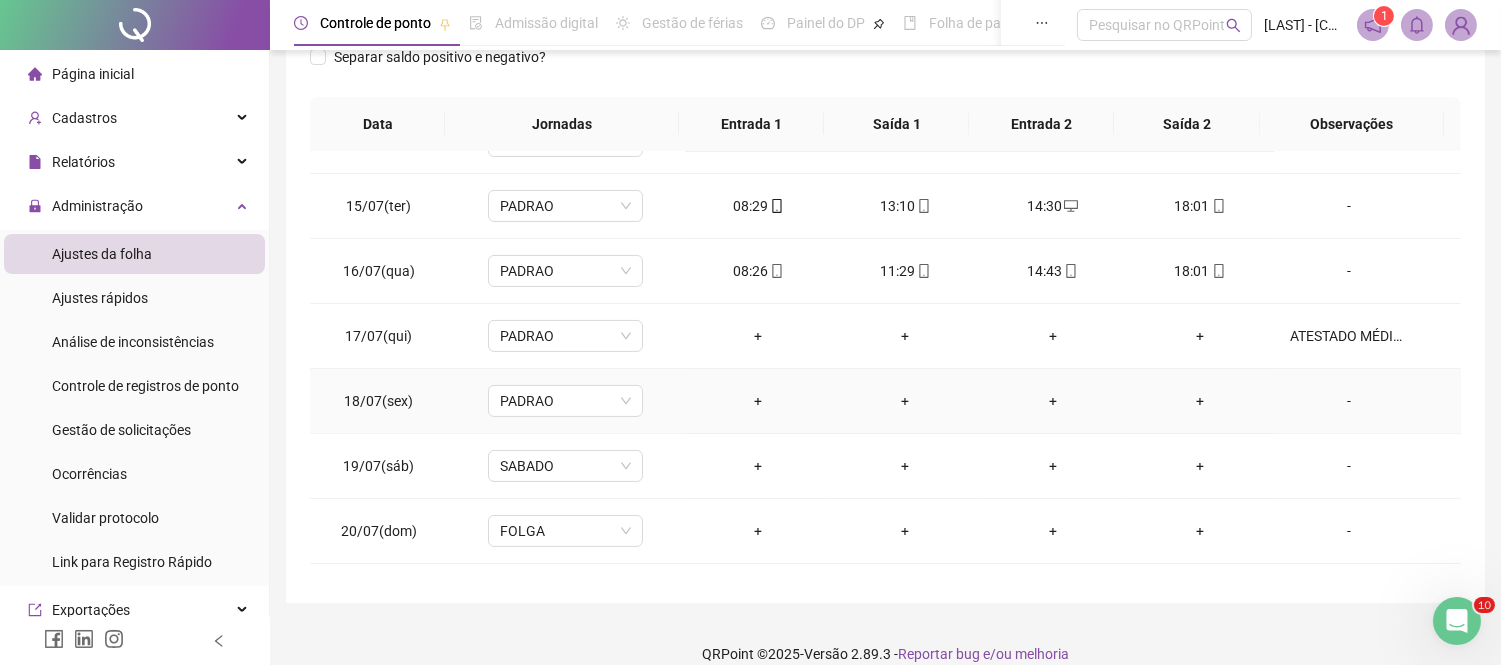 click on "-" at bounding box center [1349, 401] 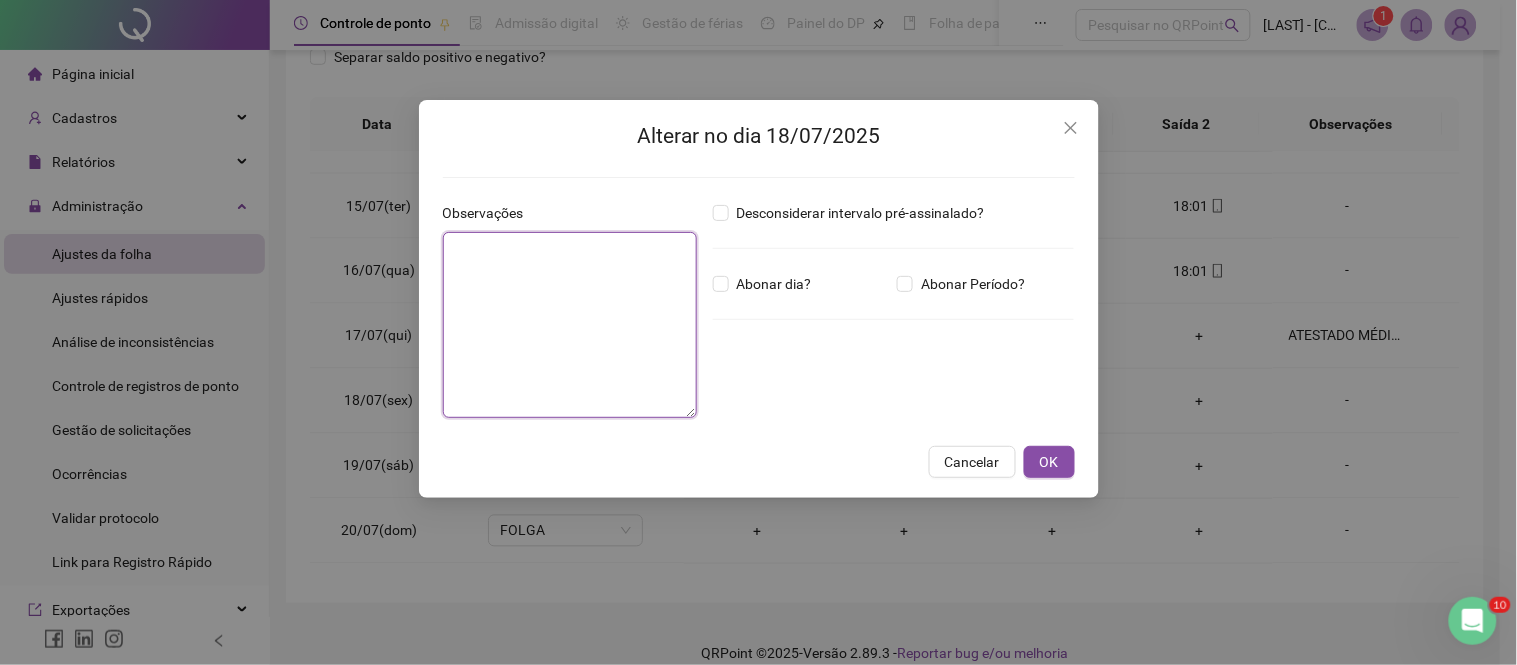 click at bounding box center (570, 325) 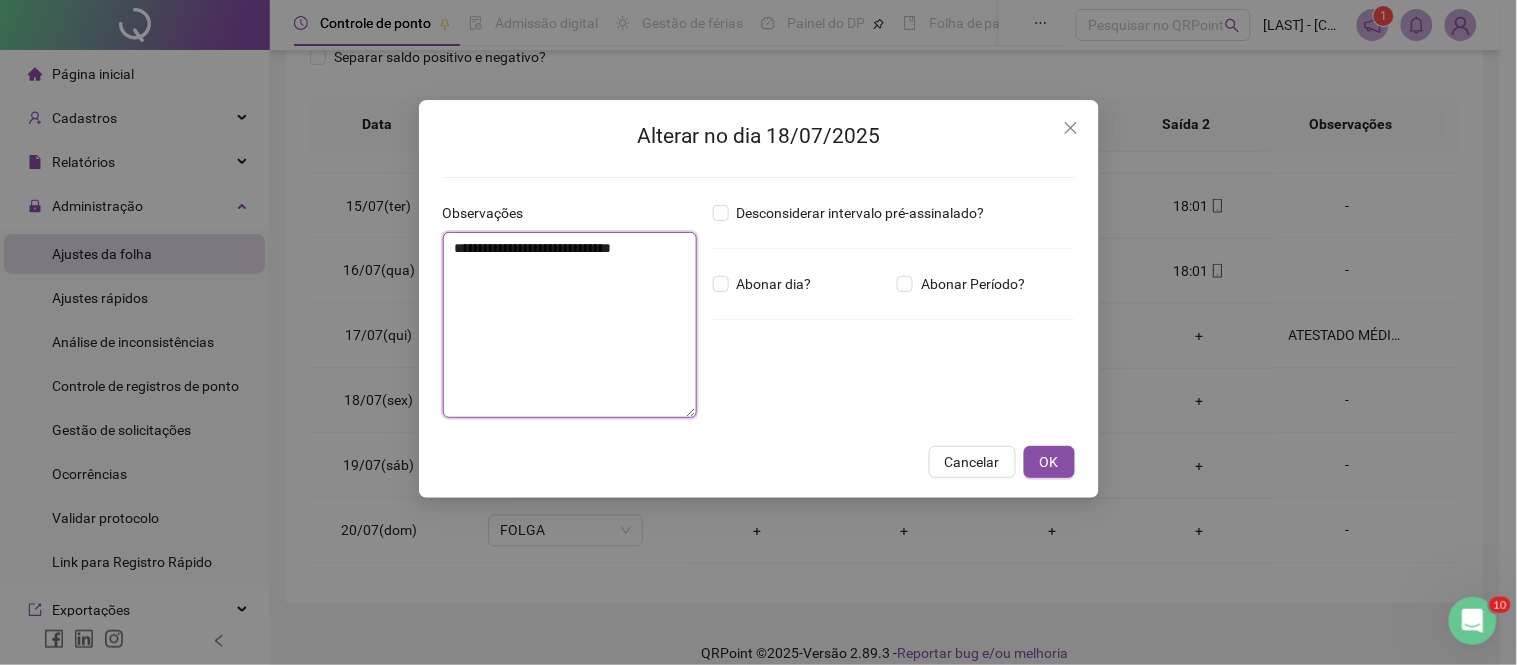 drag, startPoint x: 578, startPoint y: 250, endPoint x: 631, endPoint y: 294, distance: 68.88396 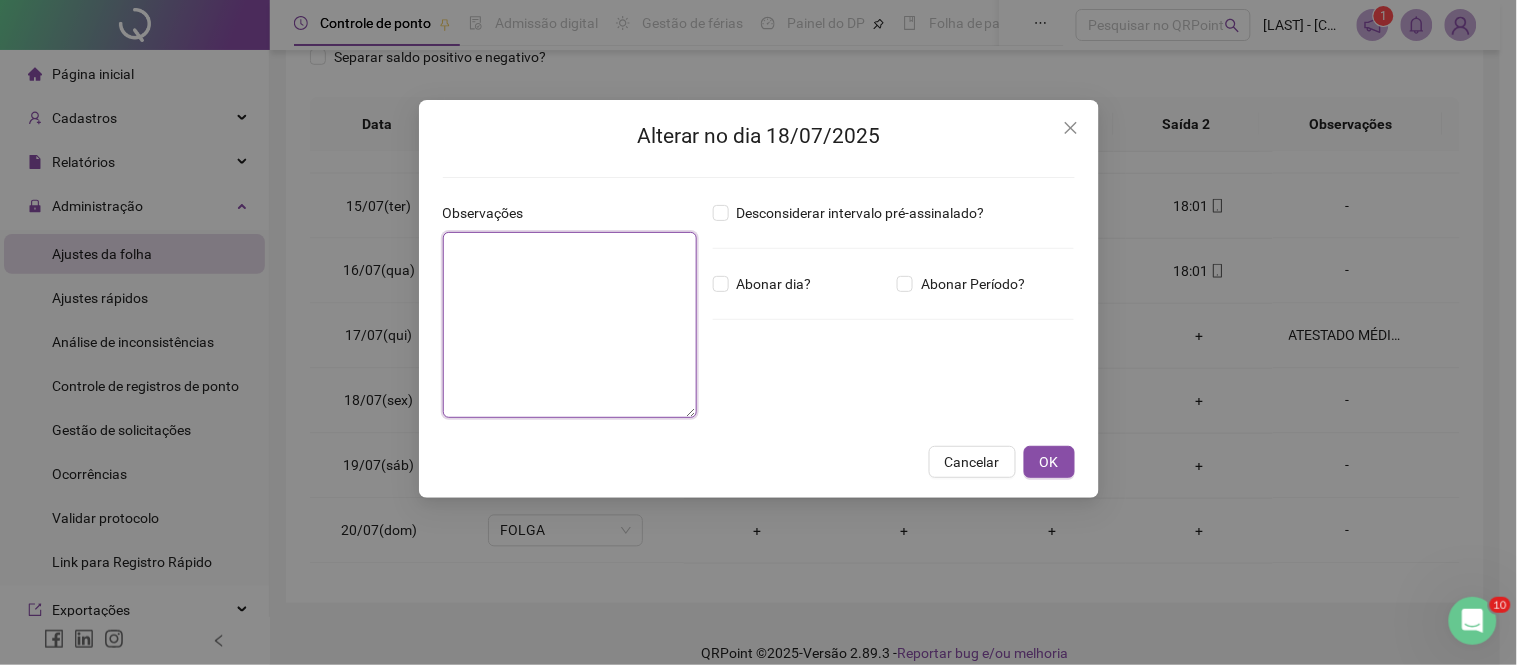 type on "*" 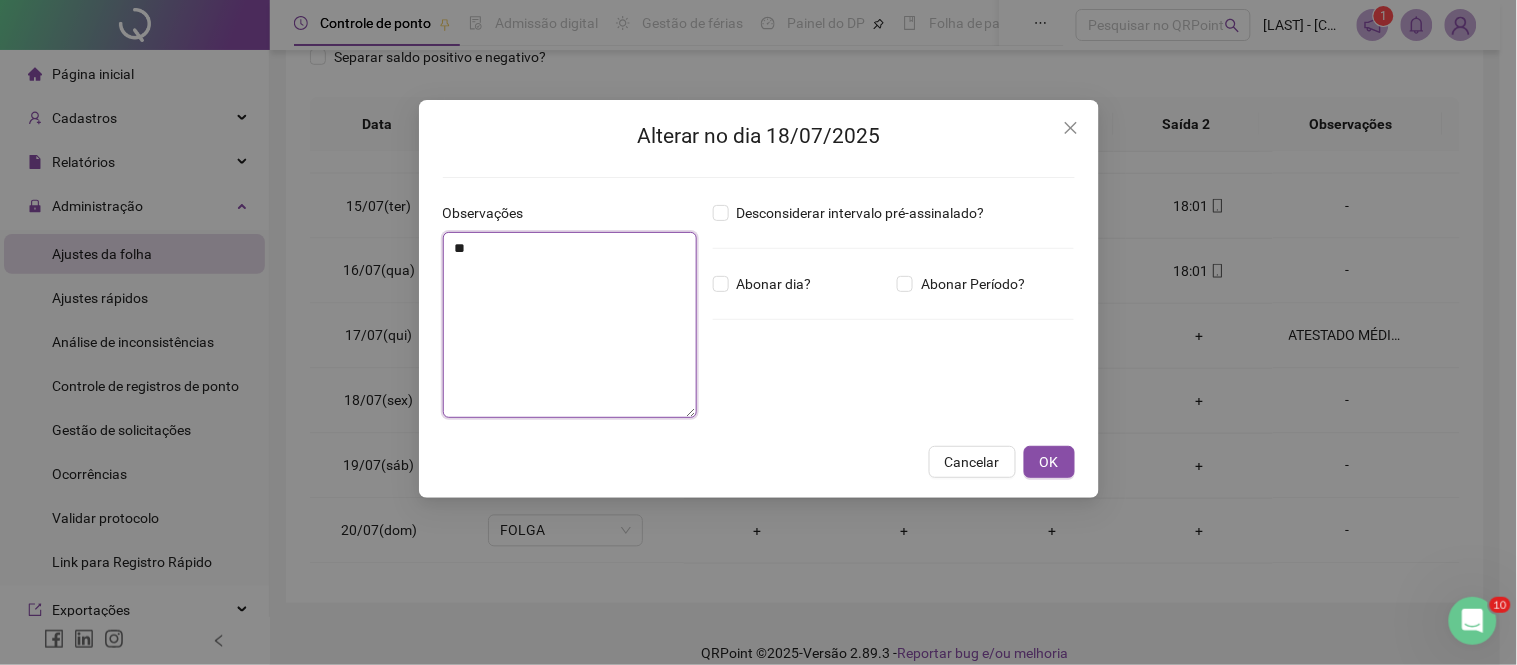 type on "*" 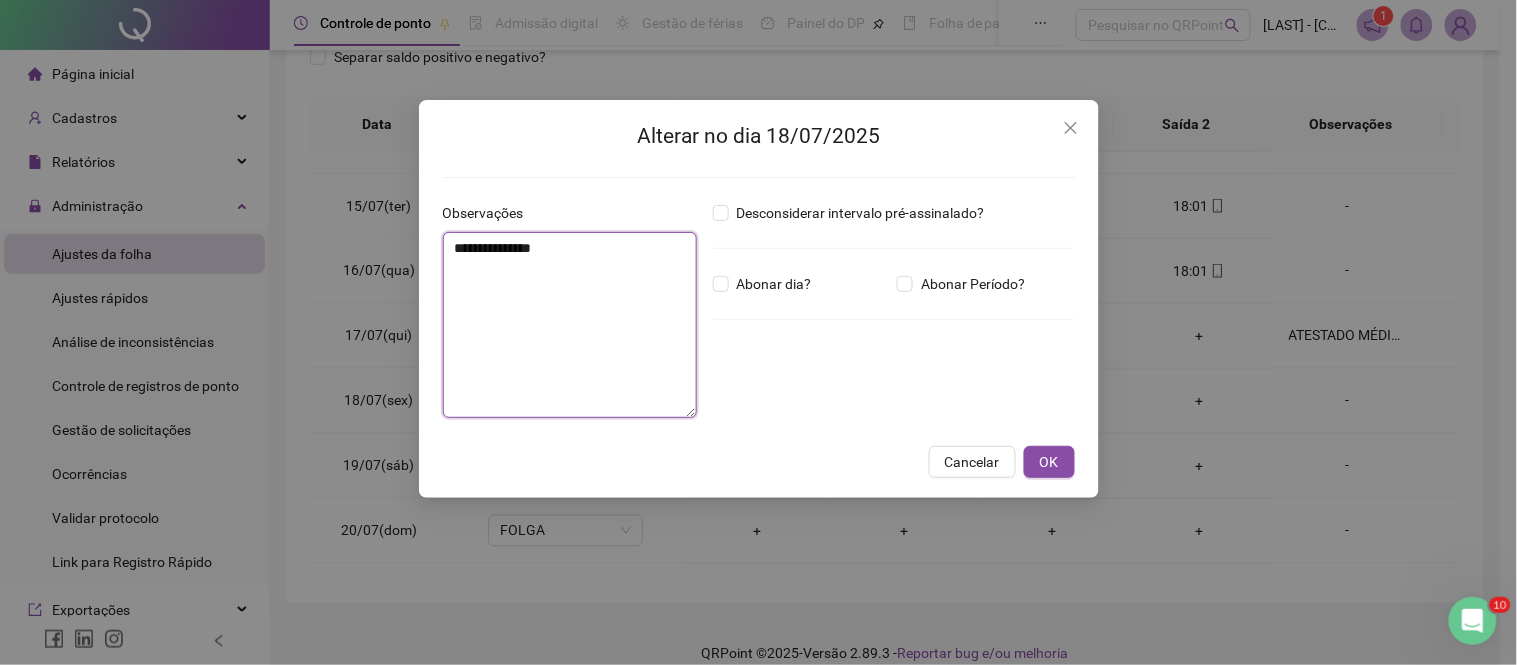 type on "**********" 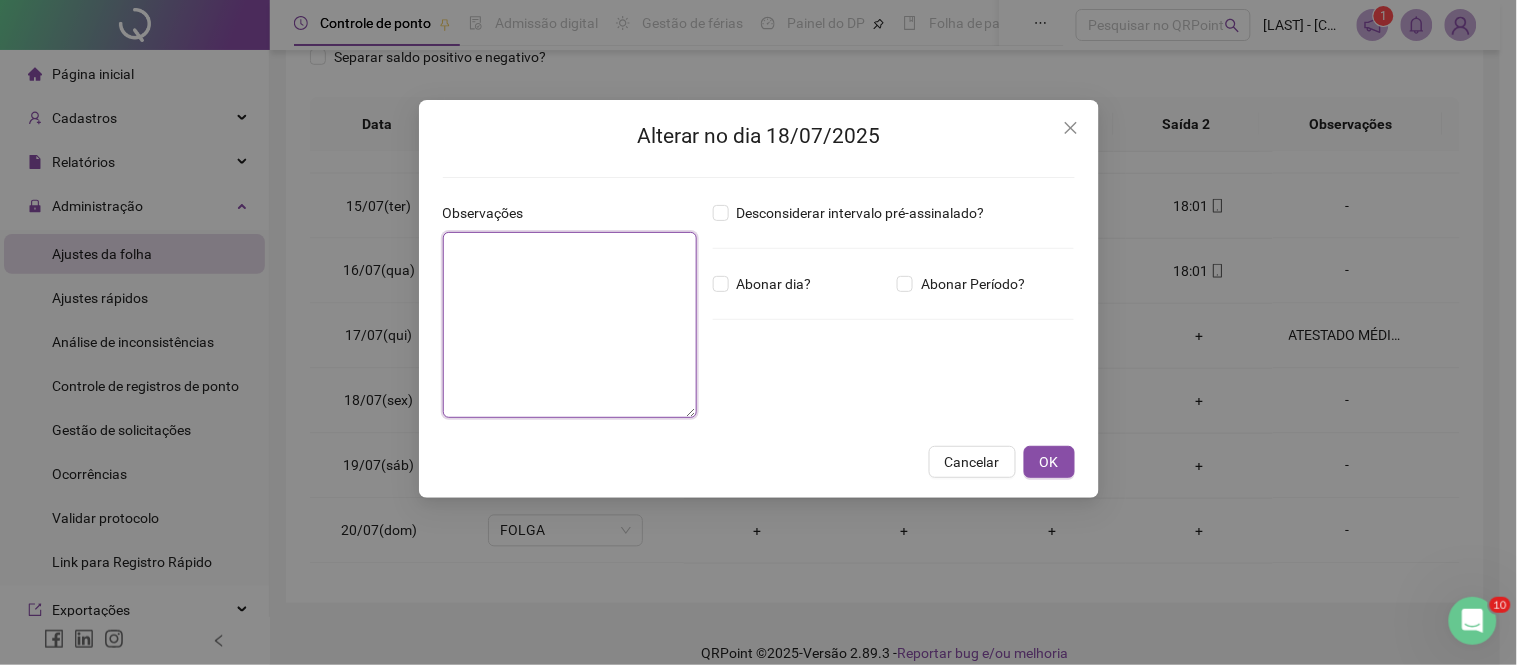 paste on "**********" 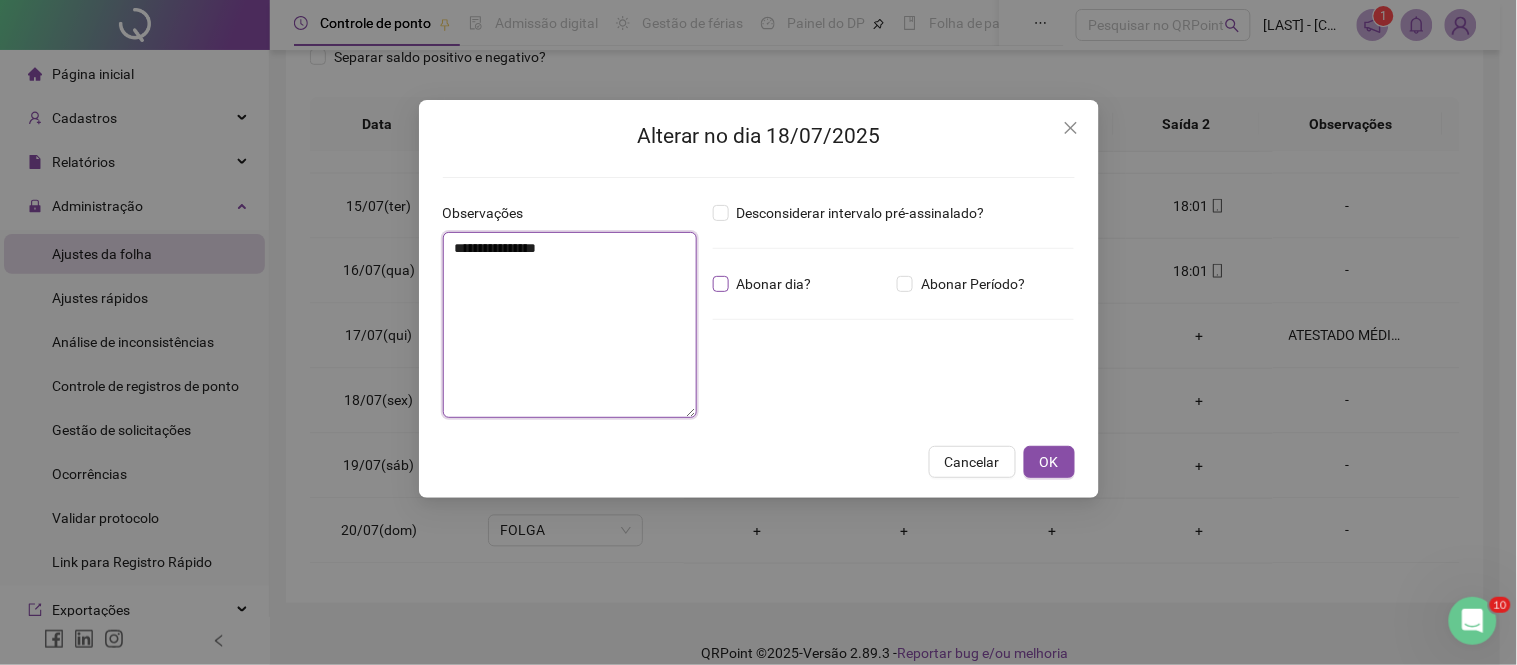 type on "**********" 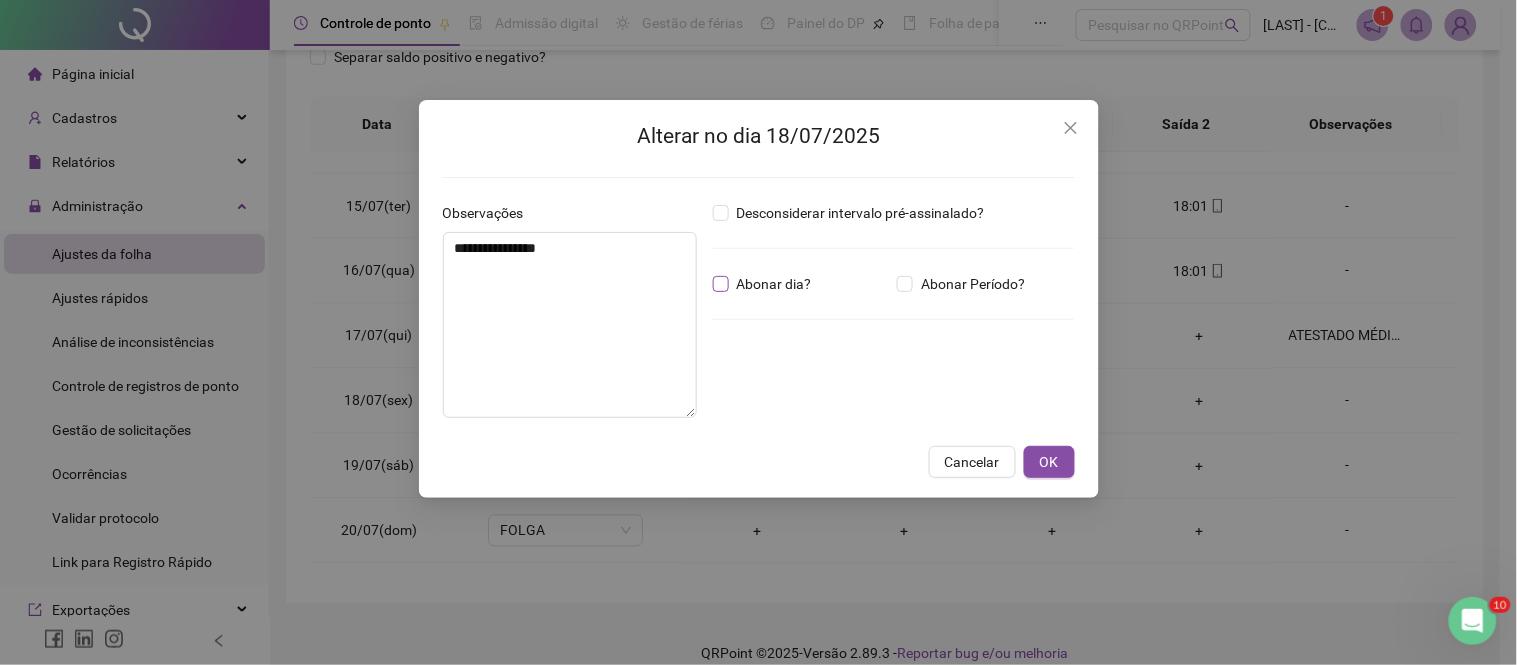click on "Abonar dia?" at bounding box center (774, 284) 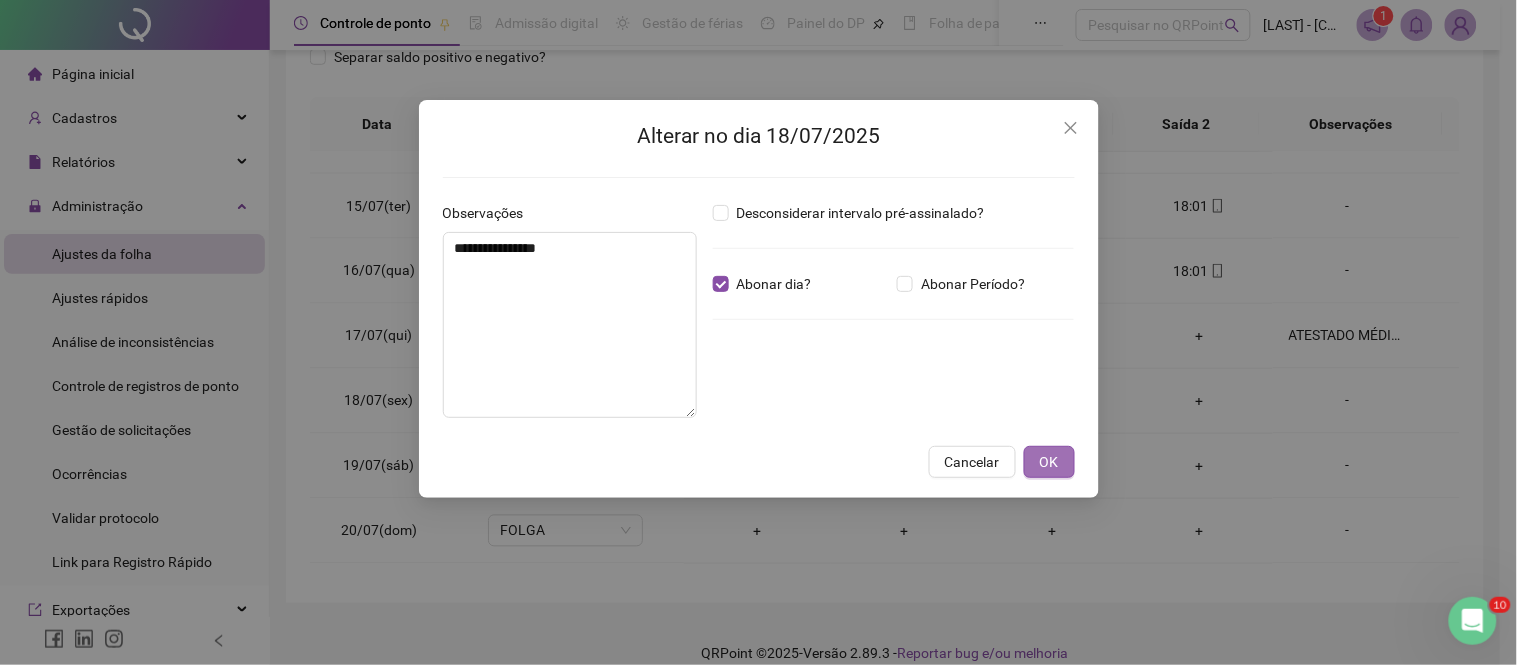 click on "OK" at bounding box center (1049, 462) 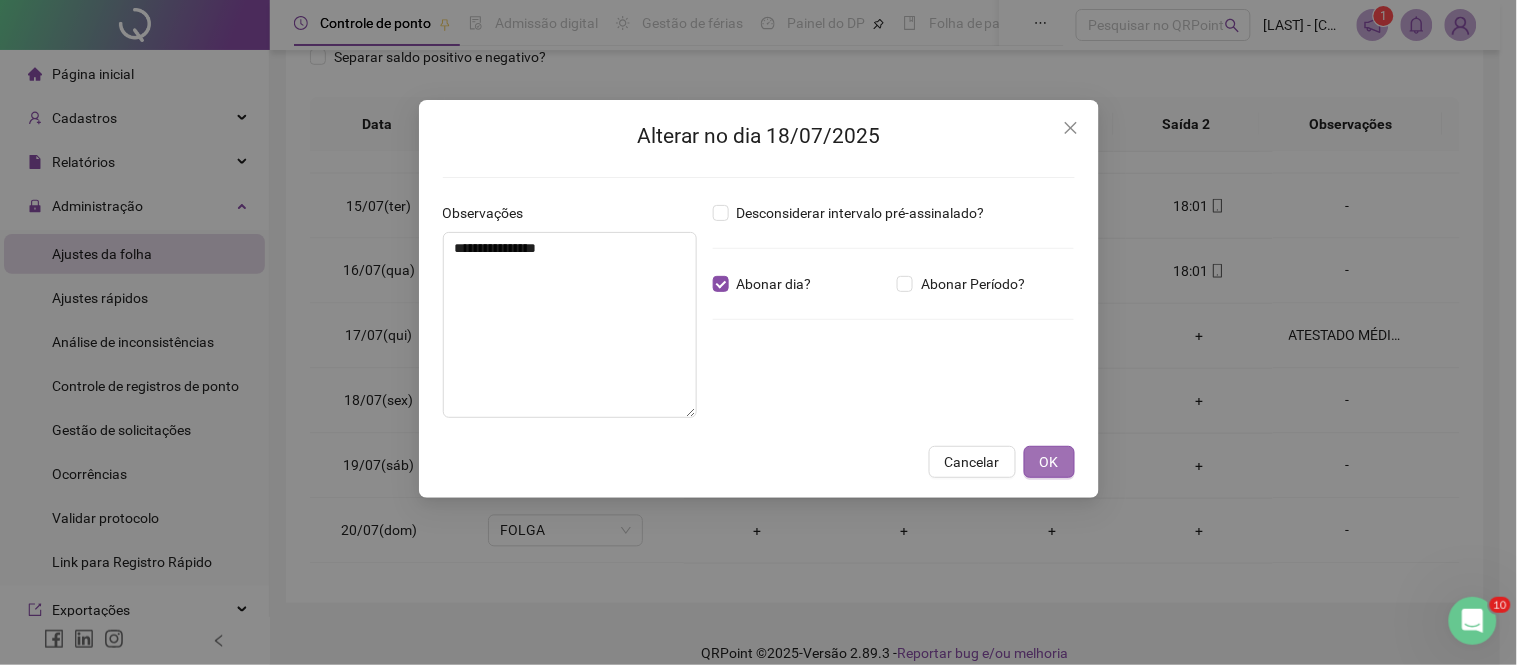 click on "OK" at bounding box center (1049, 462) 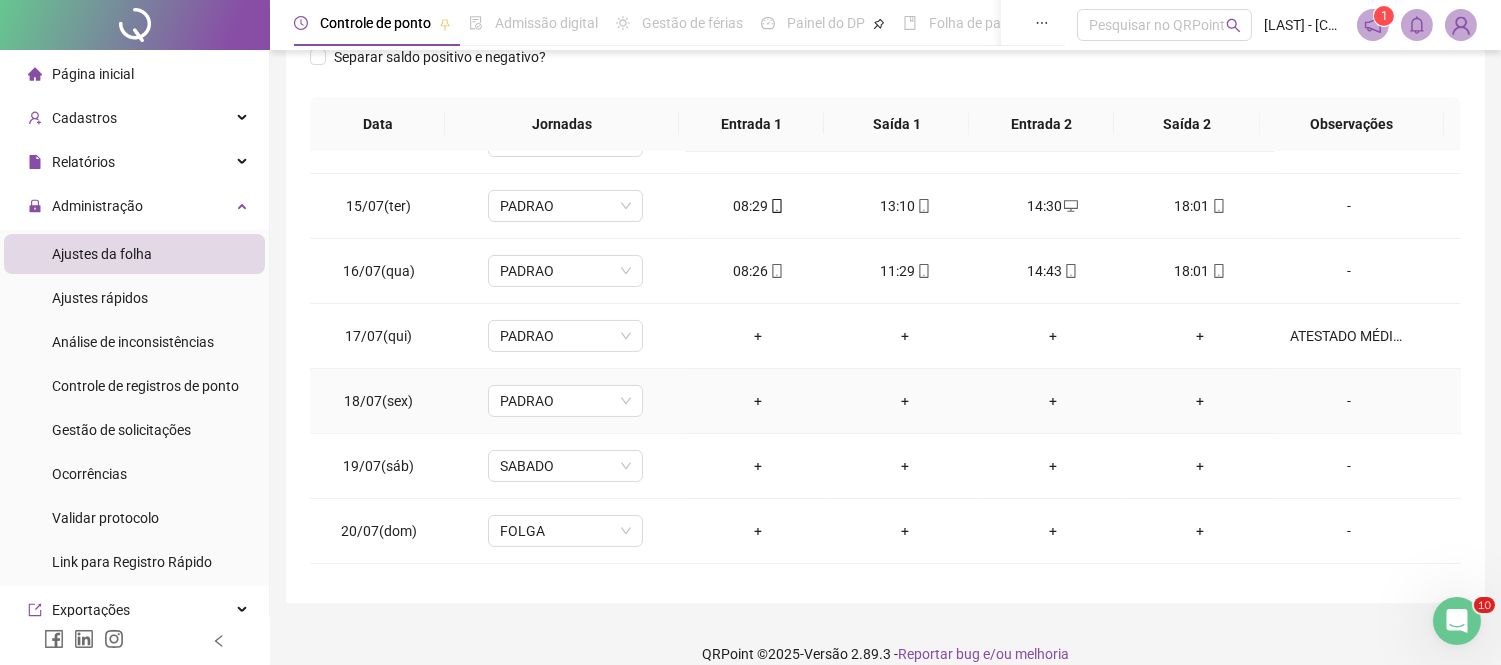 scroll, scrollTop: 1000, scrollLeft: 0, axis: vertical 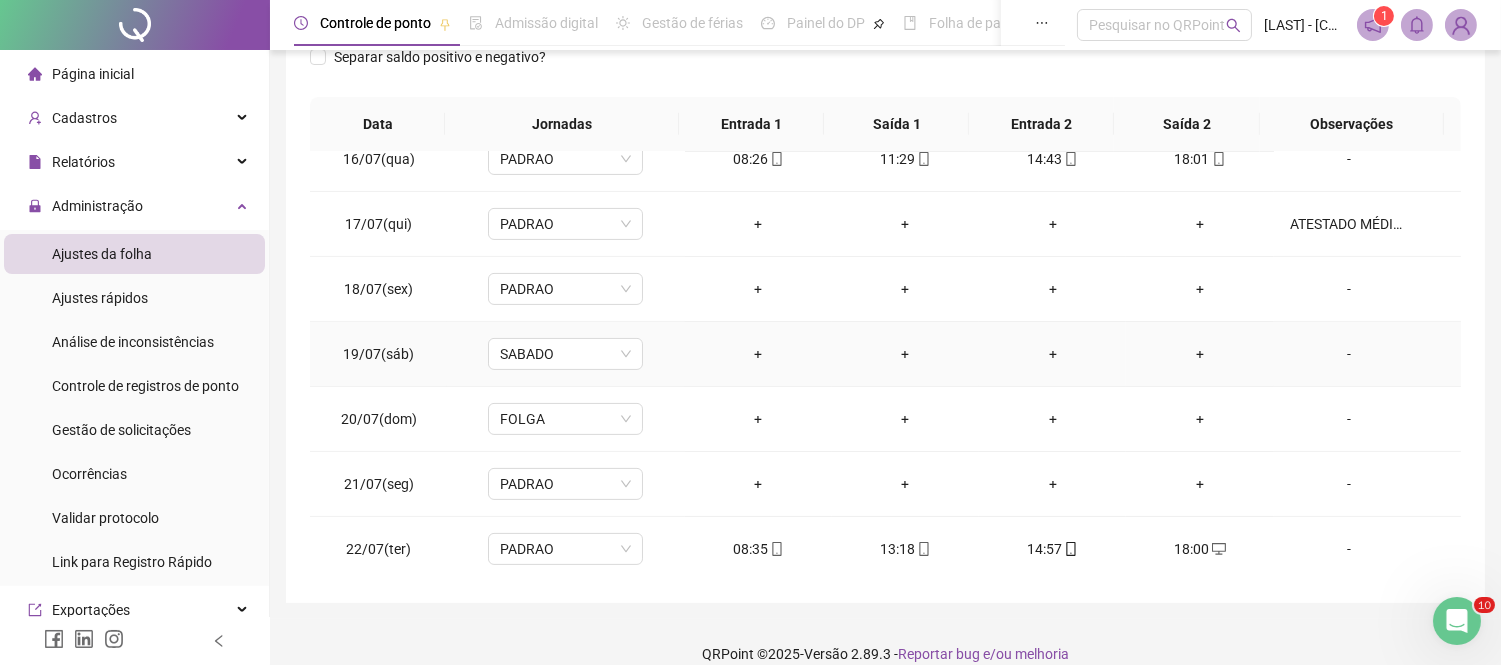 click on "-" at bounding box center [1349, 354] 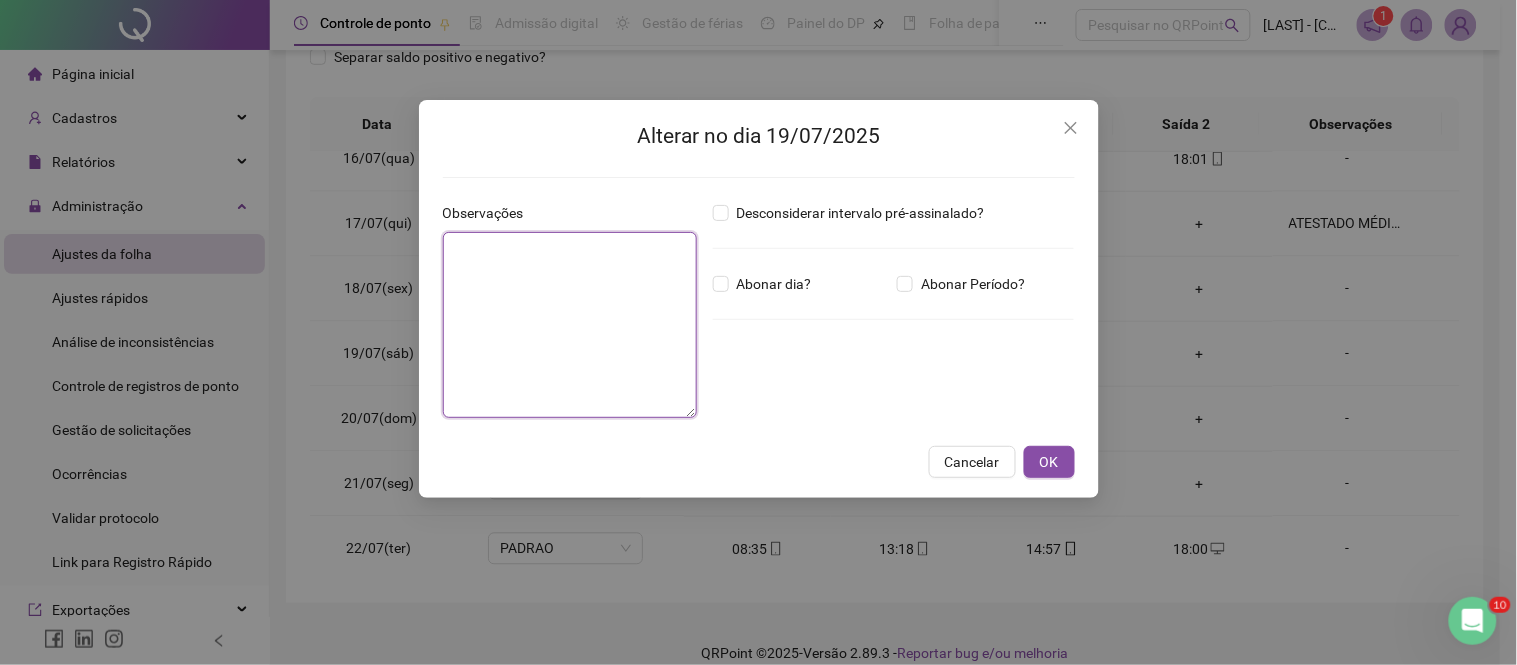 click at bounding box center (570, 325) 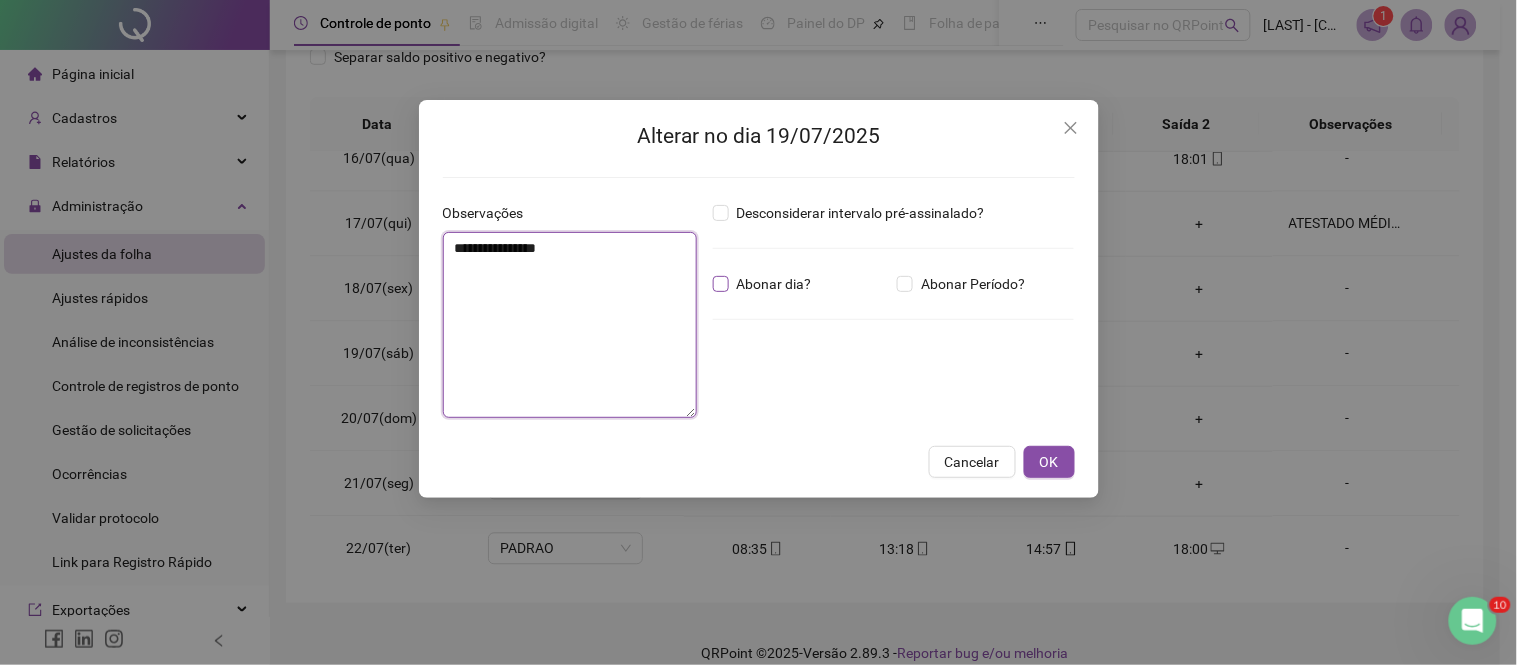 type on "**********" 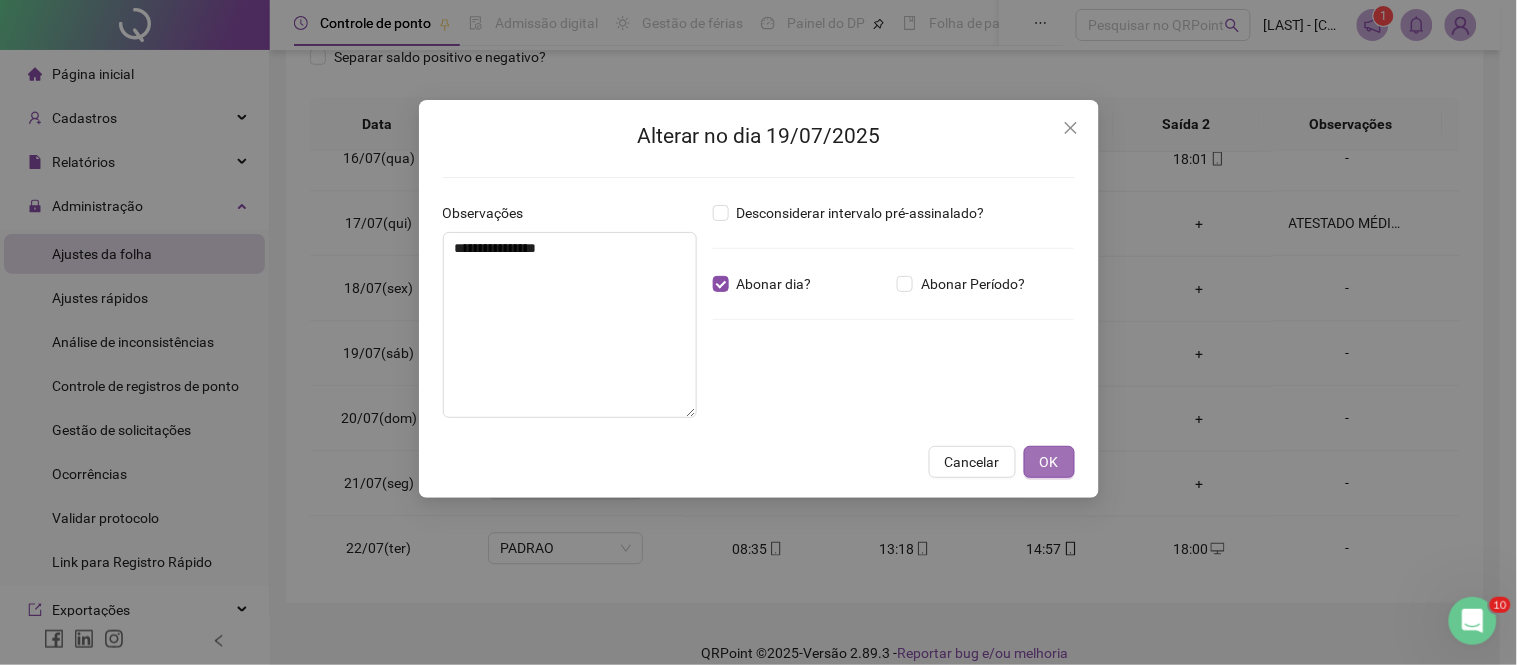 click on "OK" at bounding box center [1049, 462] 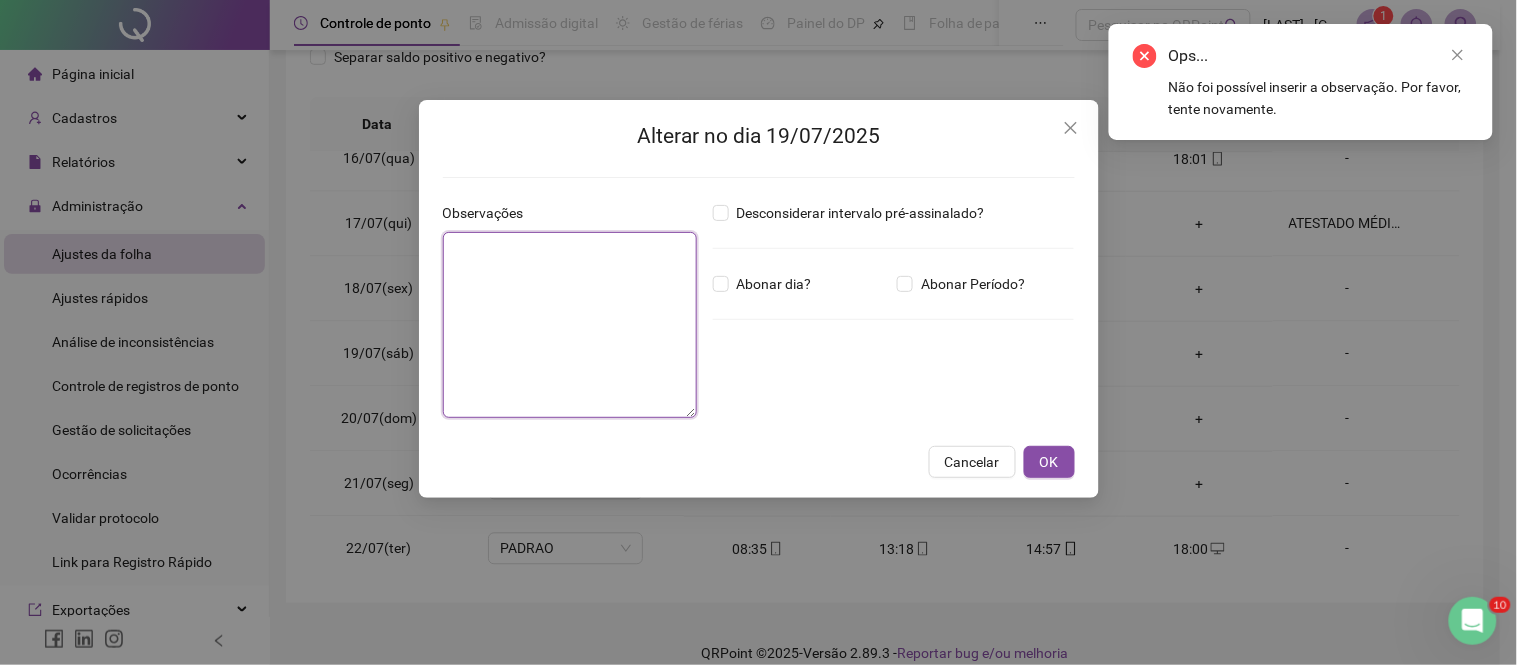 click at bounding box center (570, 325) 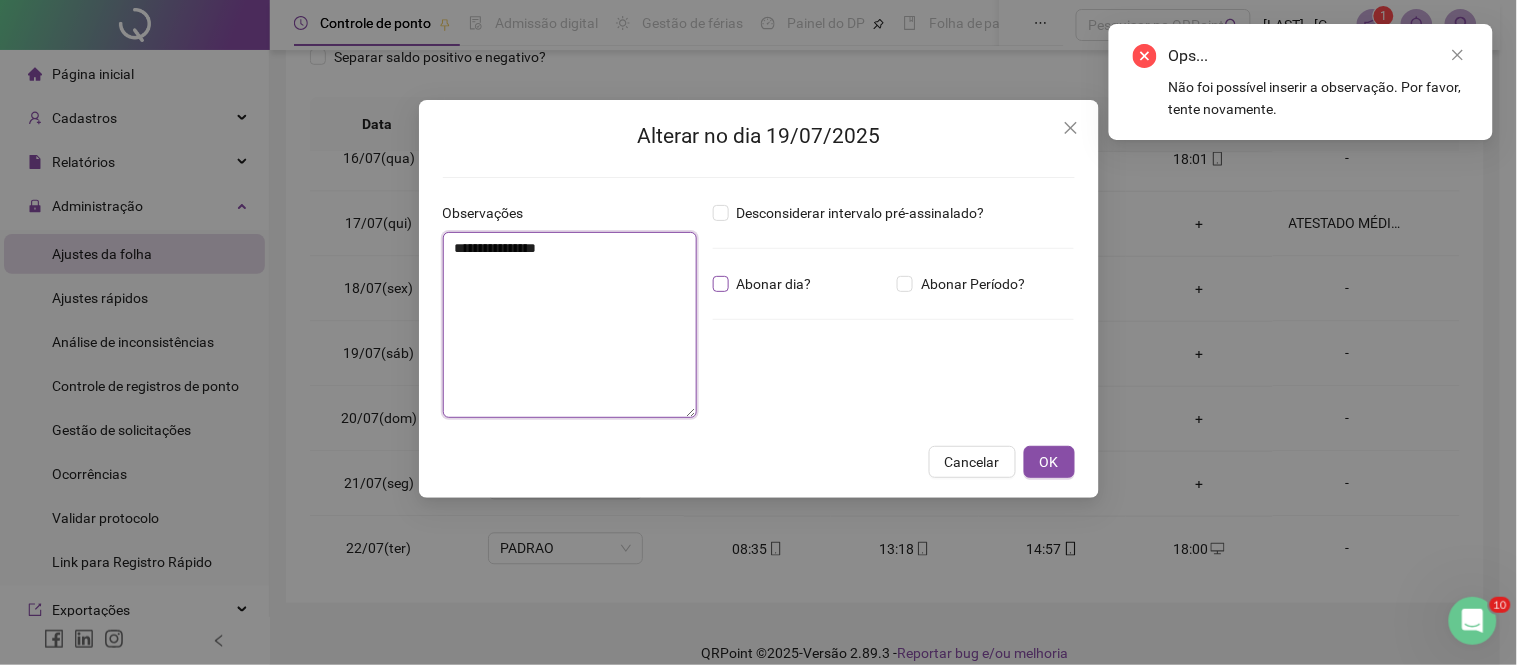 type on "**********" 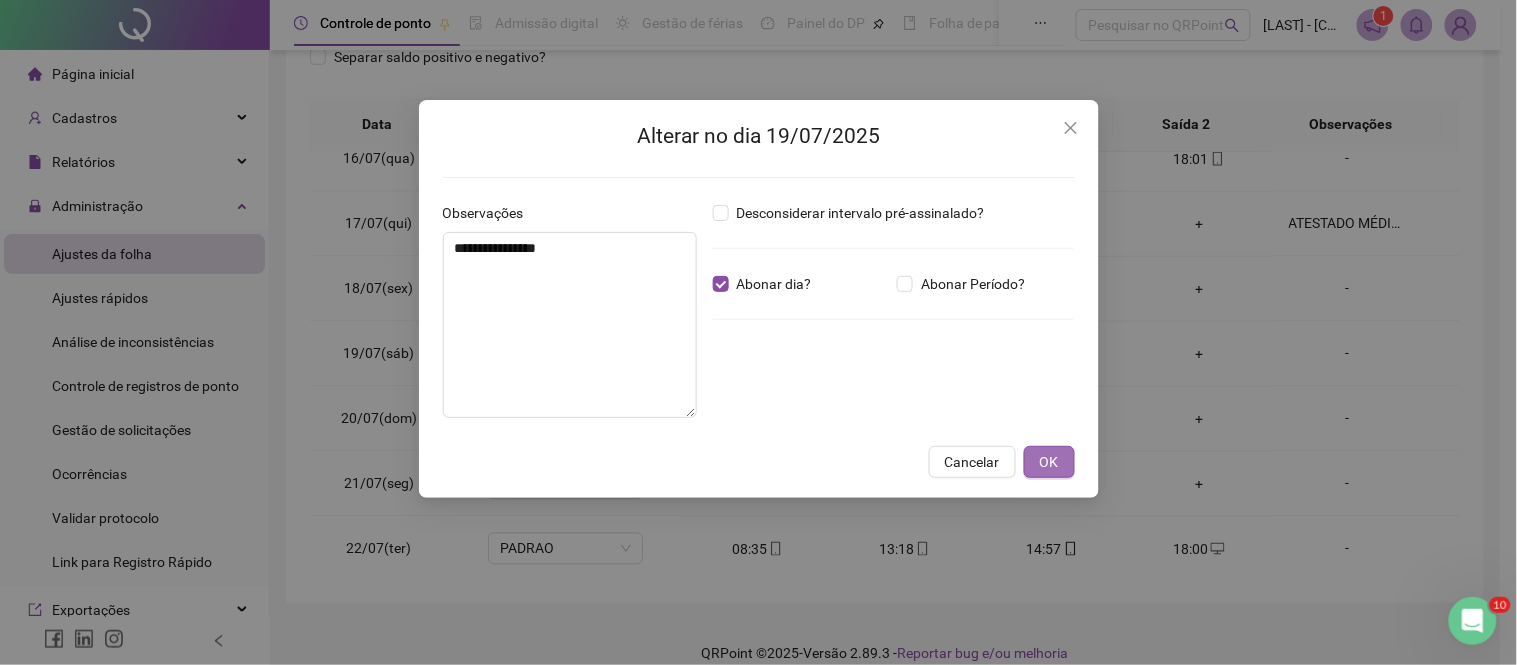 click on "OK" at bounding box center (1049, 462) 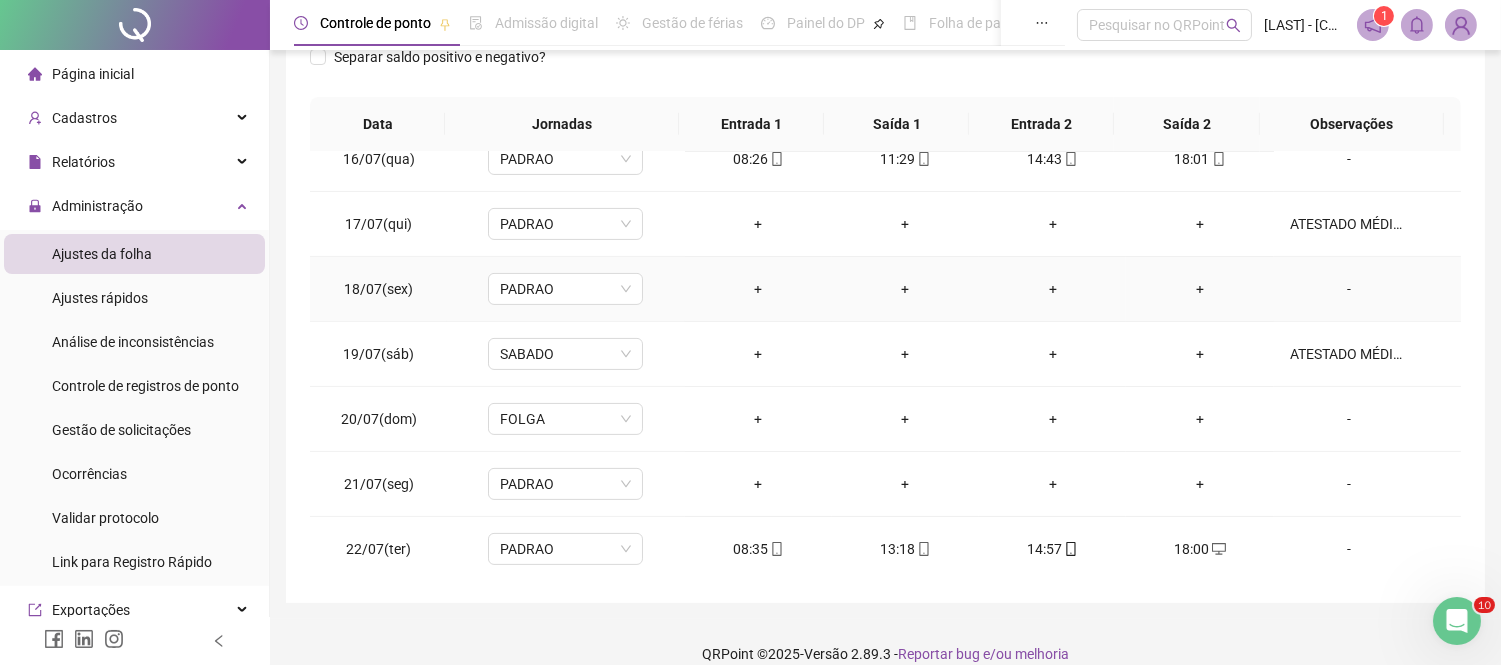 click on "-" at bounding box center [1349, 289] 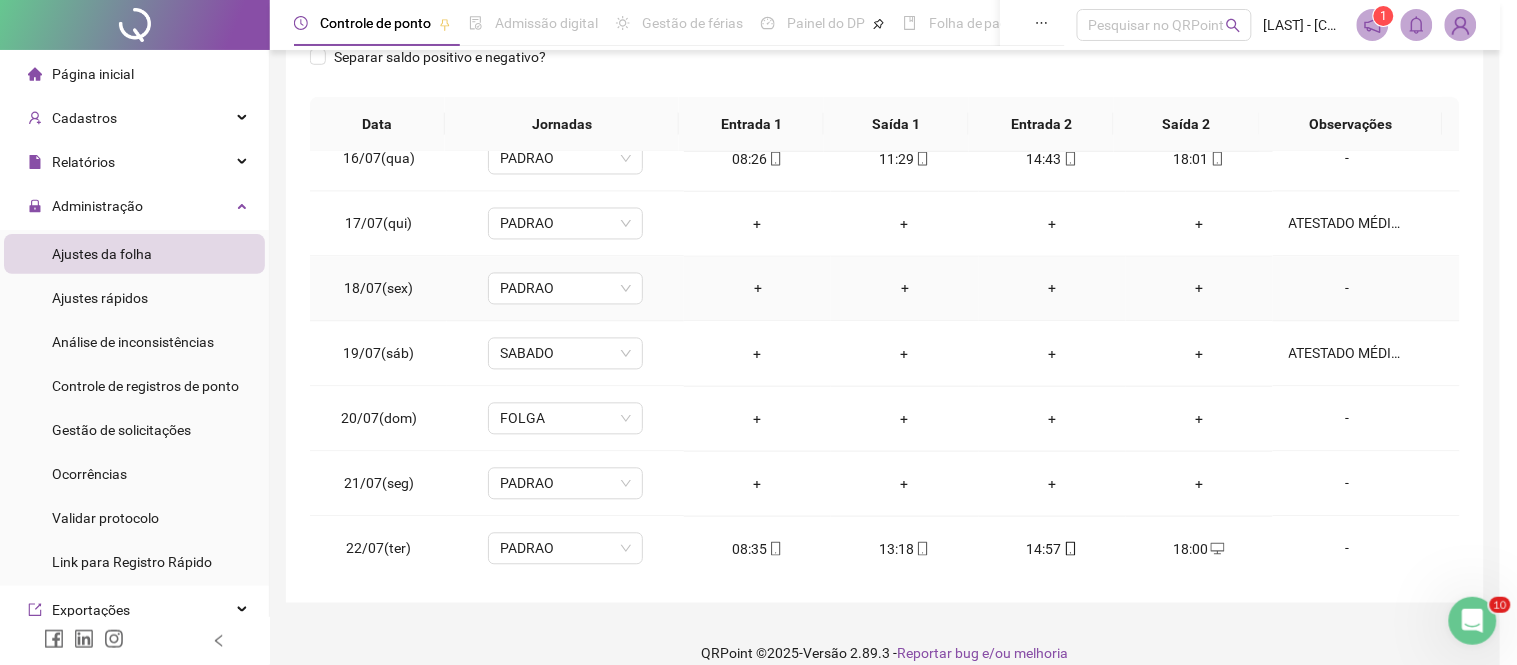 type on "**********" 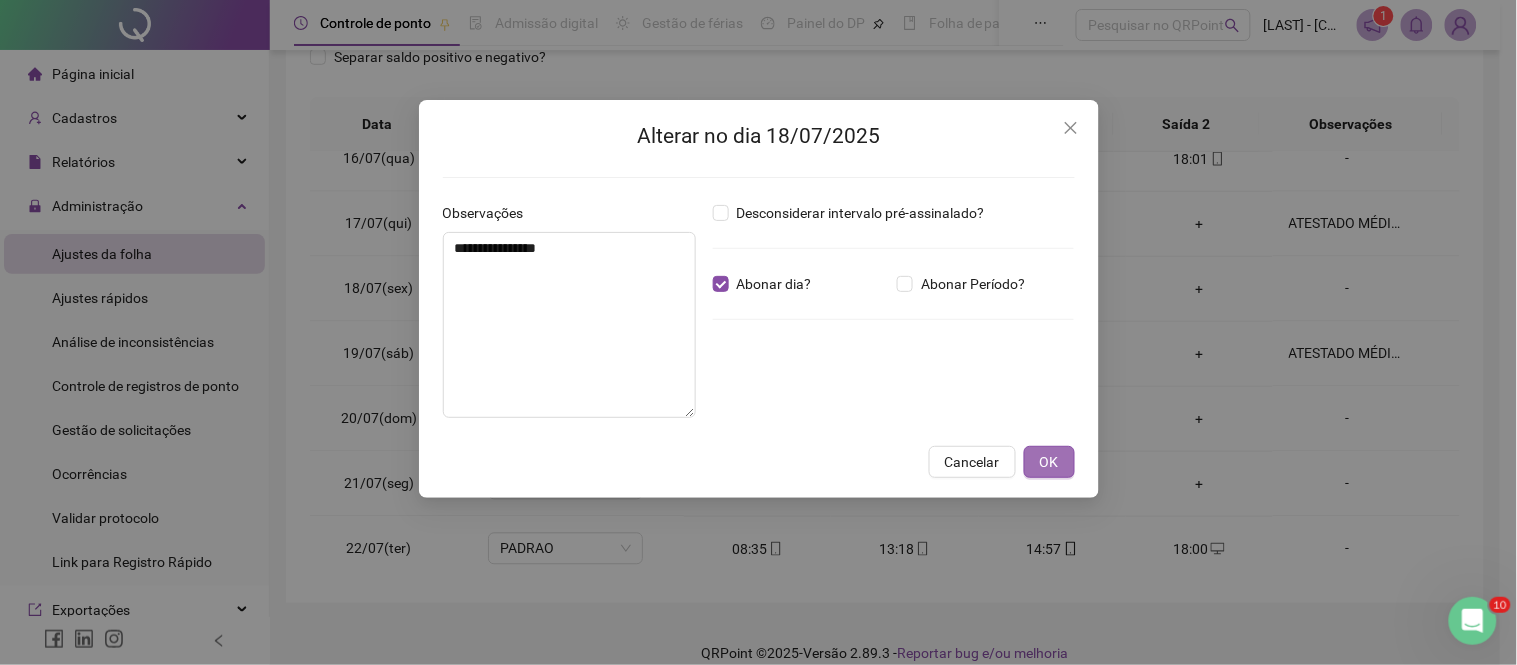 click on "OK" at bounding box center [1049, 462] 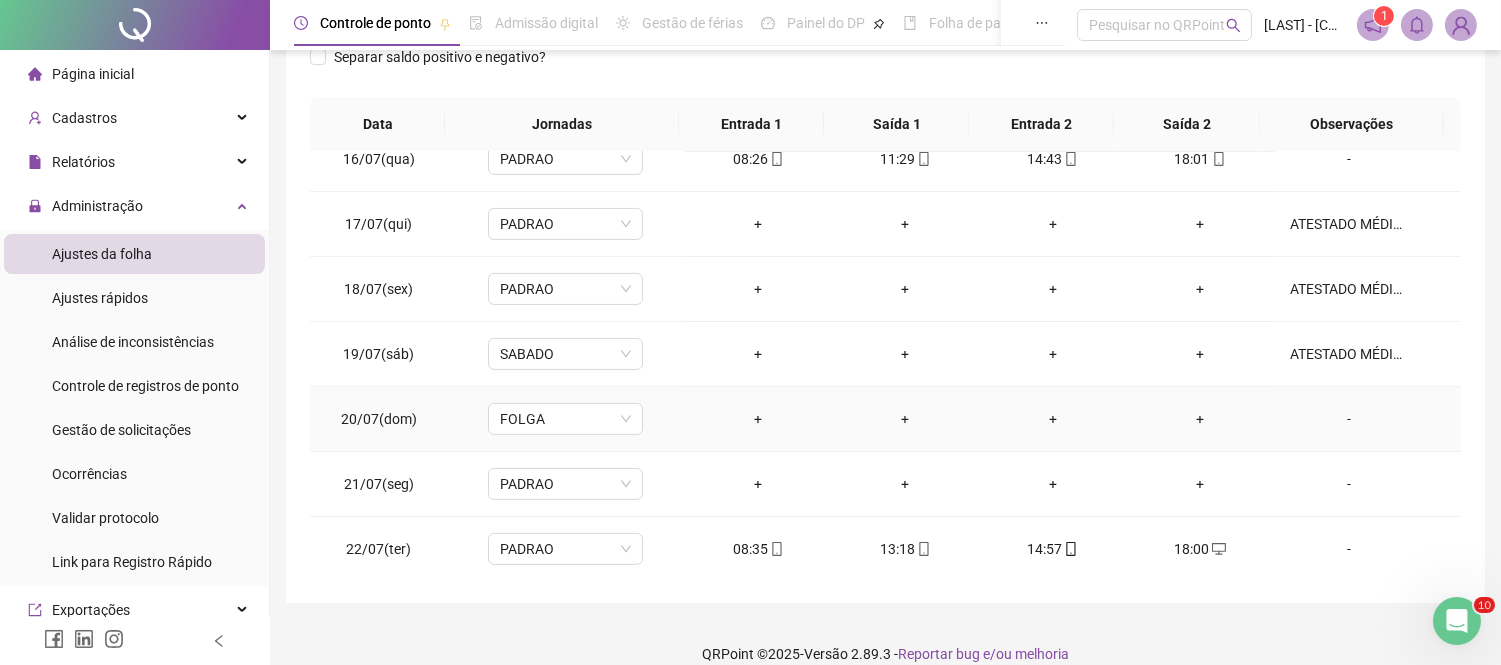 click on "-" at bounding box center [1349, 419] 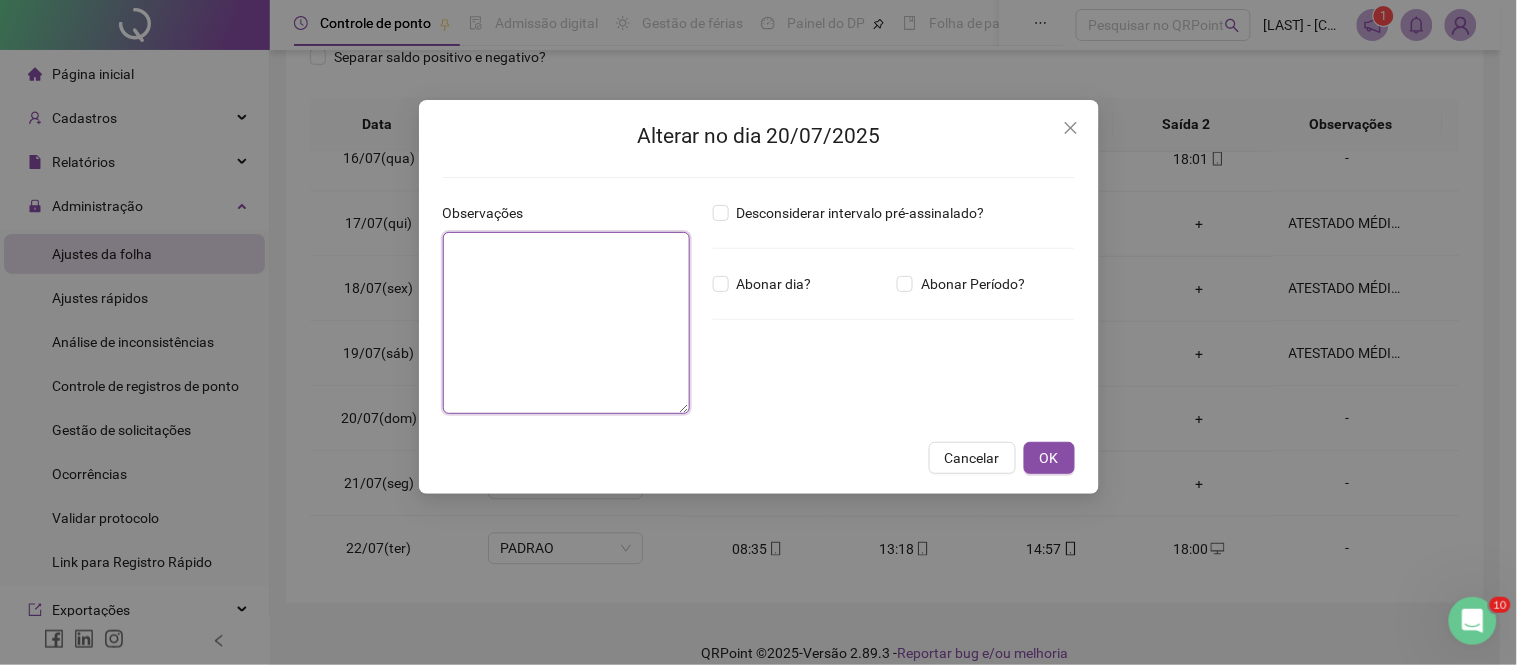 click at bounding box center (567, 323) 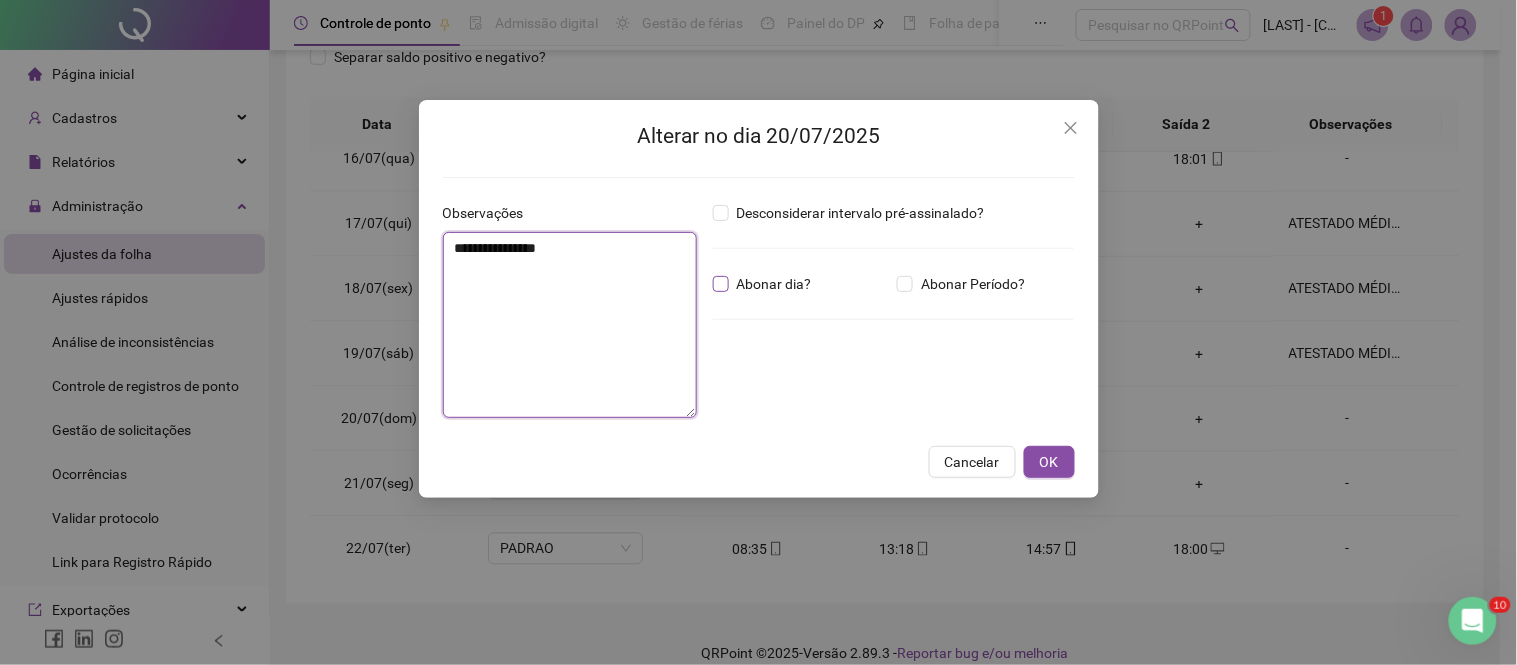 type on "**********" 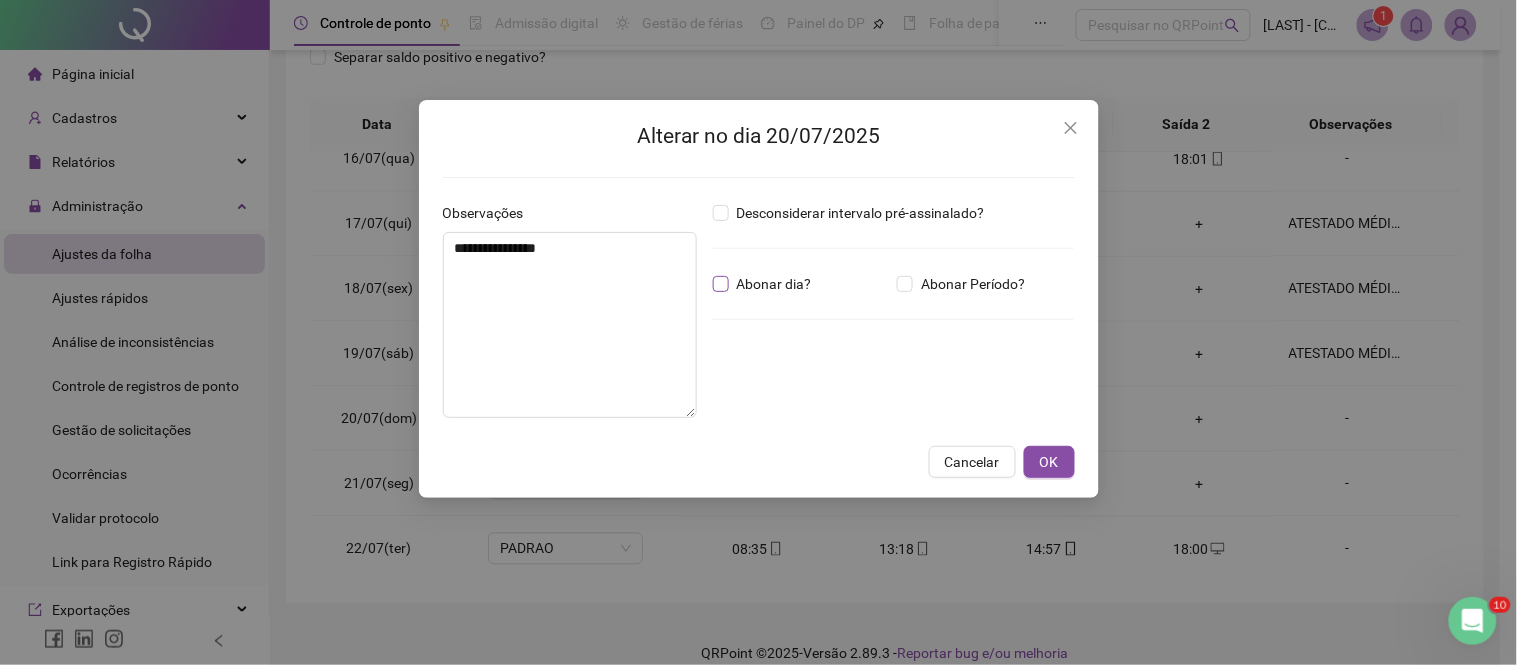 click on "Abonar dia?" at bounding box center [774, 284] 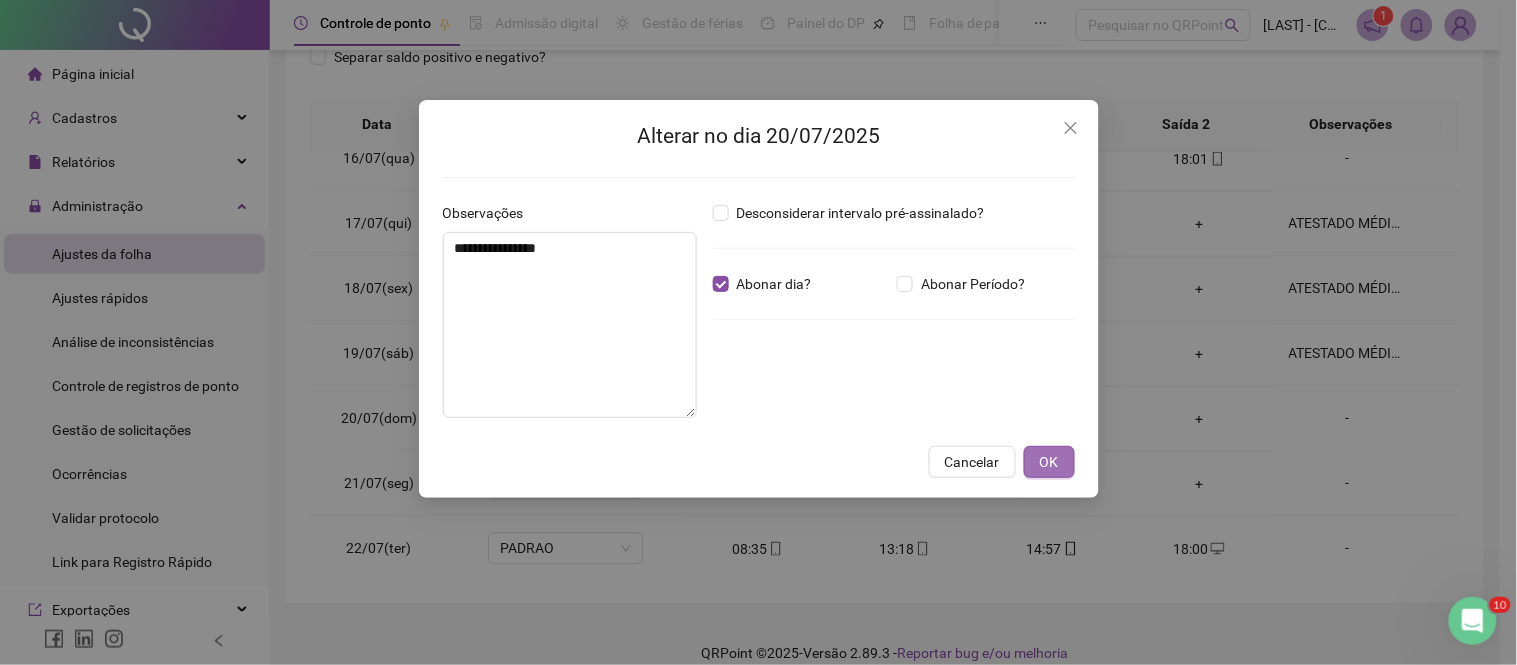 click on "OK" at bounding box center [1049, 462] 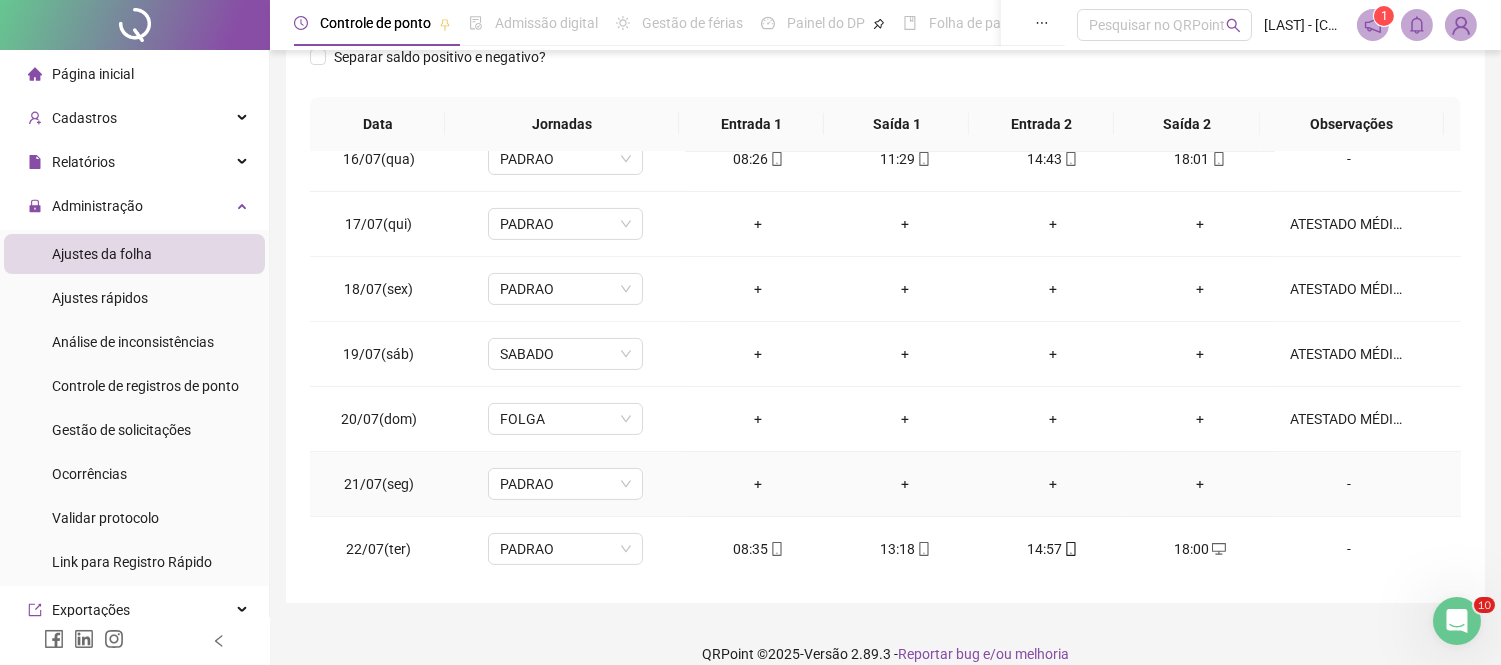 click on "-" at bounding box center [1349, 484] 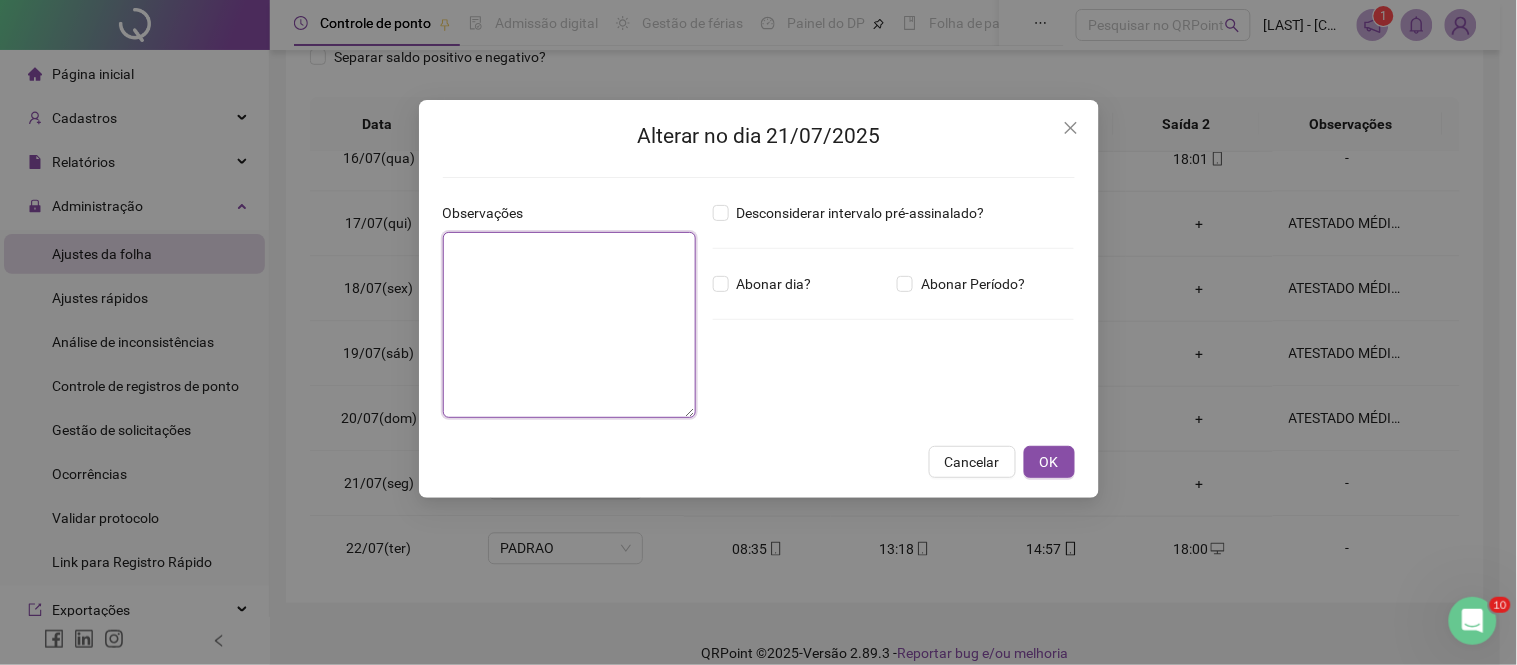 click at bounding box center (570, 325) 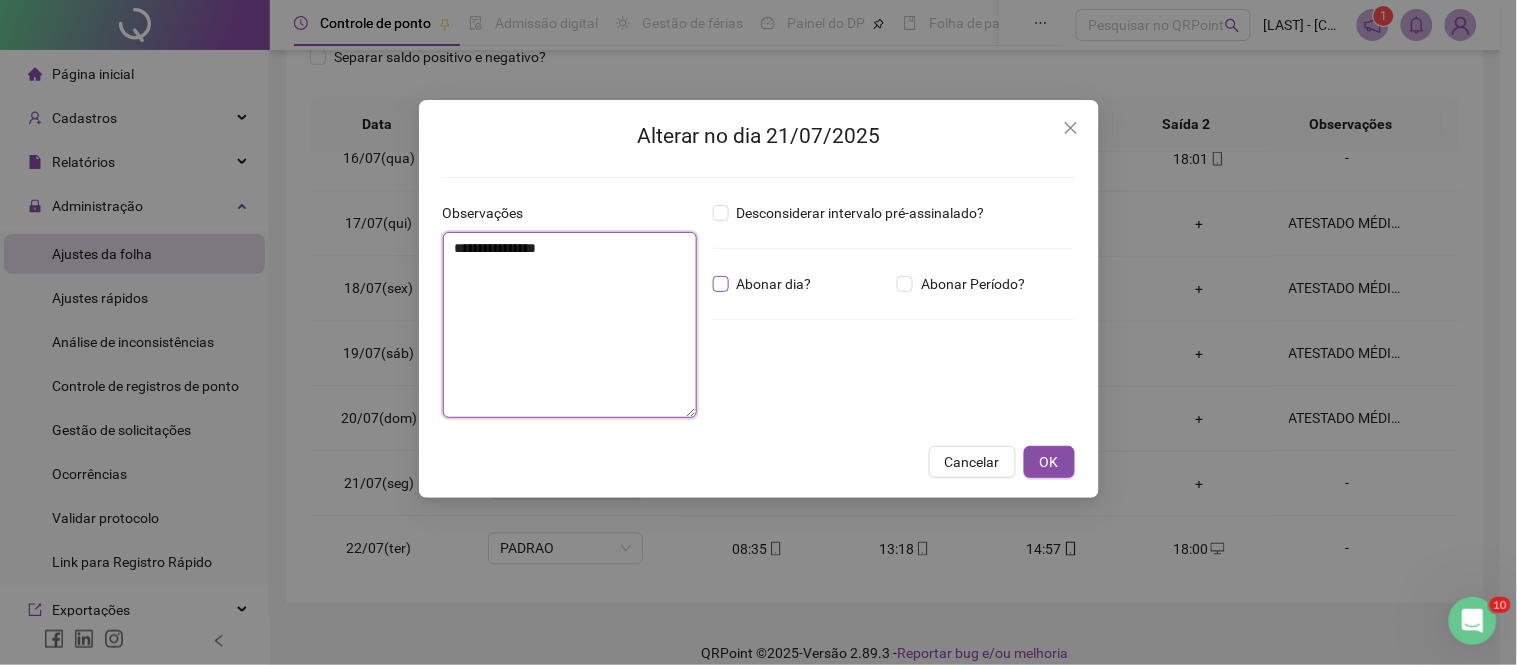 type on "**********" 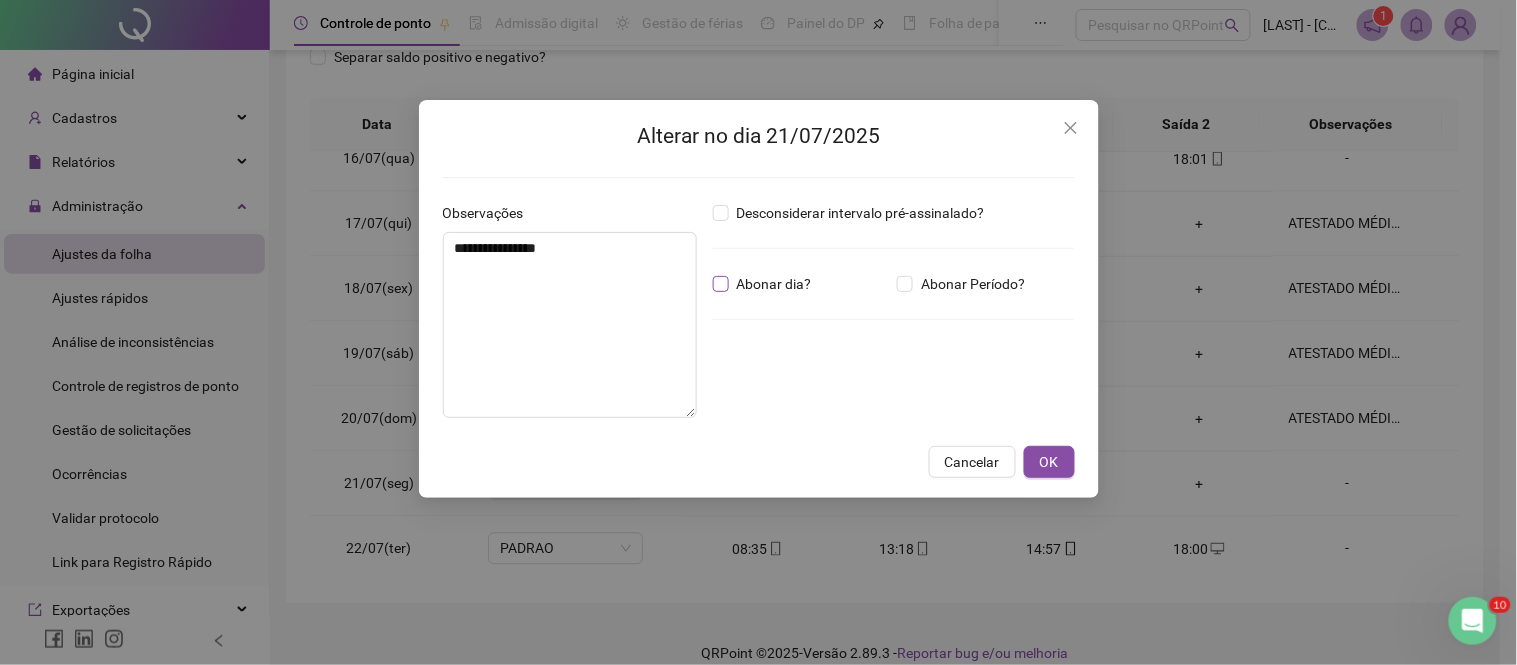 click on "Abonar dia?" at bounding box center [774, 284] 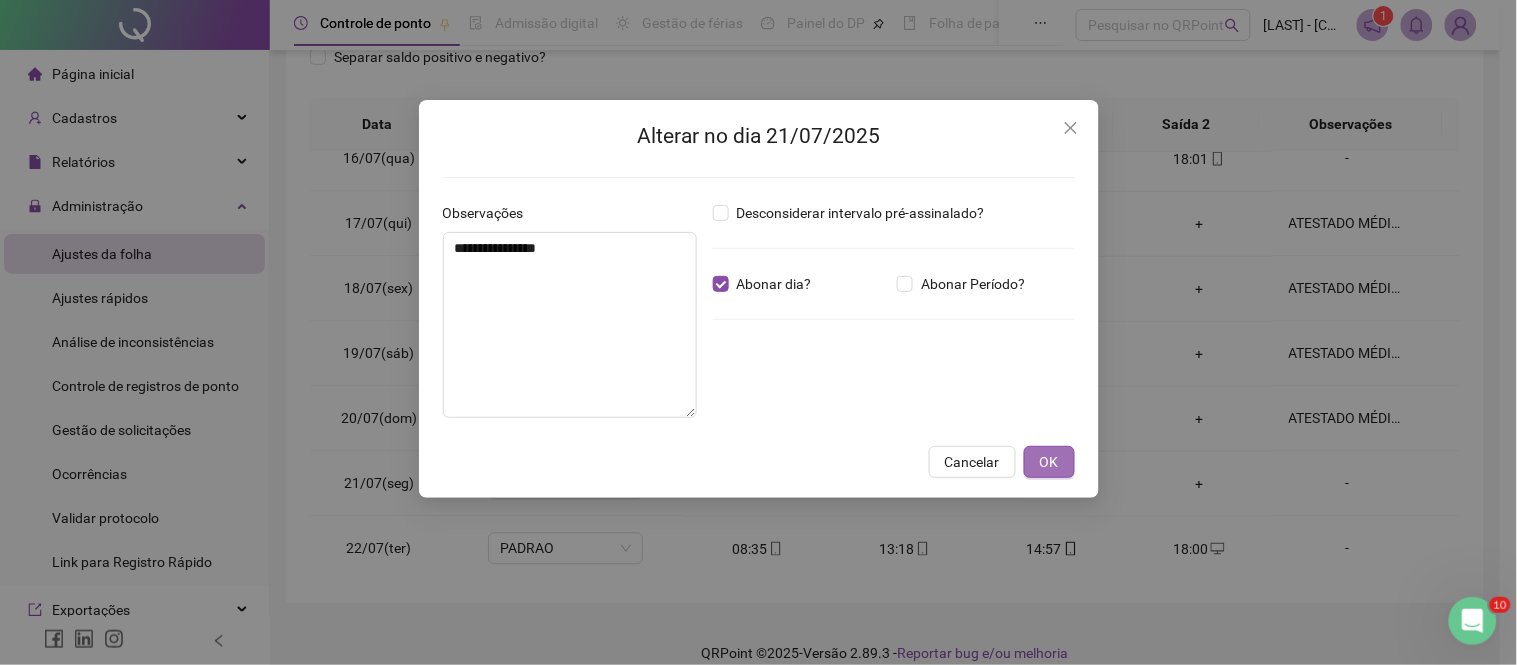 click on "OK" at bounding box center (1049, 462) 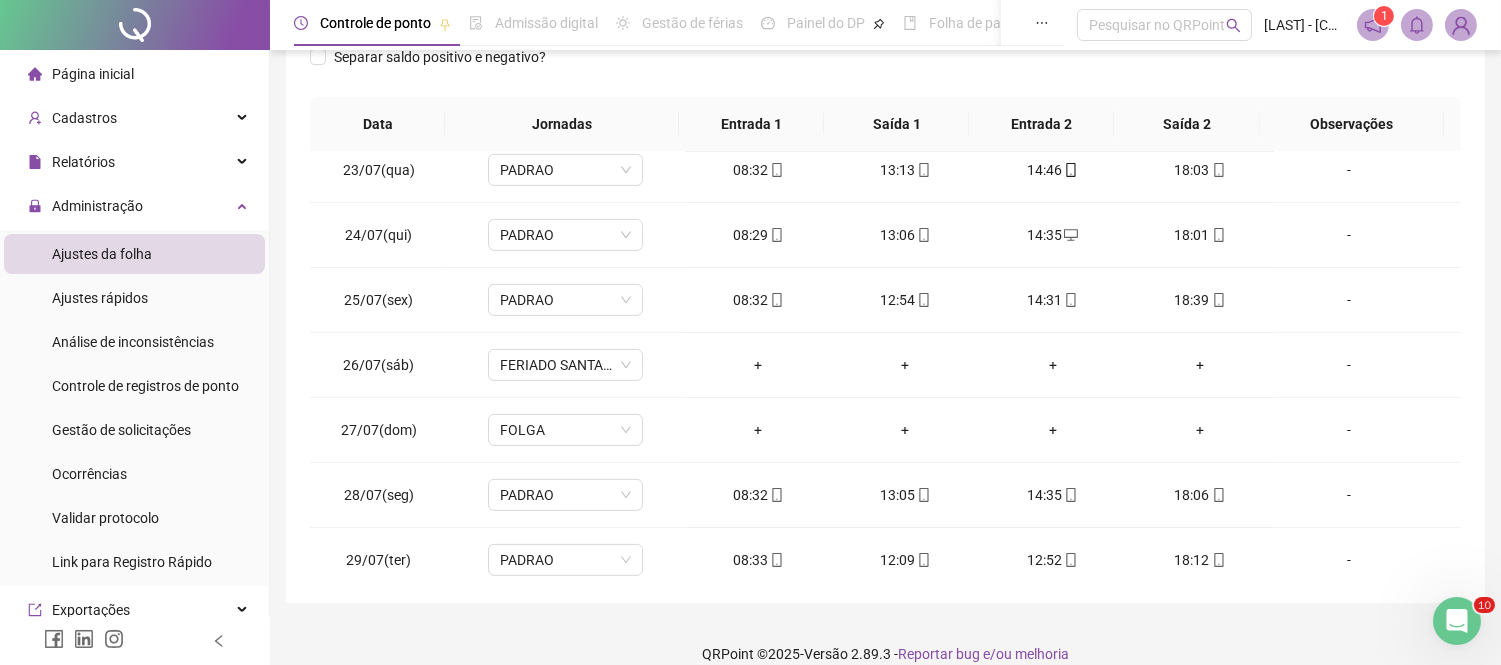 scroll, scrollTop: 1591, scrollLeft: 0, axis: vertical 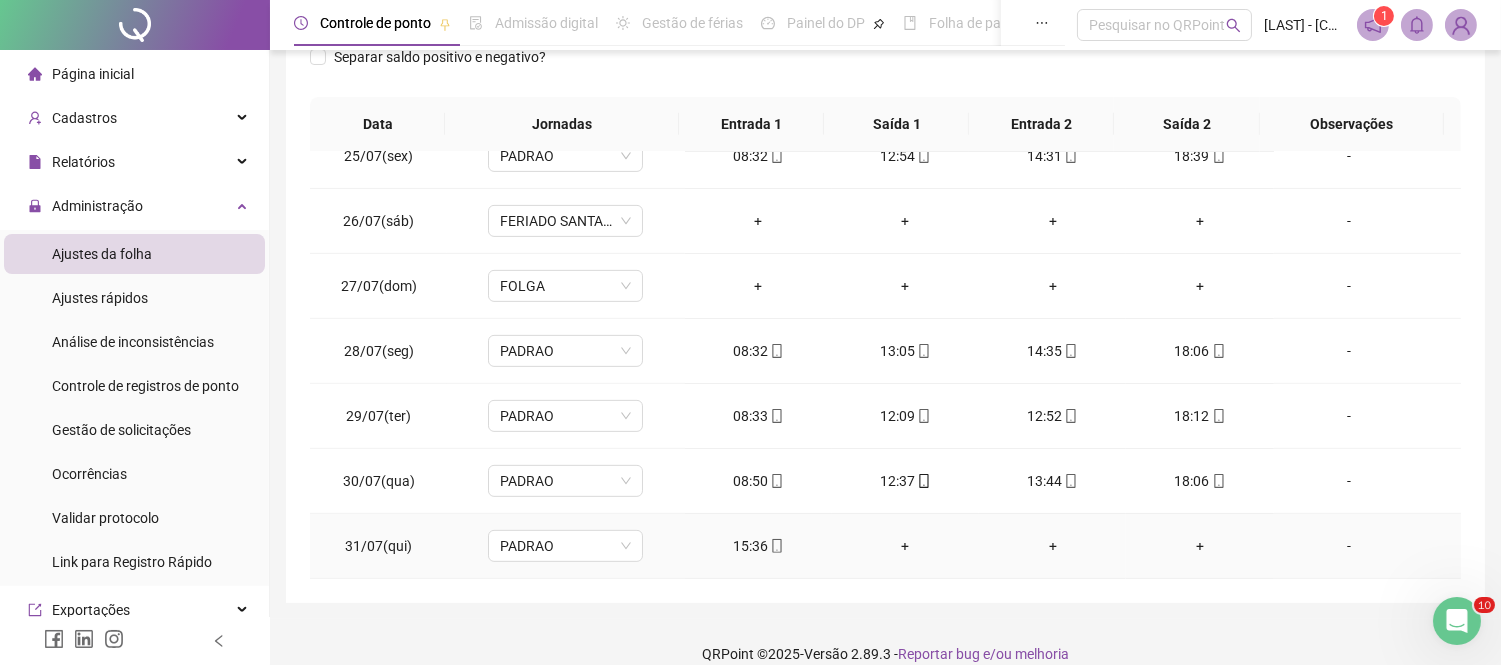 click on "-" at bounding box center (1349, 546) 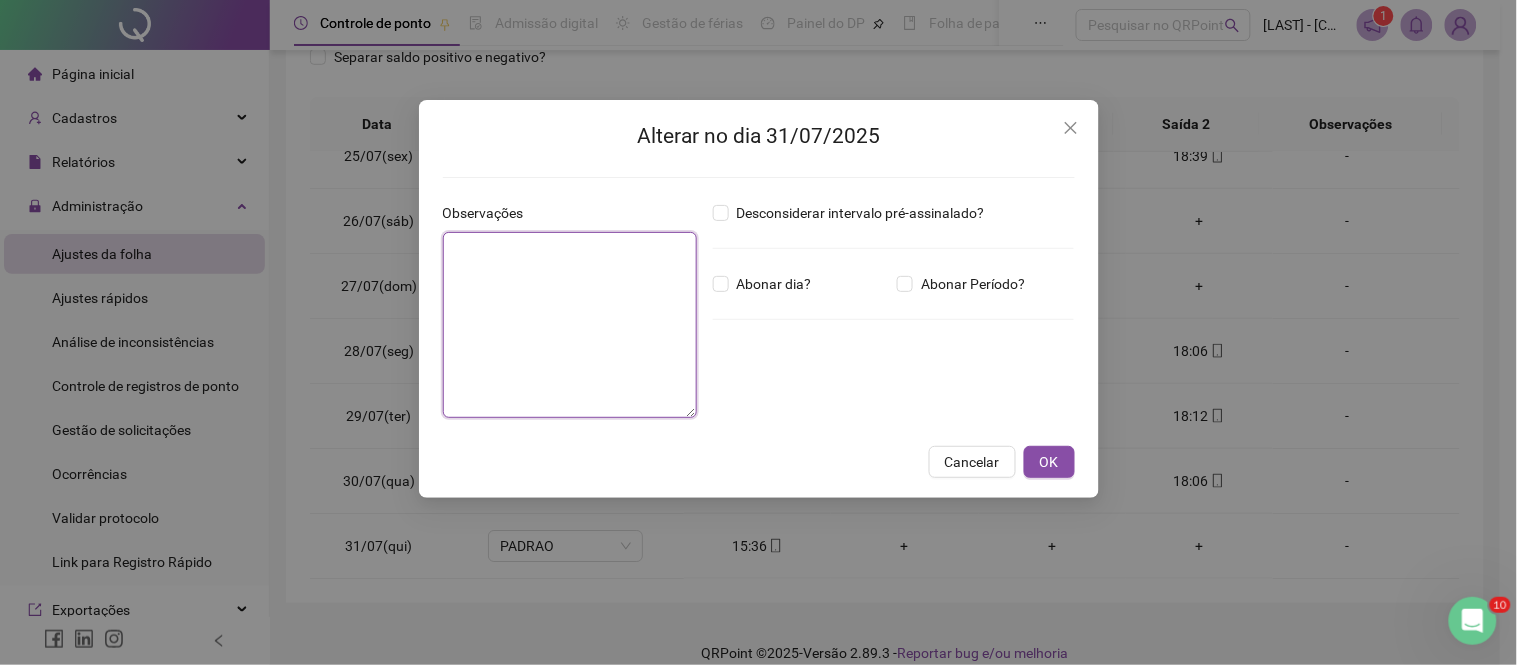 click at bounding box center [570, 325] 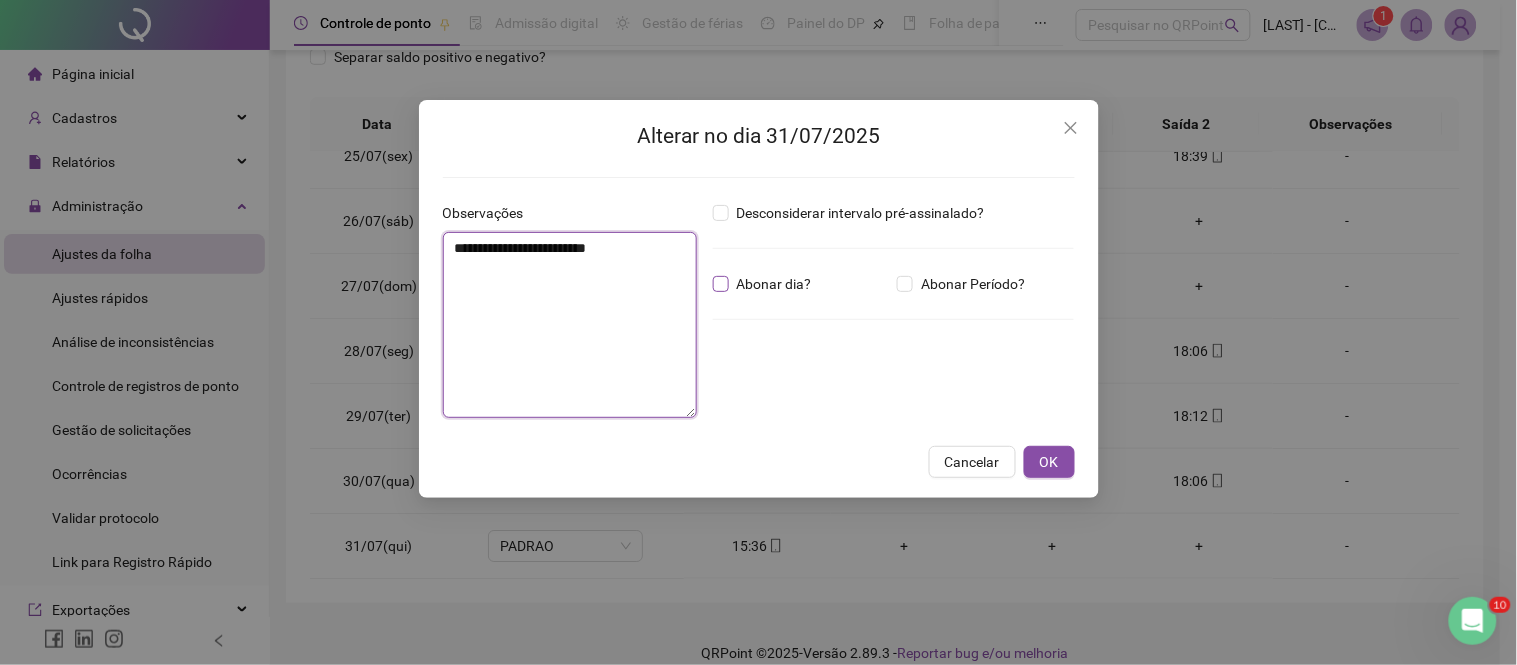 type on "**********" 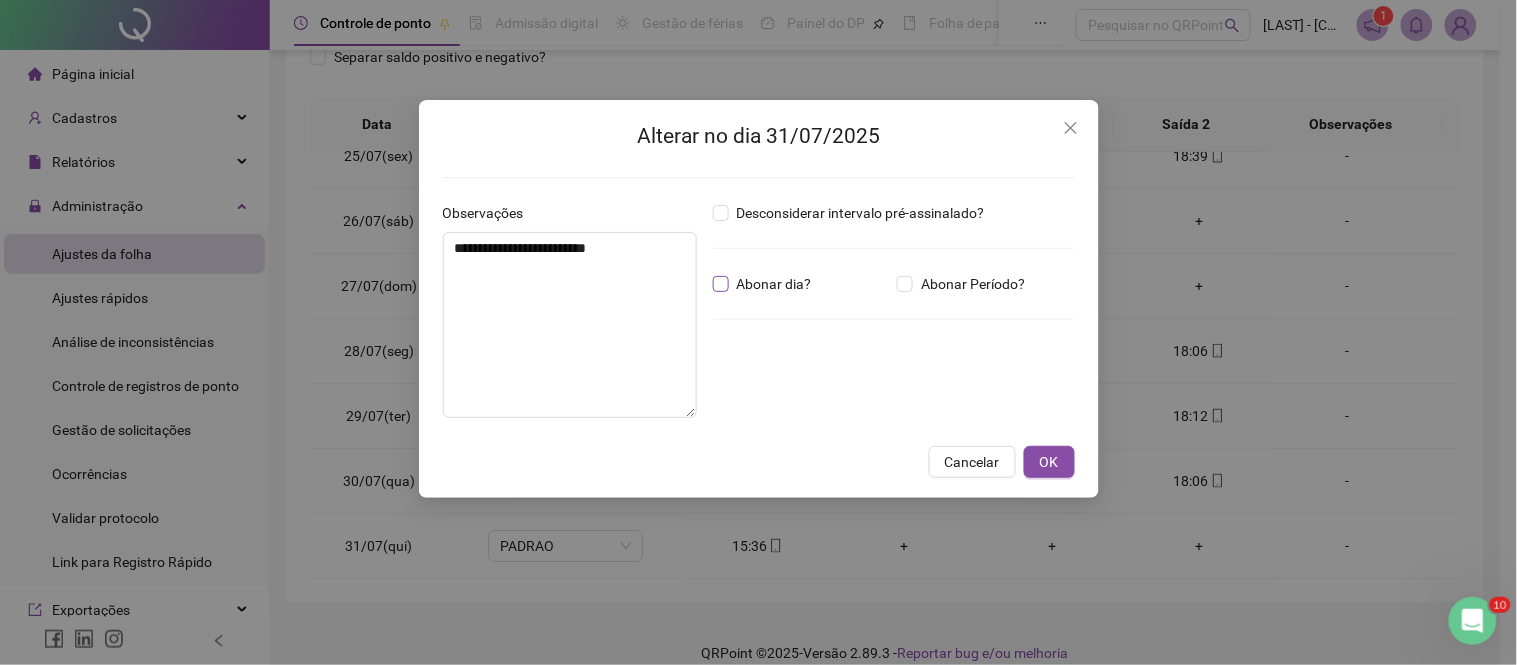 click on "Abonar dia?" at bounding box center [774, 284] 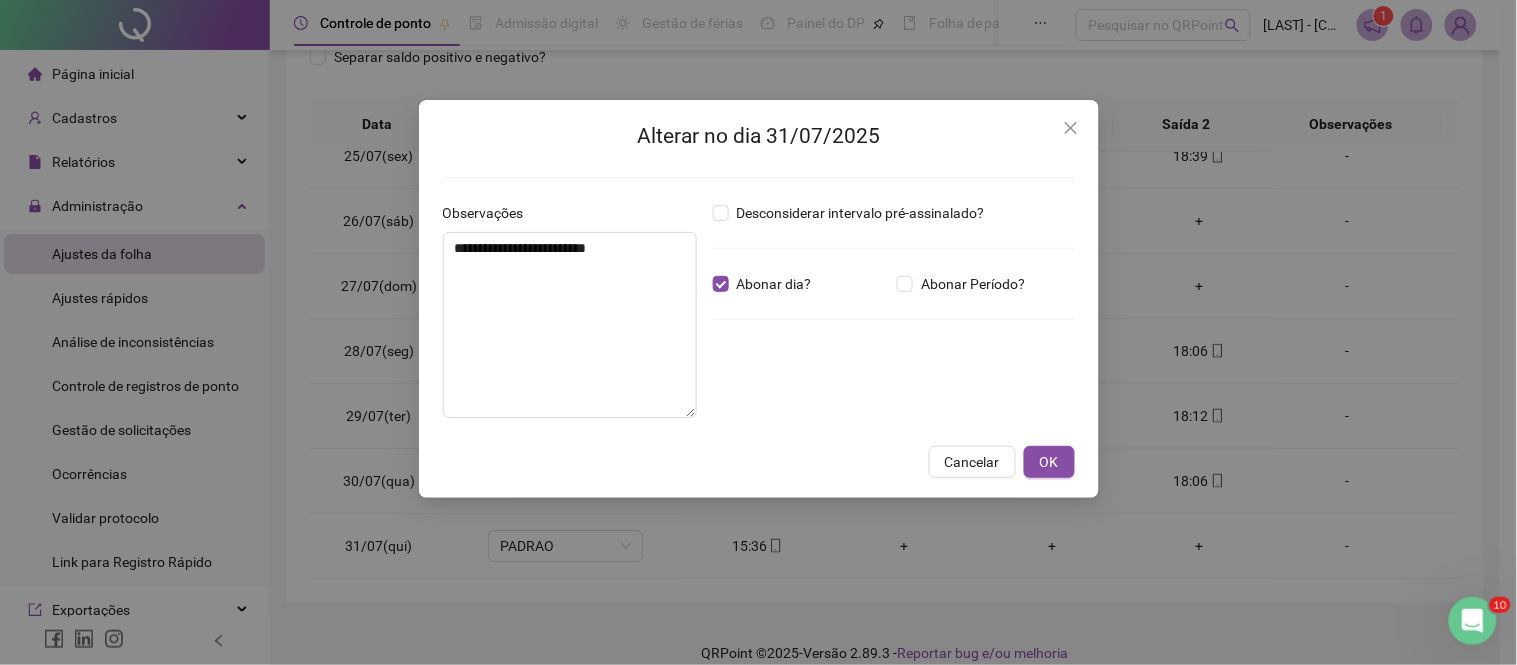 click on "Cancelar OK" at bounding box center (759, 462) 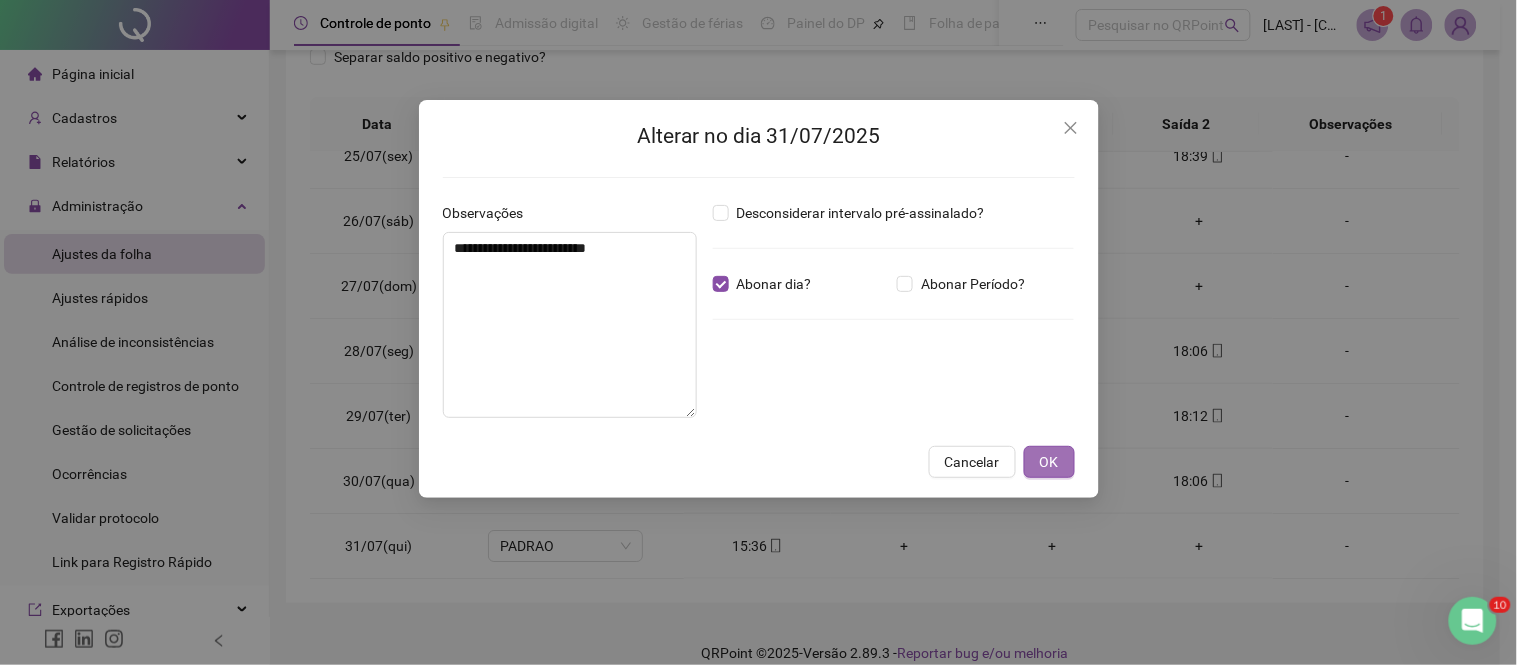 click on "OK" at bounding box center (1049, 462) 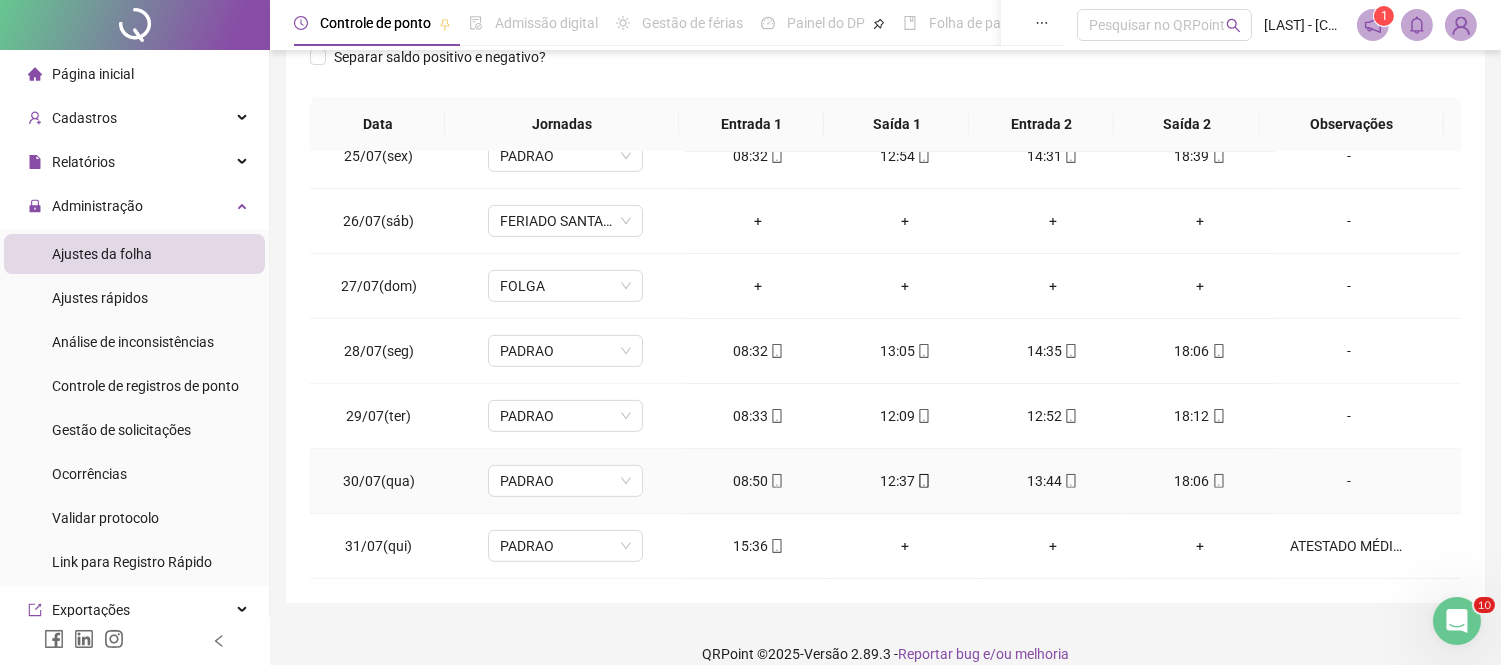 scroll, scrollTop: 356, scrollLeft: 0, axis: vertical 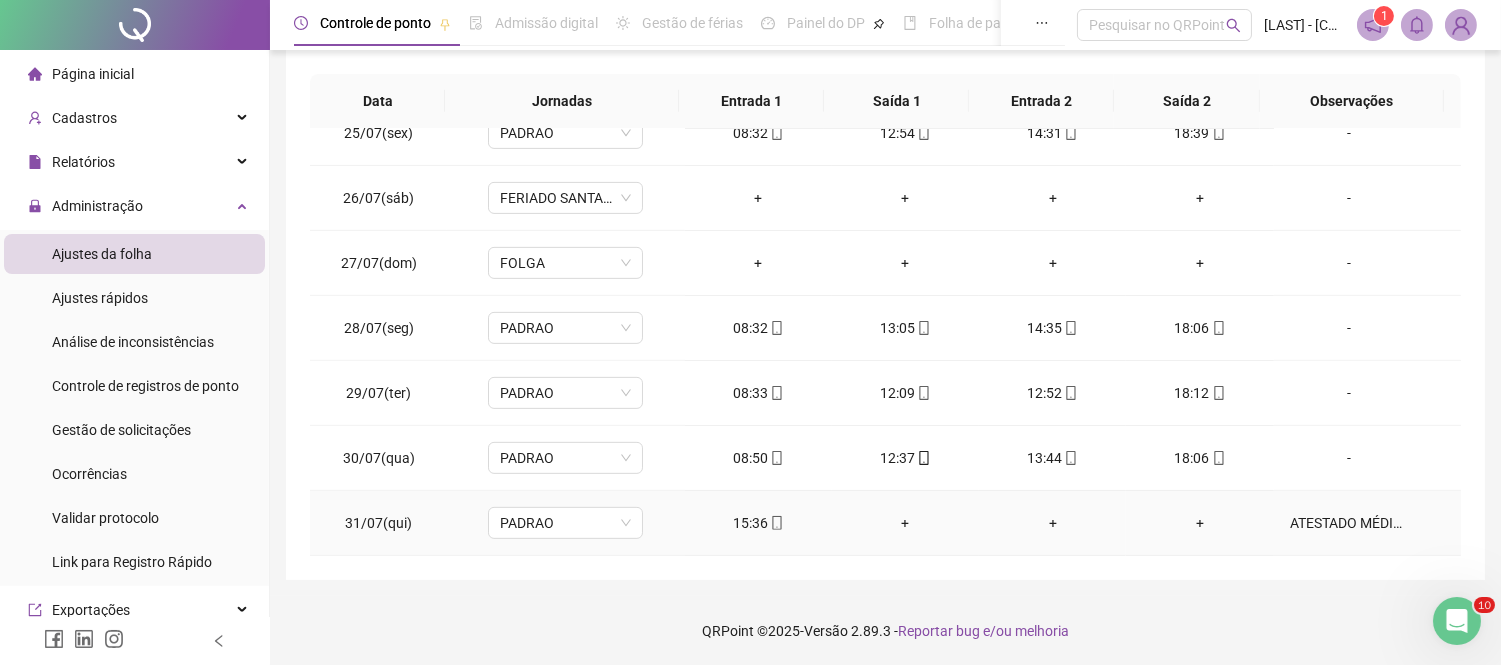 click on "+" at bounding box center (905, 523) 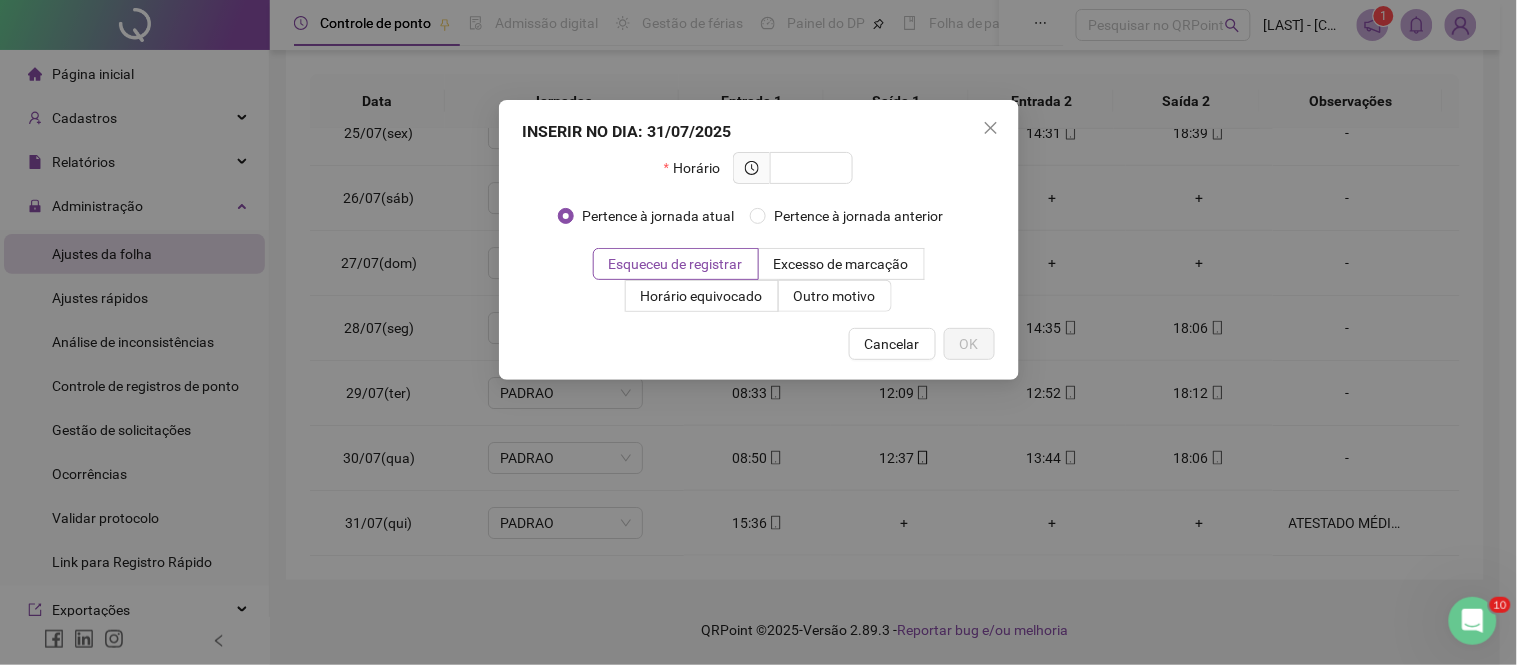 click on "Cancelar" at bounding box center [892, 344] 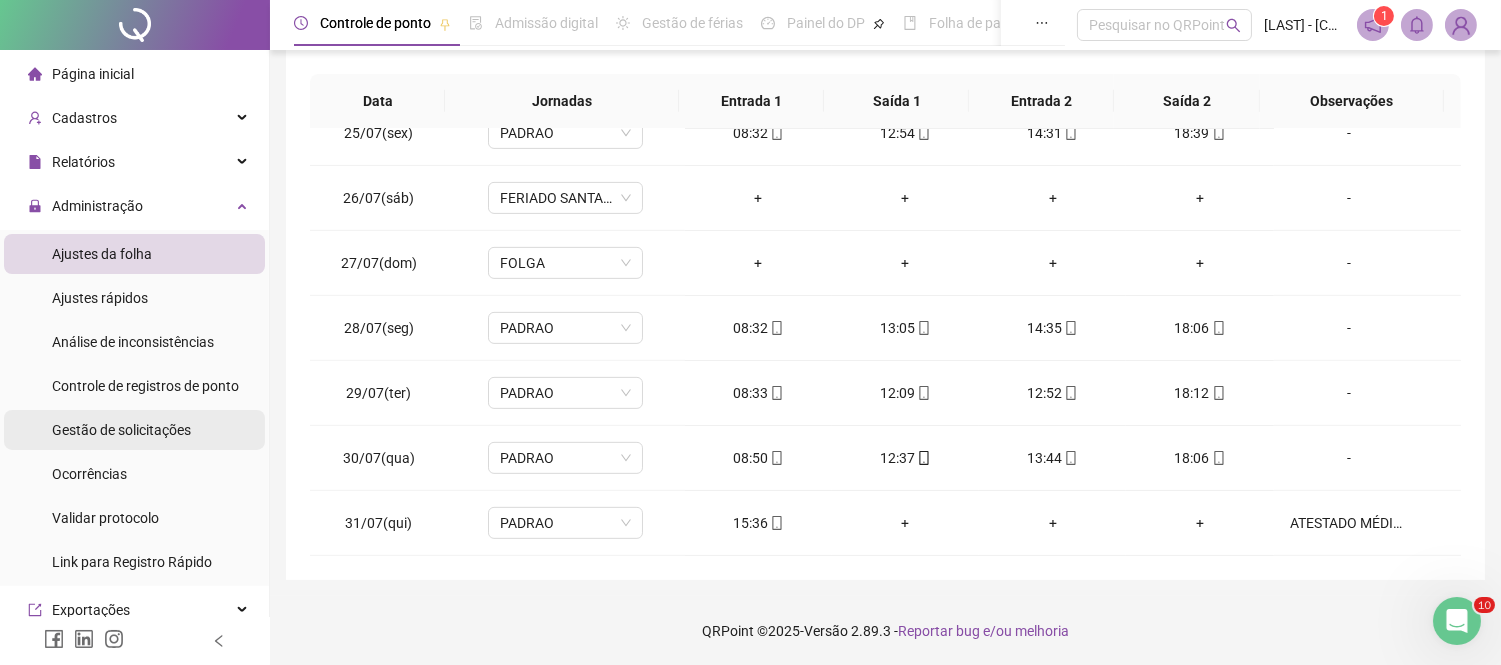 click on "Gestão de solicitações" at bounding box center (121, 430) 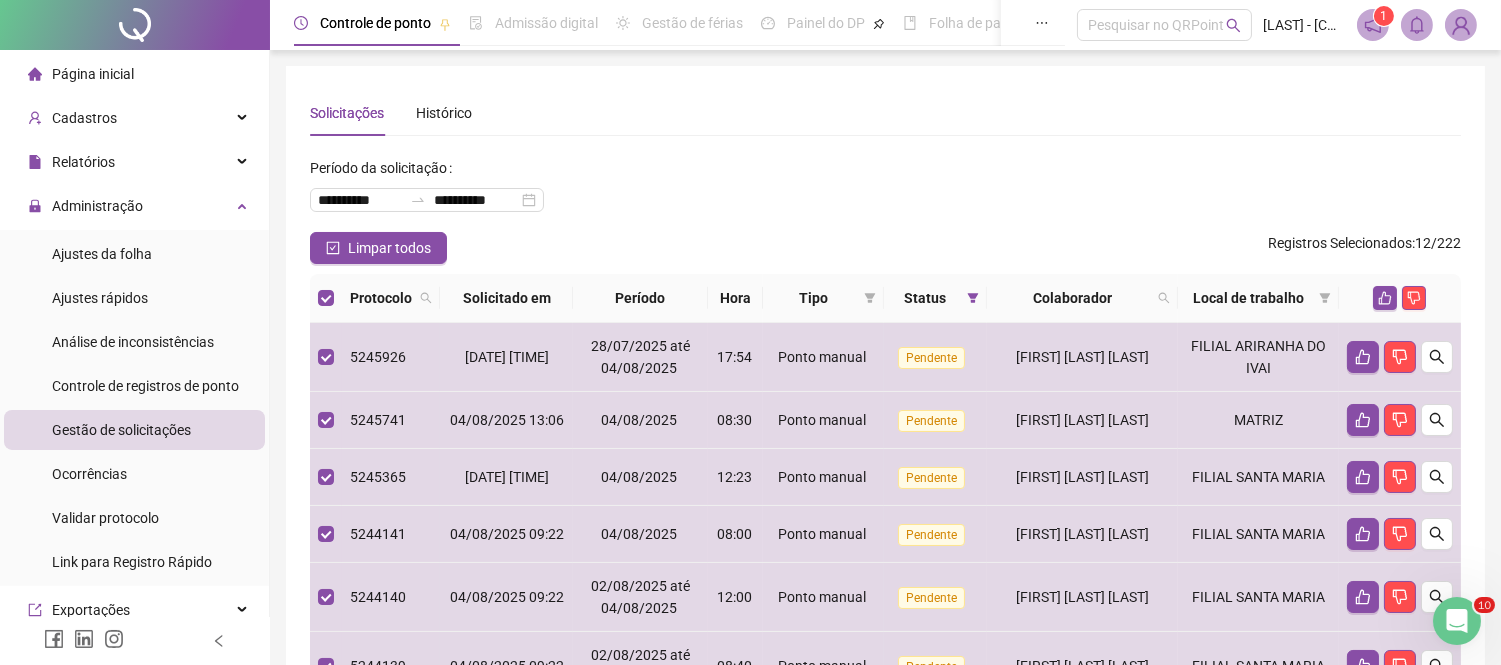 scroll, scrollTop: 222, scrollLeft: 0, axis: vertical 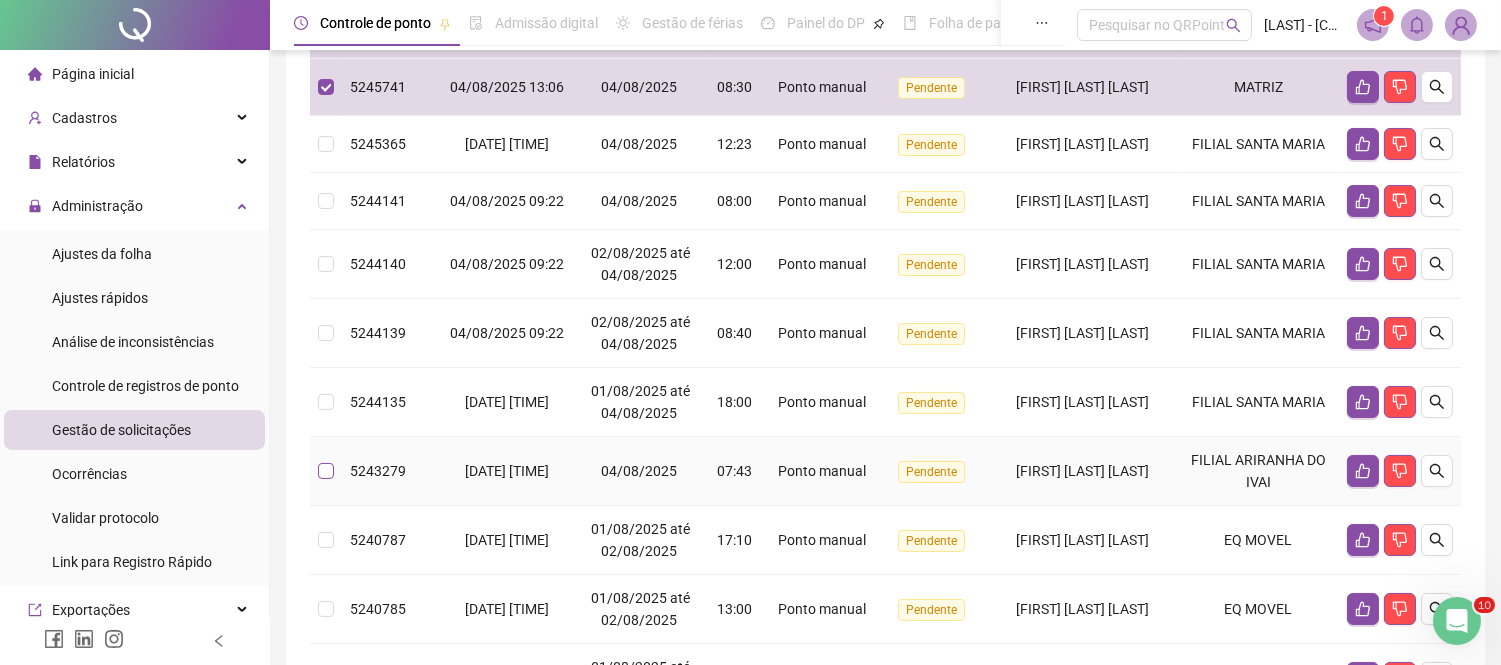 click at bounding box center (326, 471) 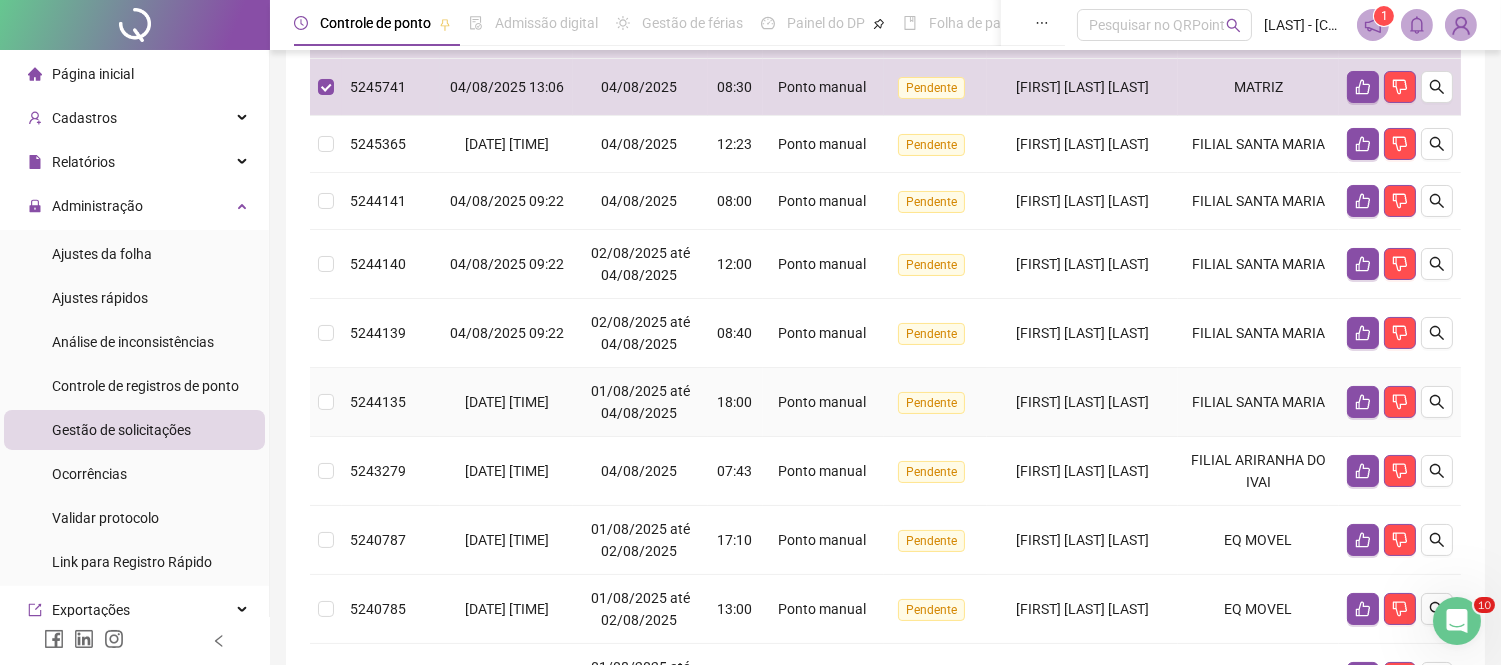 scroll, scrollTop: 444, scrollLeft: 0, axis: vertical 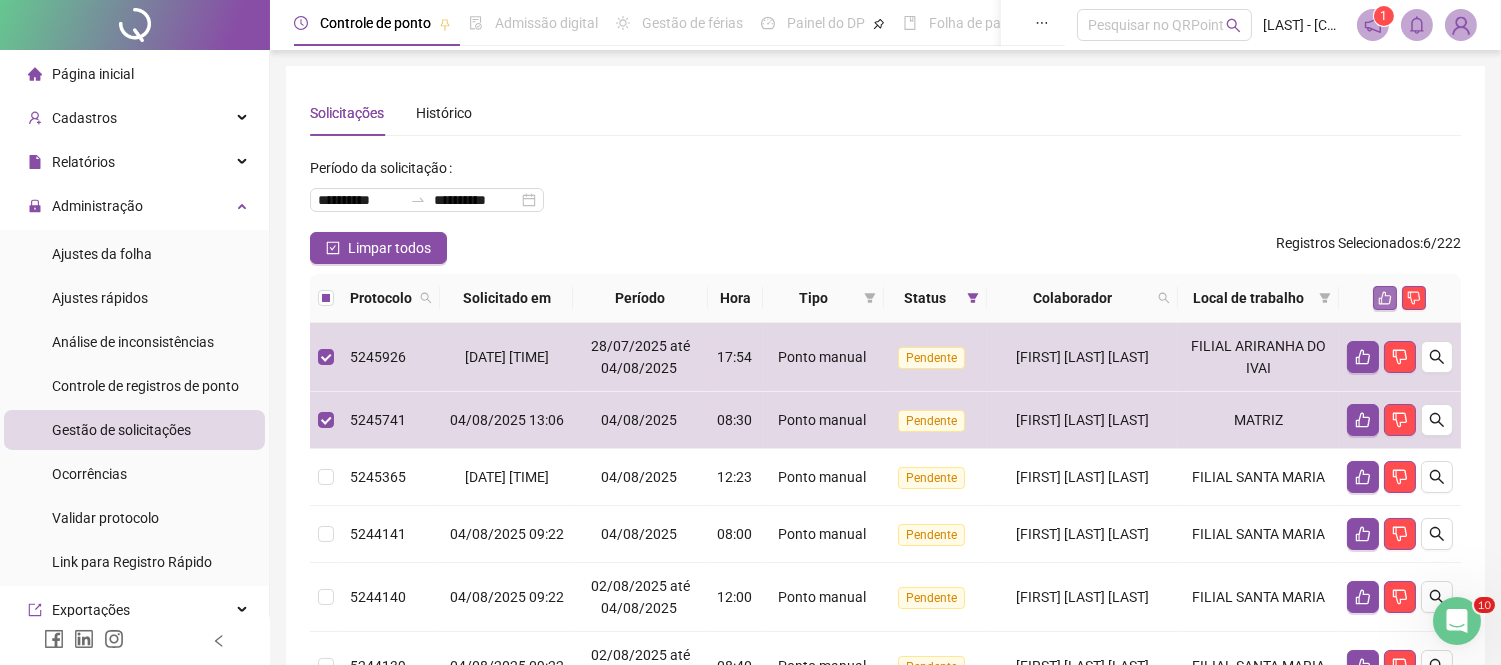 click 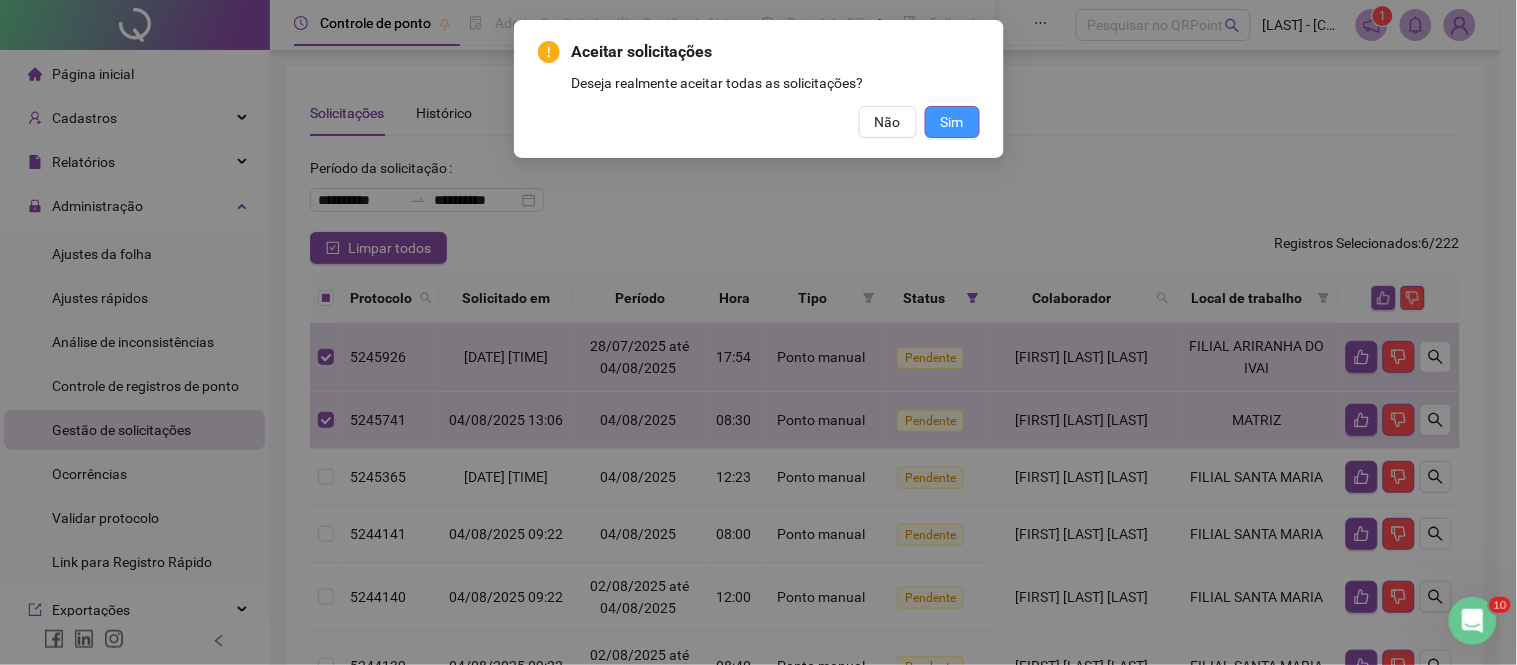 click on "Sim" at bounding box center (952, 122) 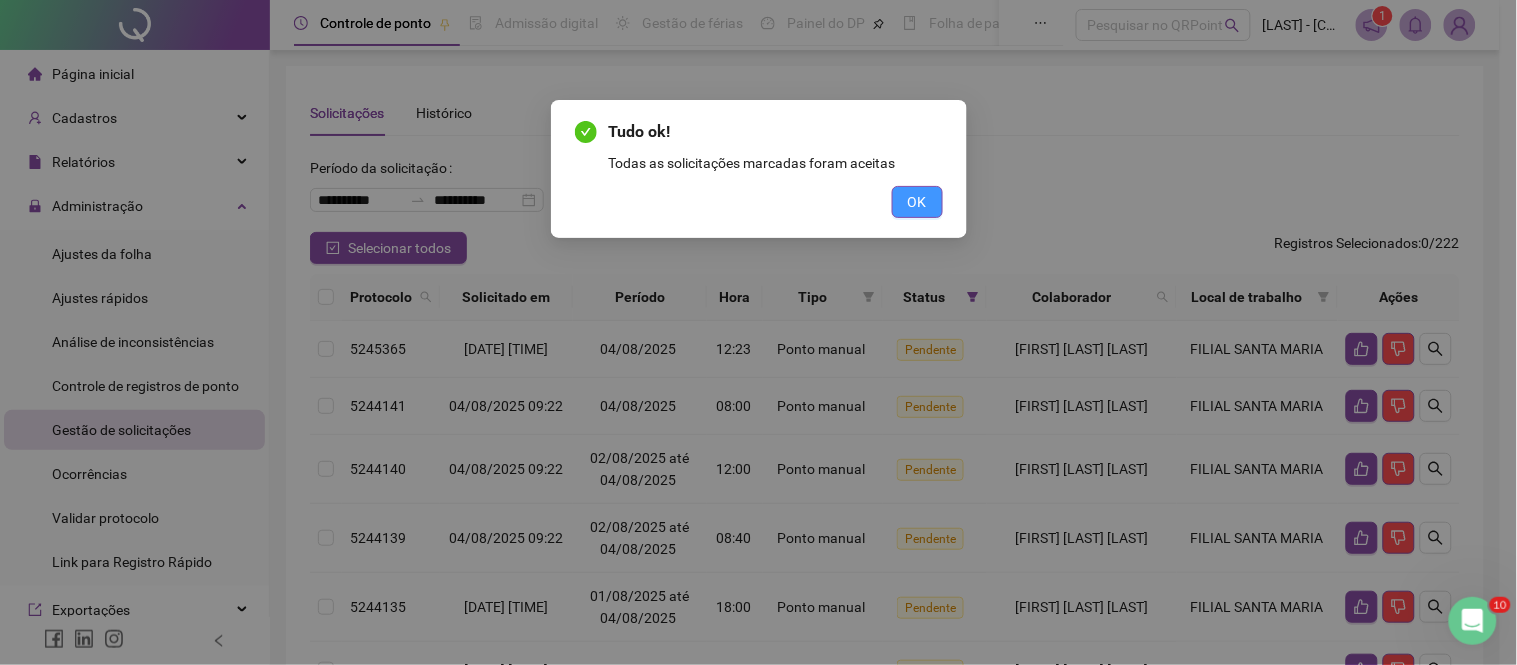 click on "OK" at bounding box center (917, 202) 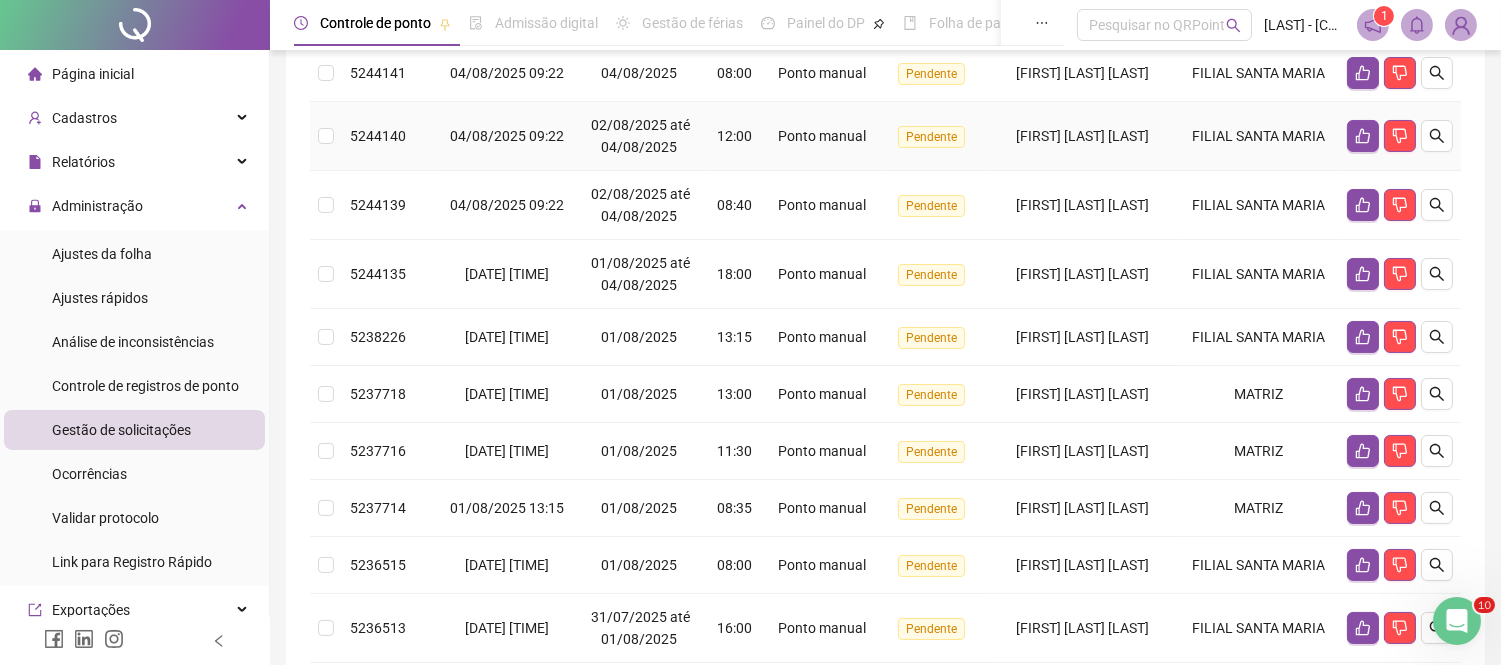 scroll, scrollTop: 444, scrollLeft: 0, axis: vertical 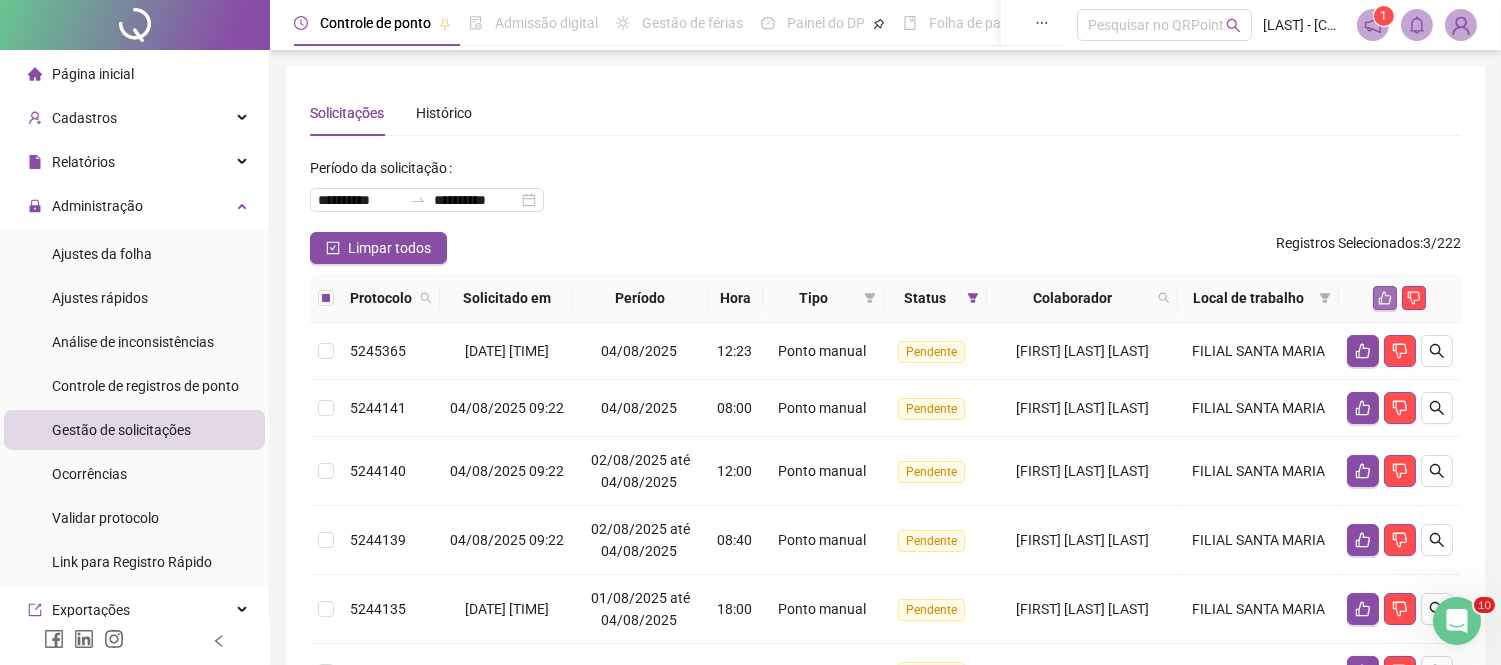click 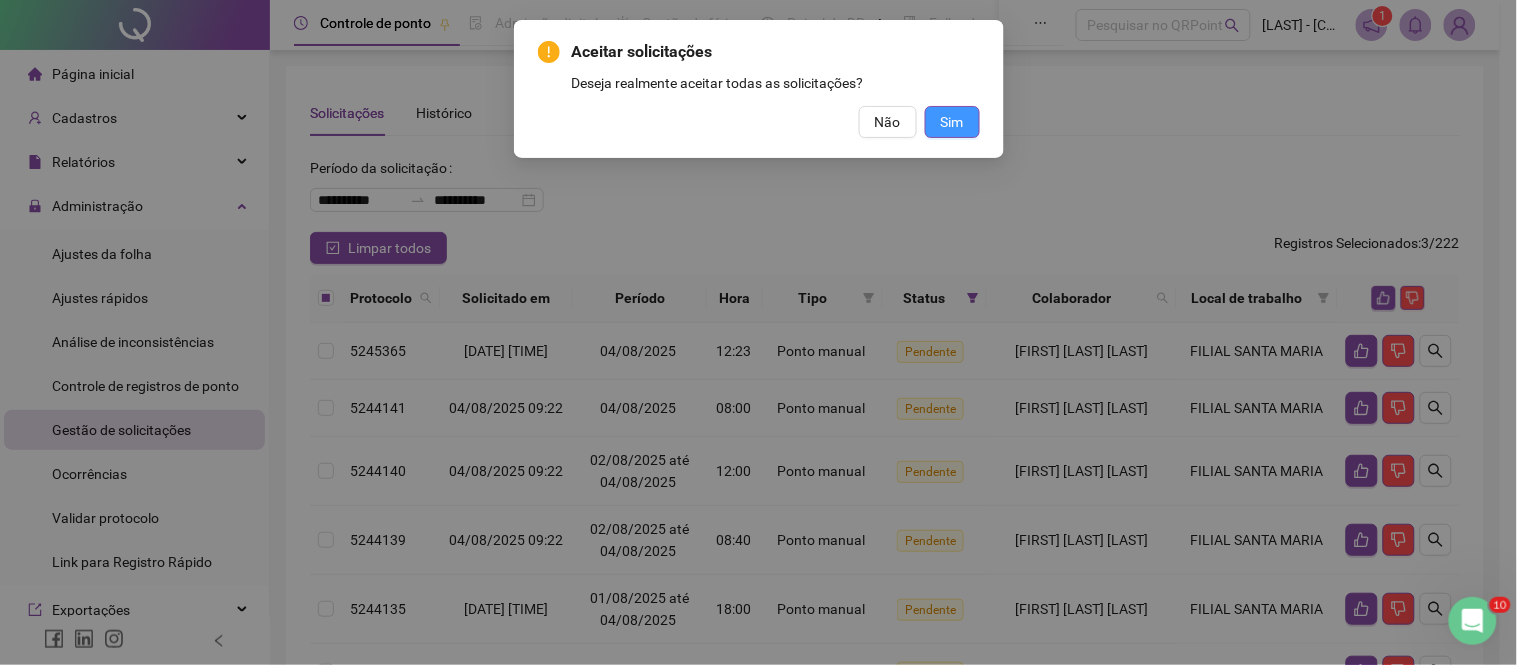 click on "Sim" at bounding box center (952, 122) 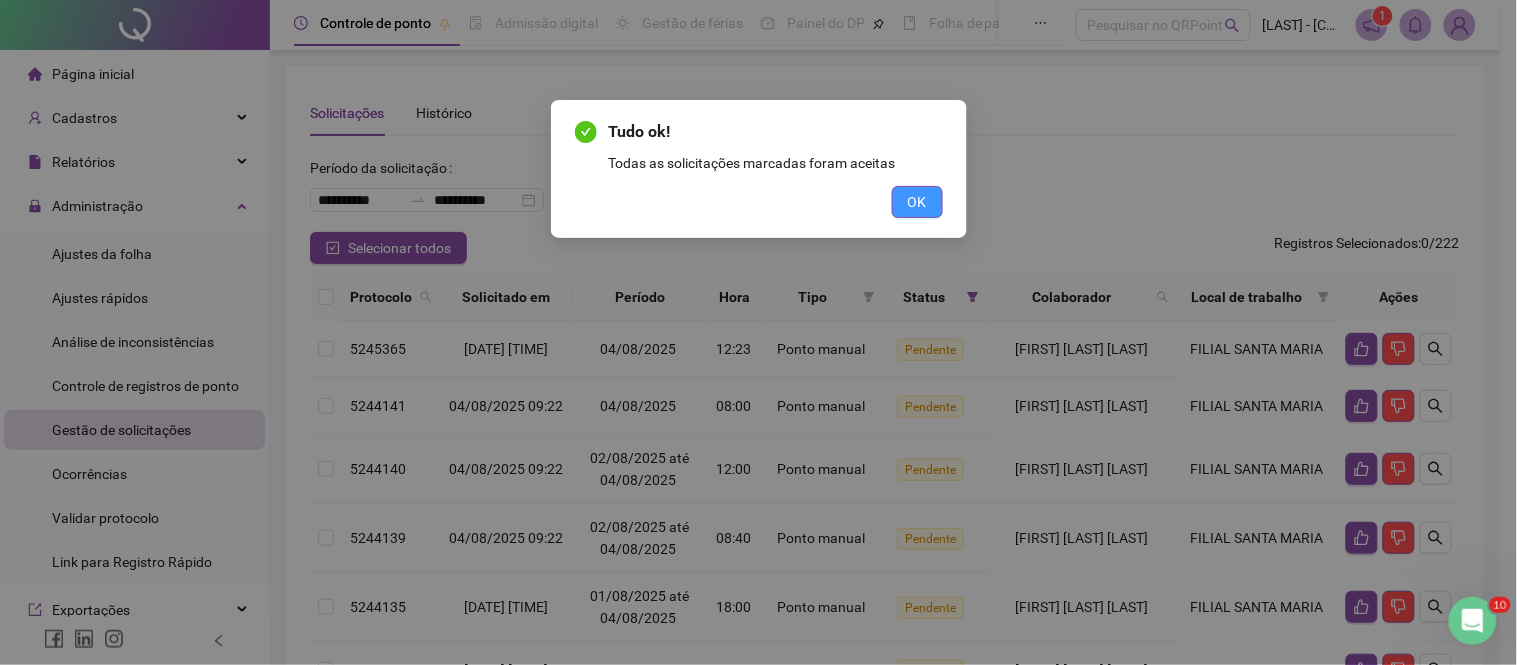 click on "OK" at bounding box center [917, 202] 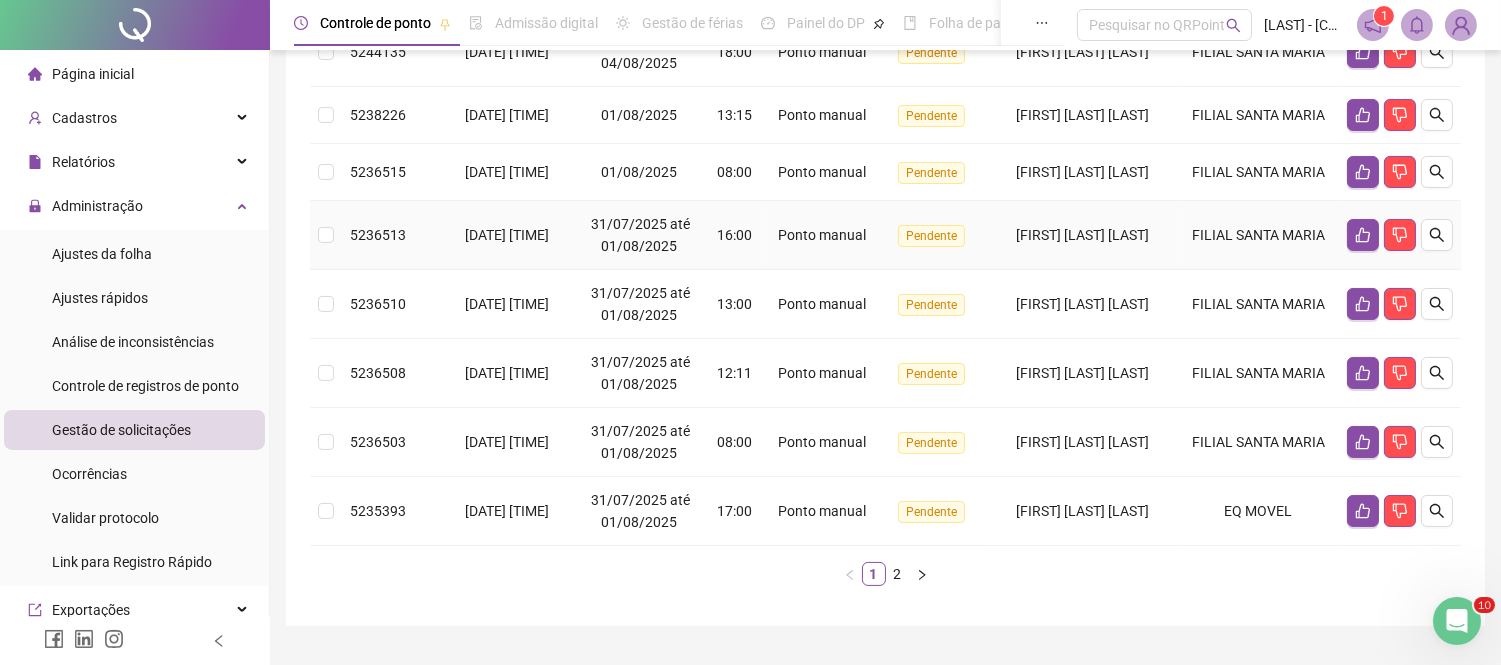 scroll, scrollTop: 666, scrollLeft: 0, axis: vertical 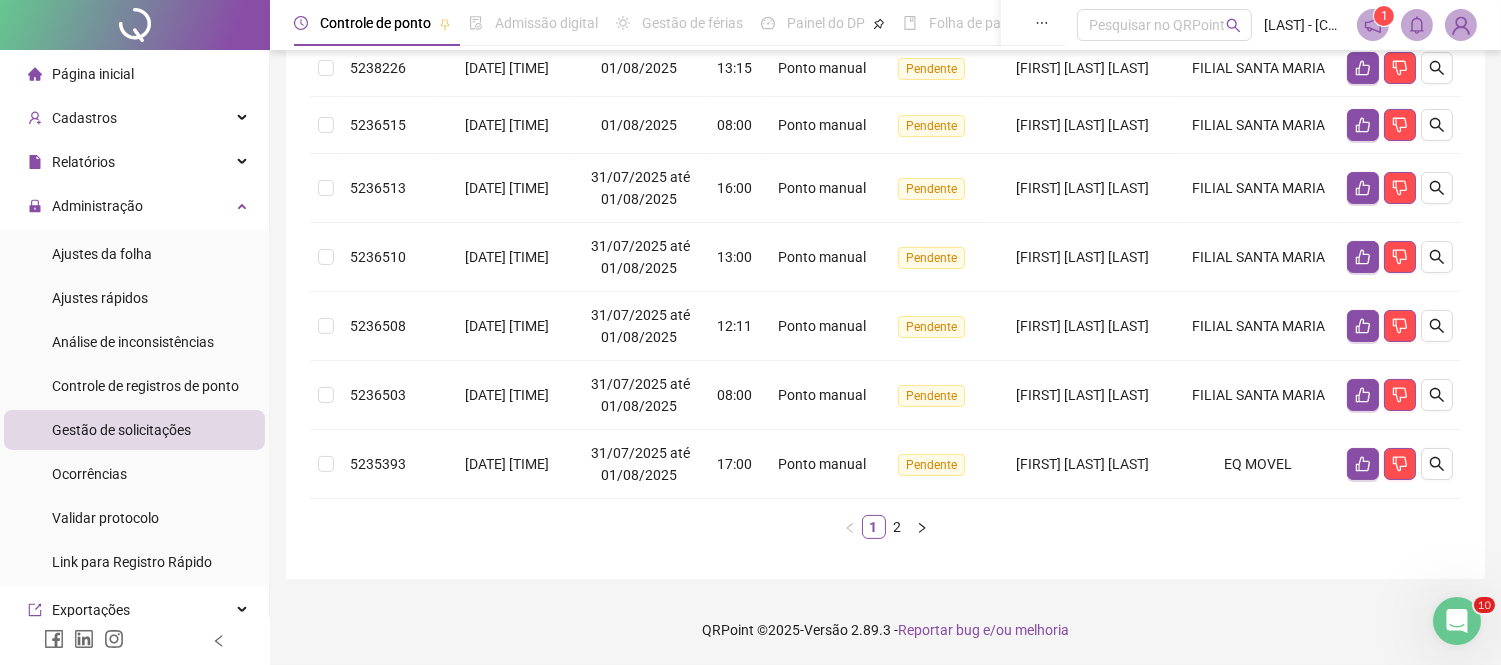 drag, startPoint x: 895, startPoint y: 531, endPoint x: 526, endPoint y: 475, distance: 373.22513 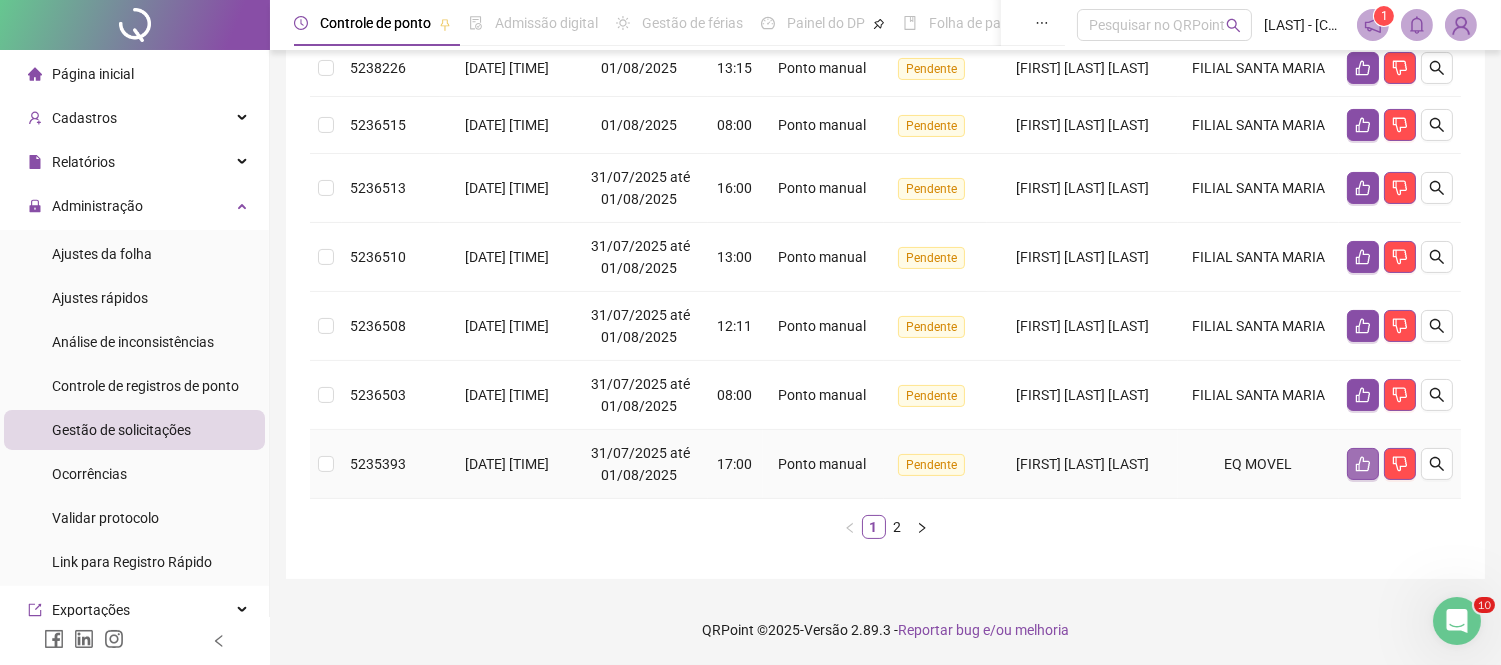click 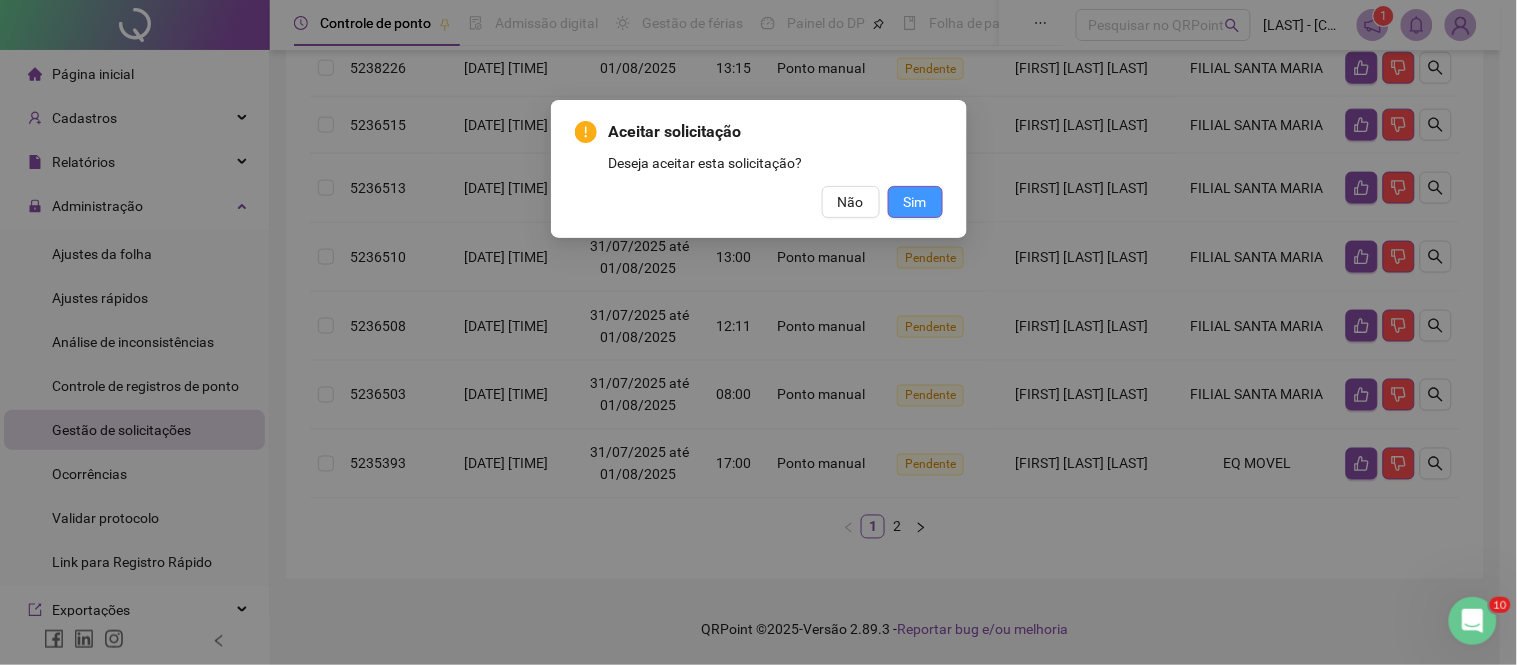 drag, startPoint x: 914, startPoint y: 194, endPoint x: 867, endPoint y: 248, distance: 71.5891 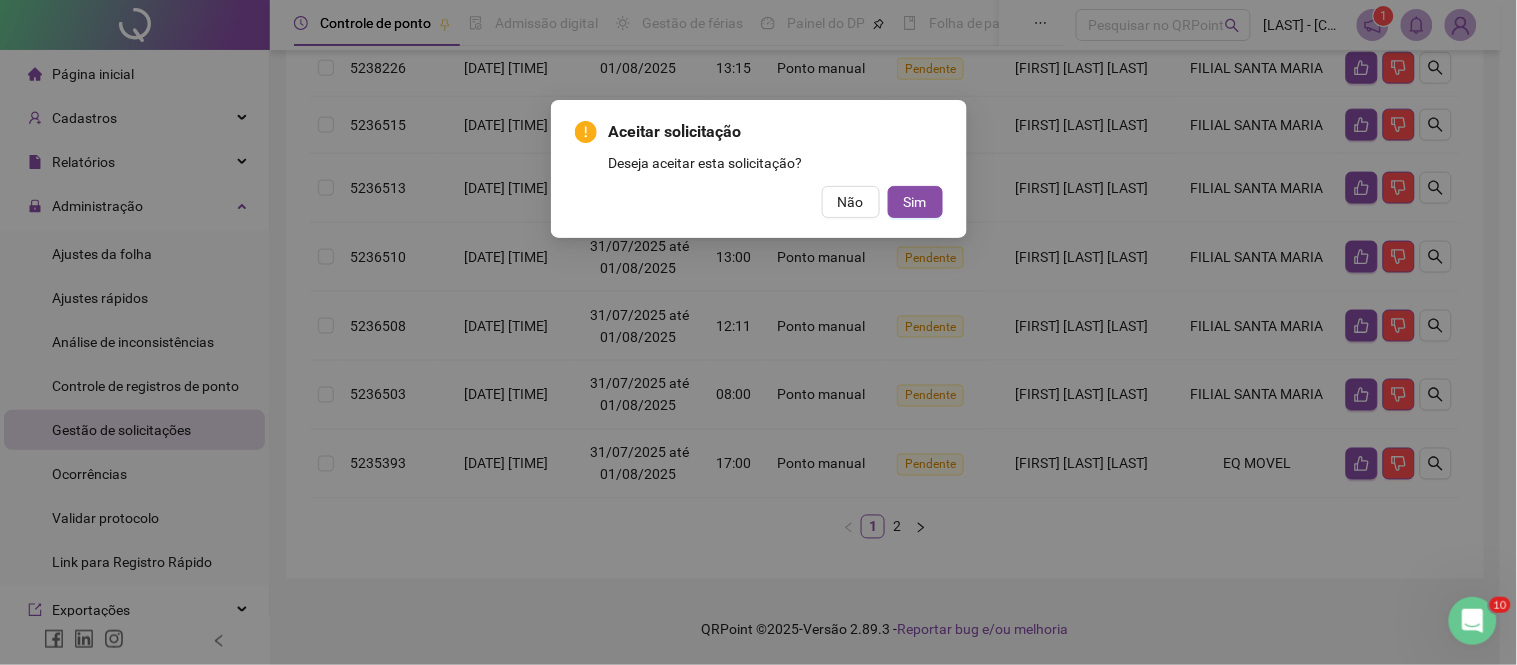 click on "Sim" at bounding box center [915, 202] 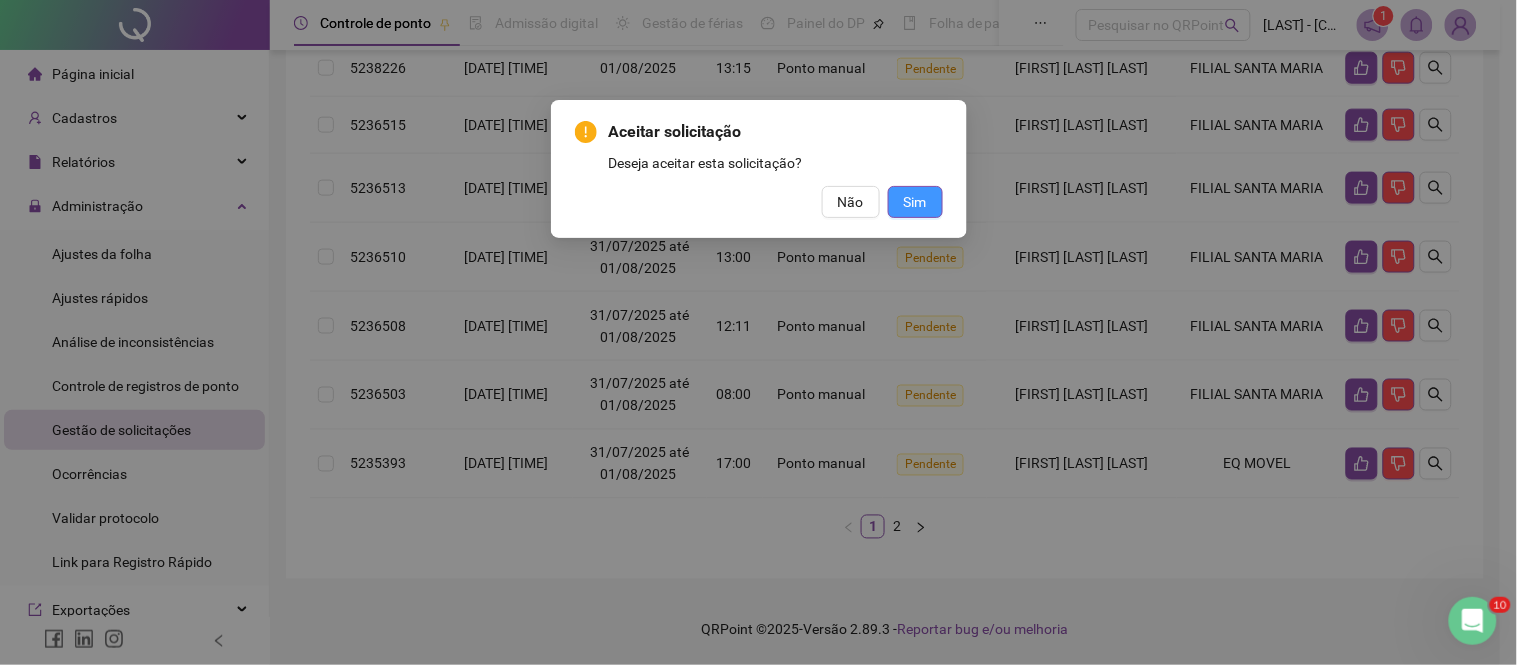 click on "Aceitar solicitação Deseja aceitar esta solicitação? Não Sim" at bounding box center (758, 332) 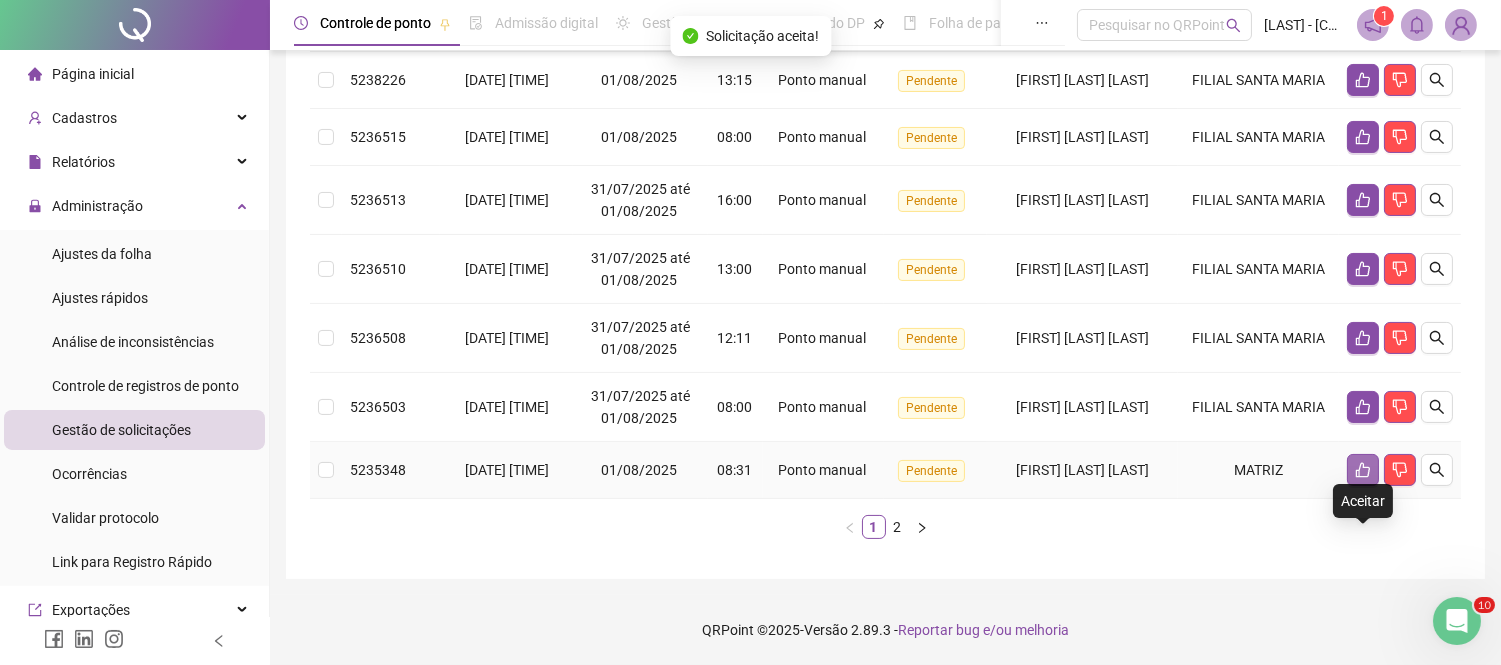 click 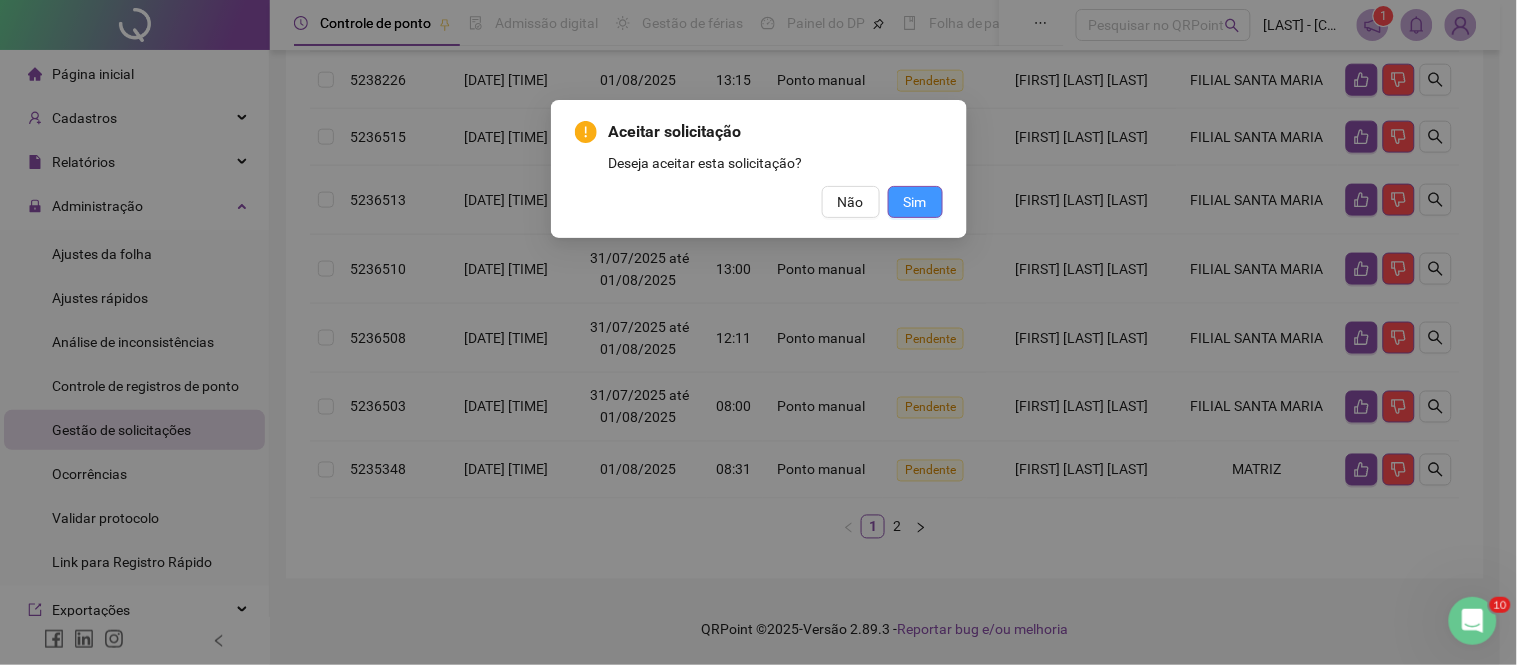 click on "Sim" at bounding box center [915, 202] 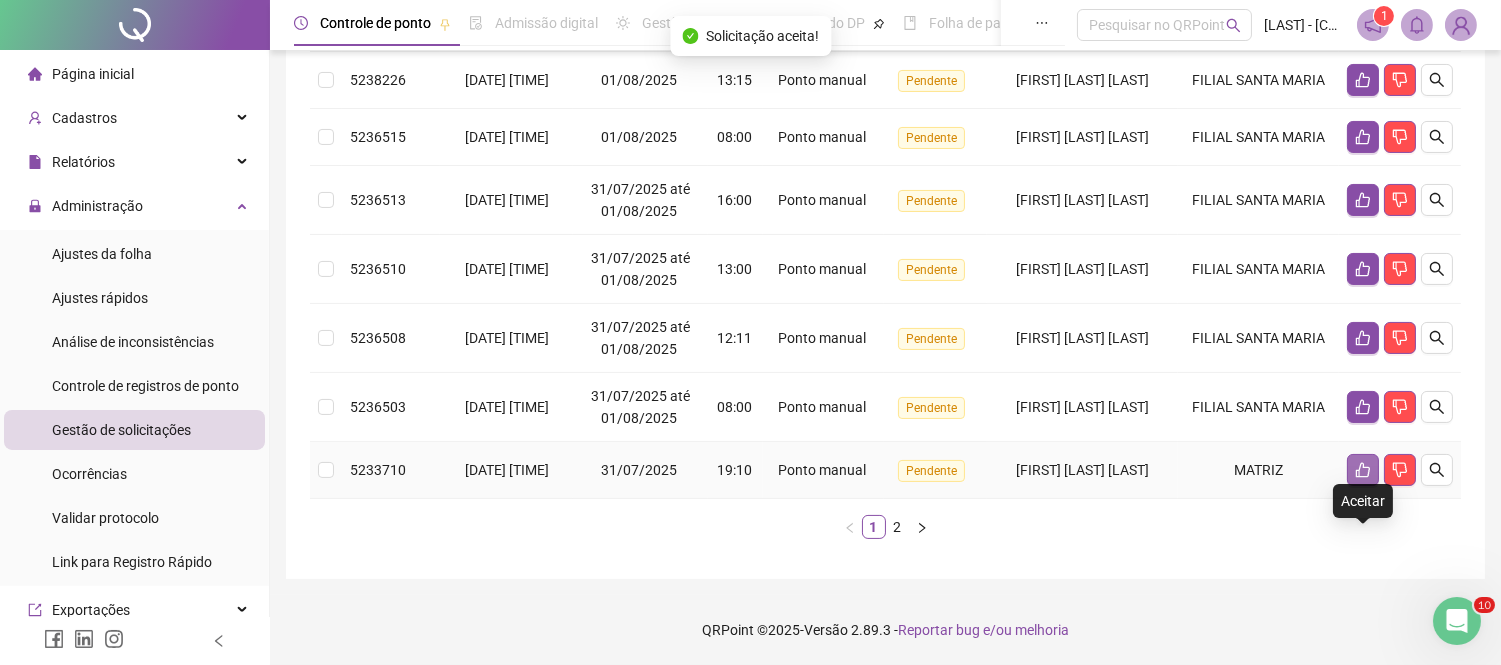 click 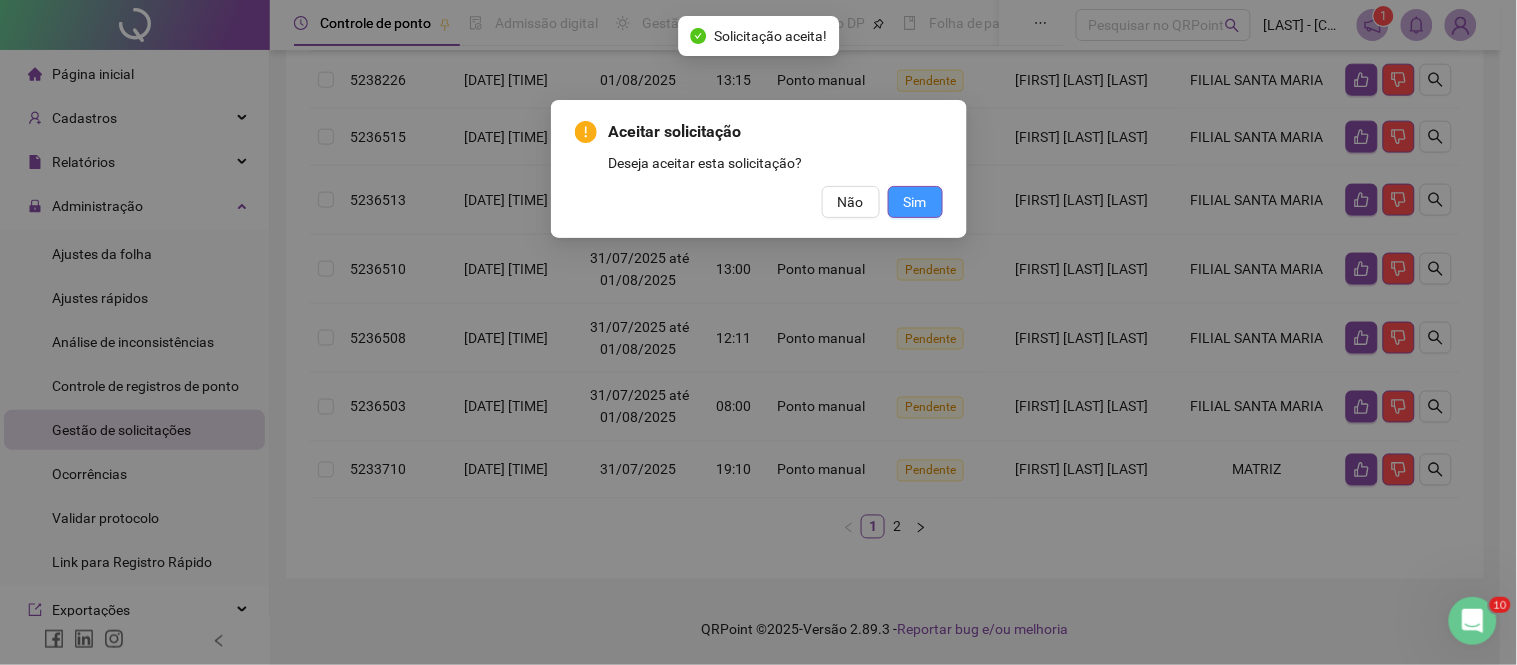 click on "Sim" at bounding box center [915, 202] 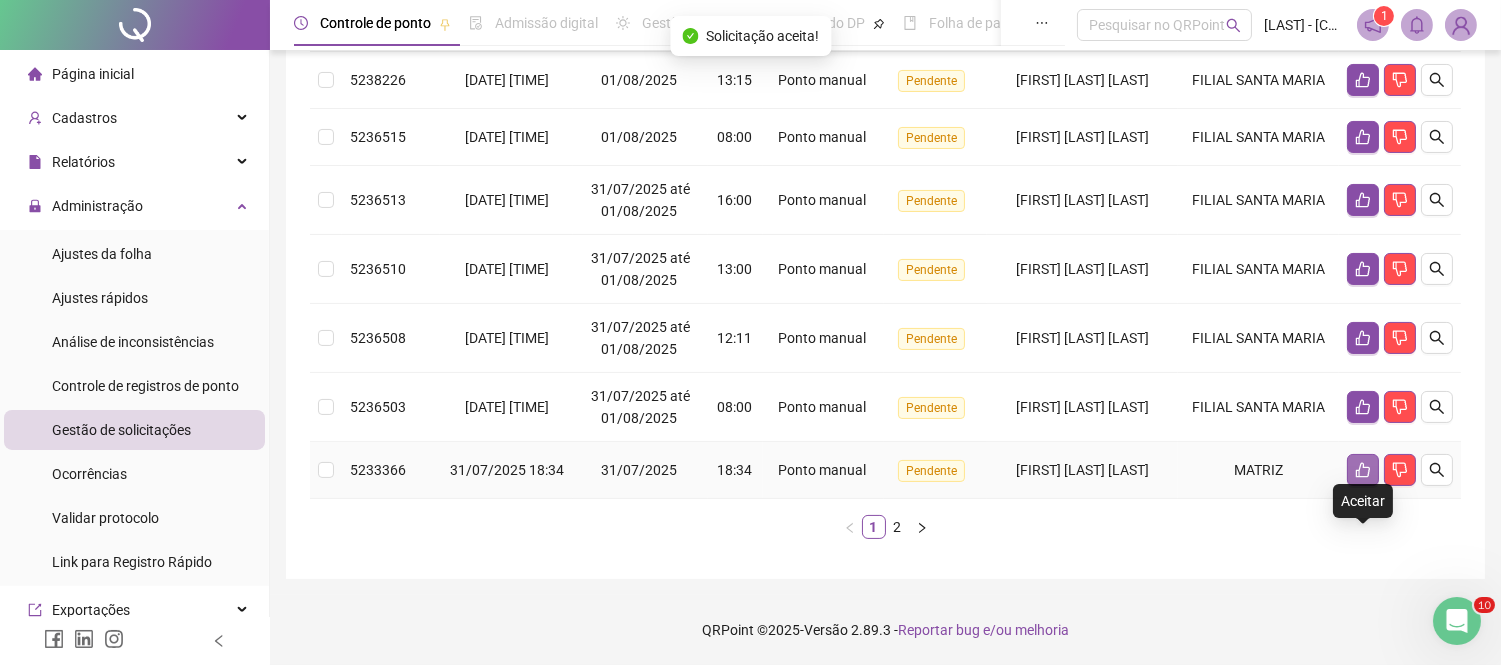 click at bounding box center (1363, 470) 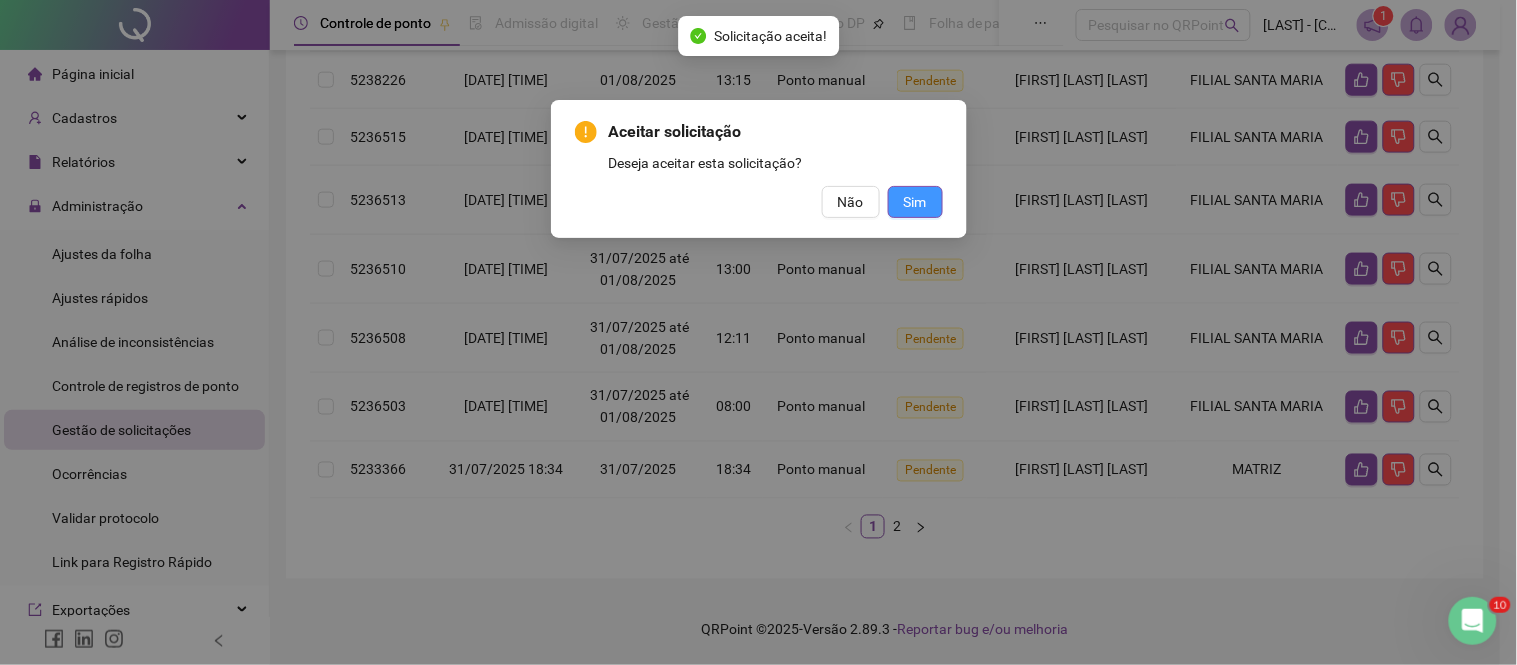 click on "Sim" at bounding box center (915, 202) 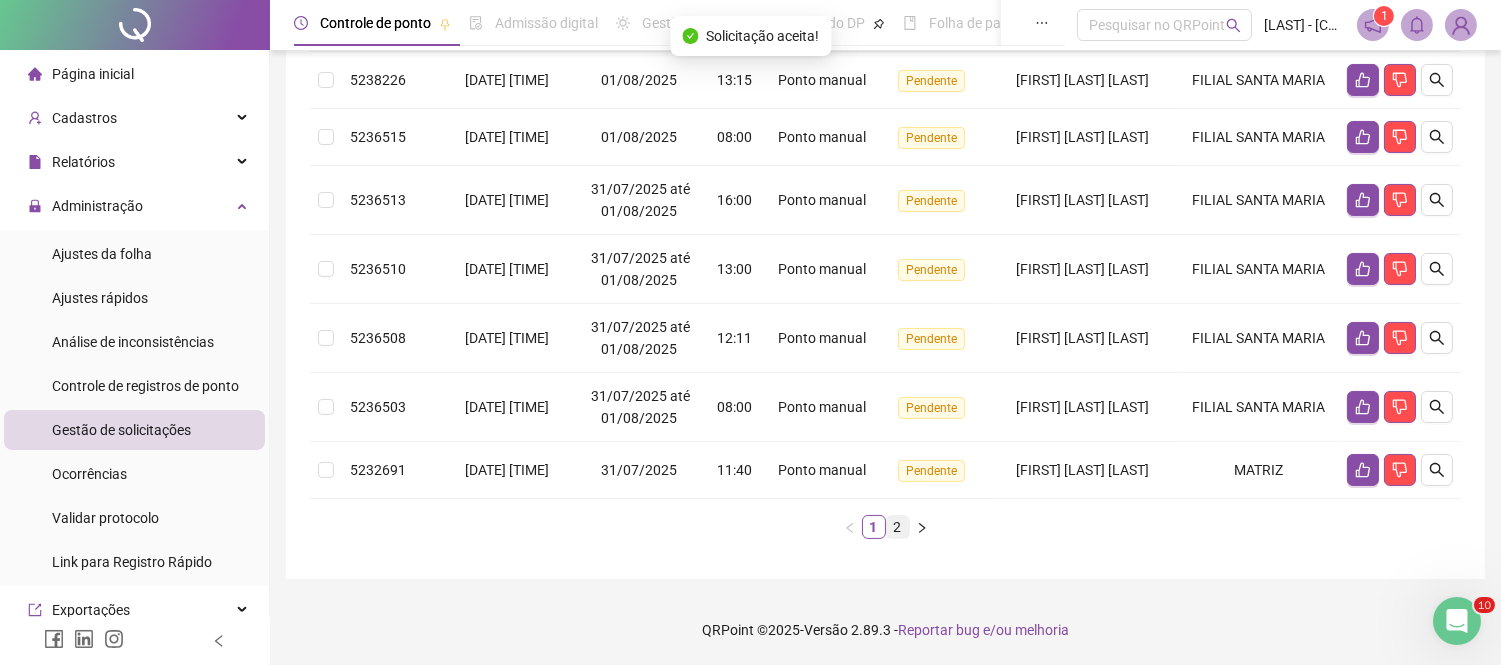 click on "2" at bounding box center (898, 527) 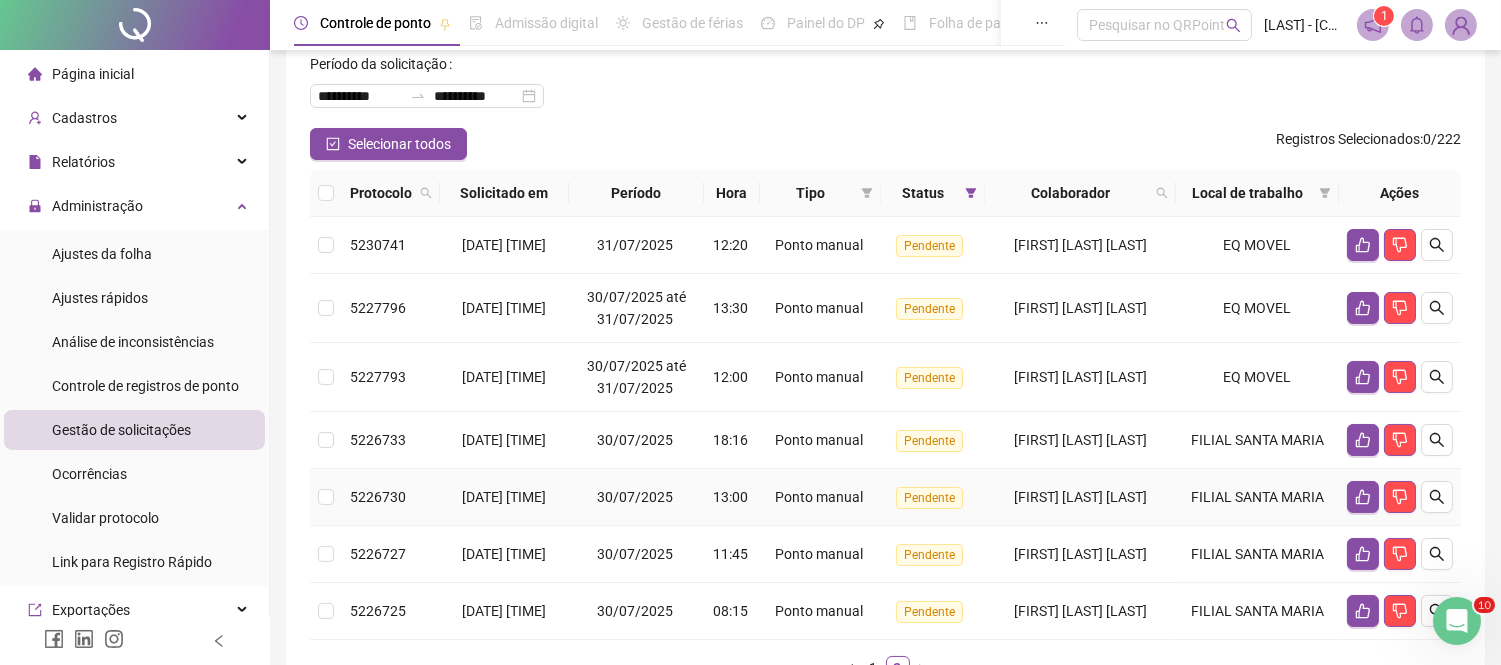 scroll, scrollTop: 215, scrollLeft: 0, axis: vertical 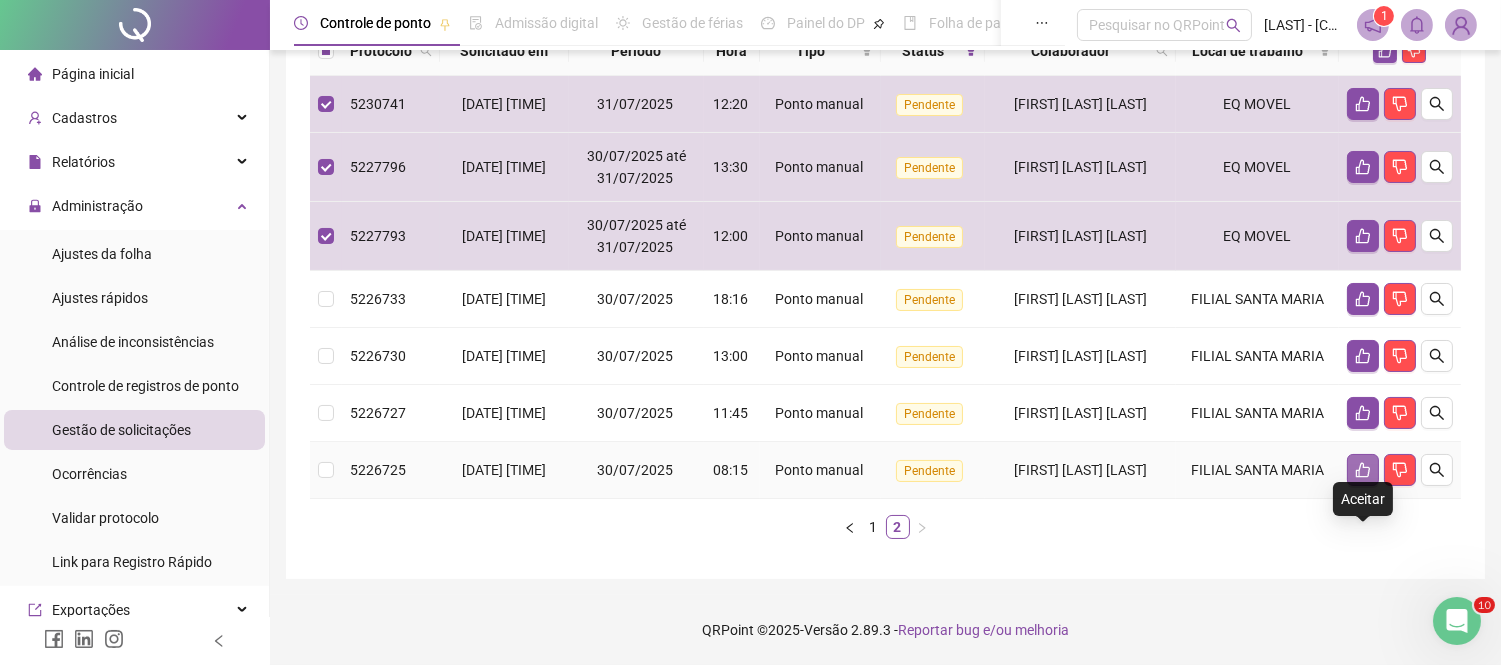 click 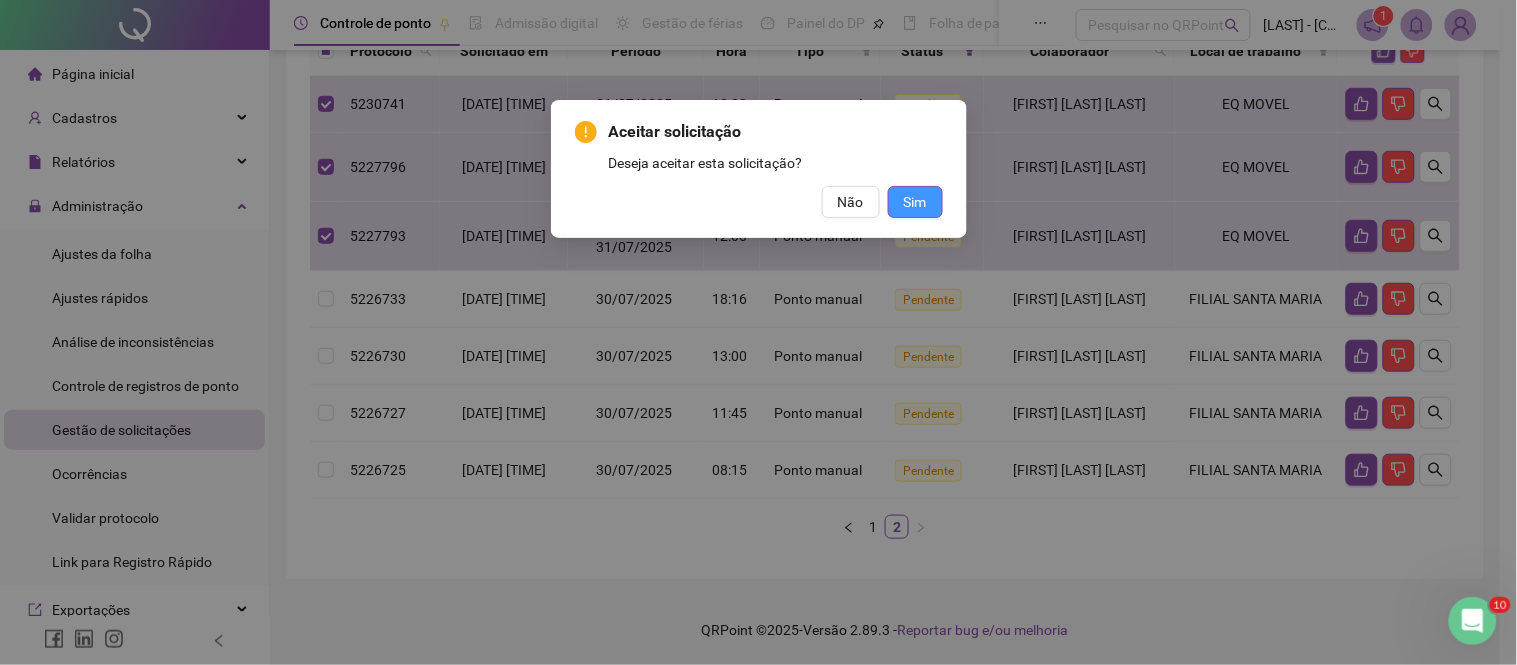 click on "Sim" at bounding box center [915, 202] 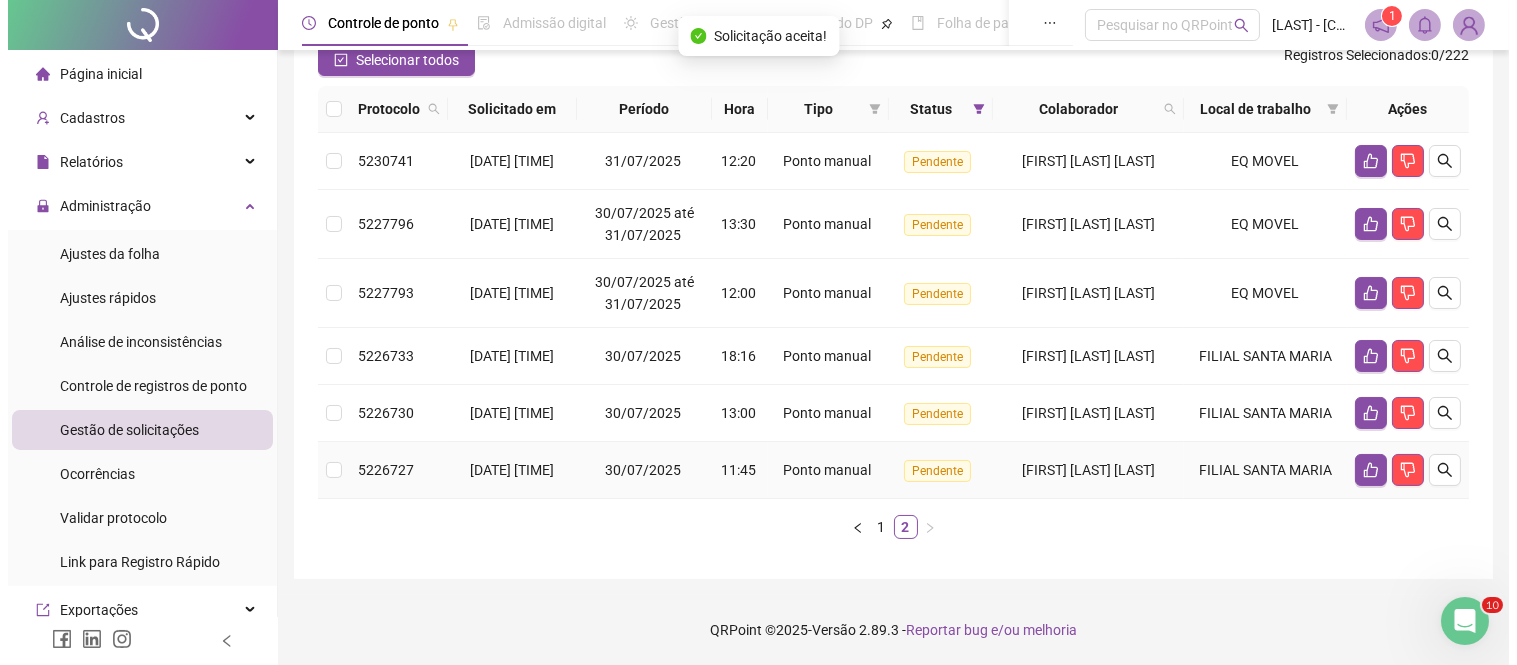 scroll, scrollTop: 146, scrollLeft: 0, axis: vertical 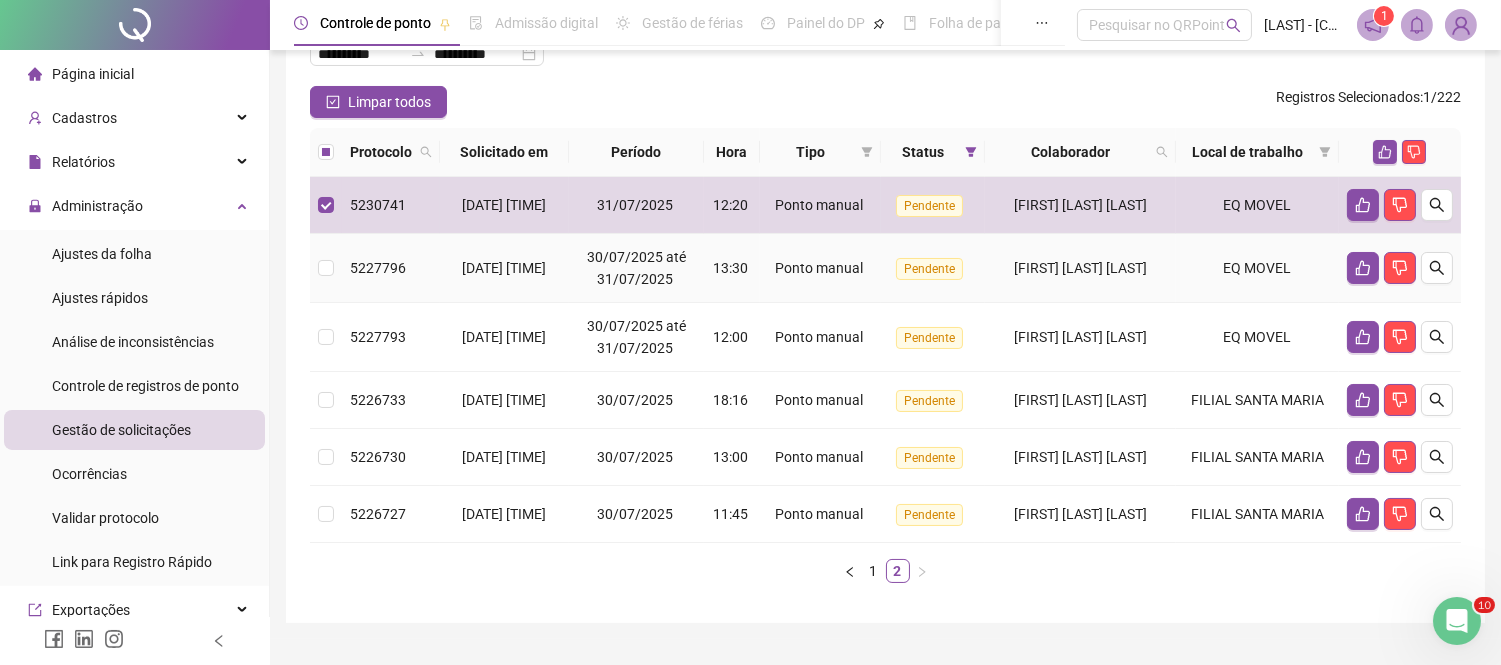 click at bounding box center [326, 268] 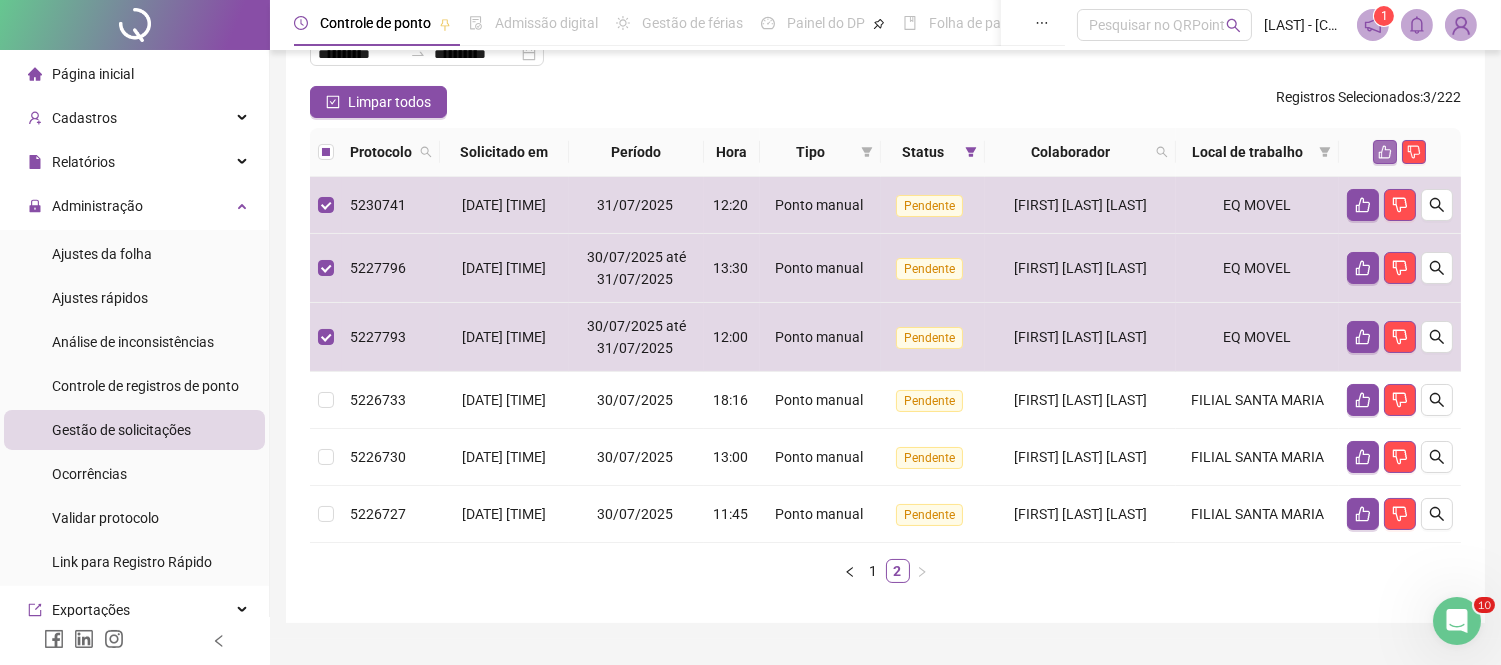 click 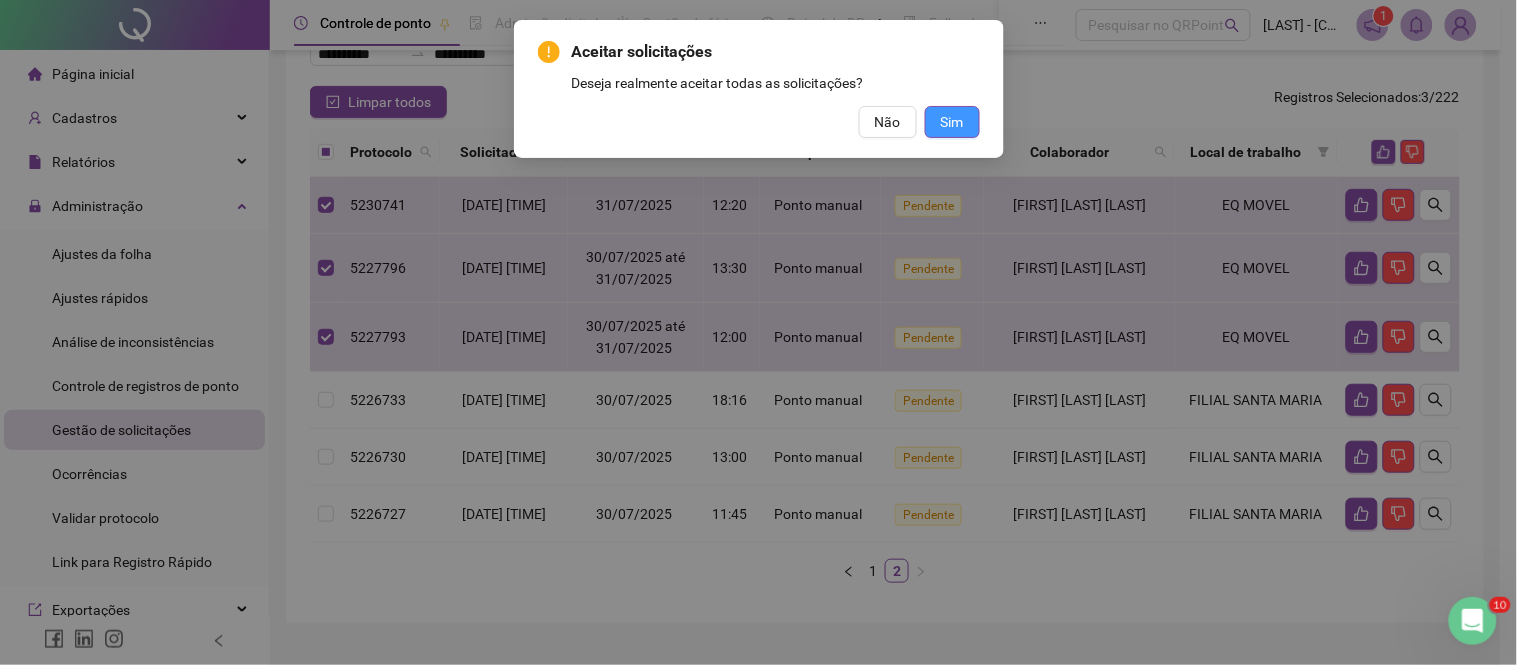 click on "Sim" at bounding box center (952, 122) 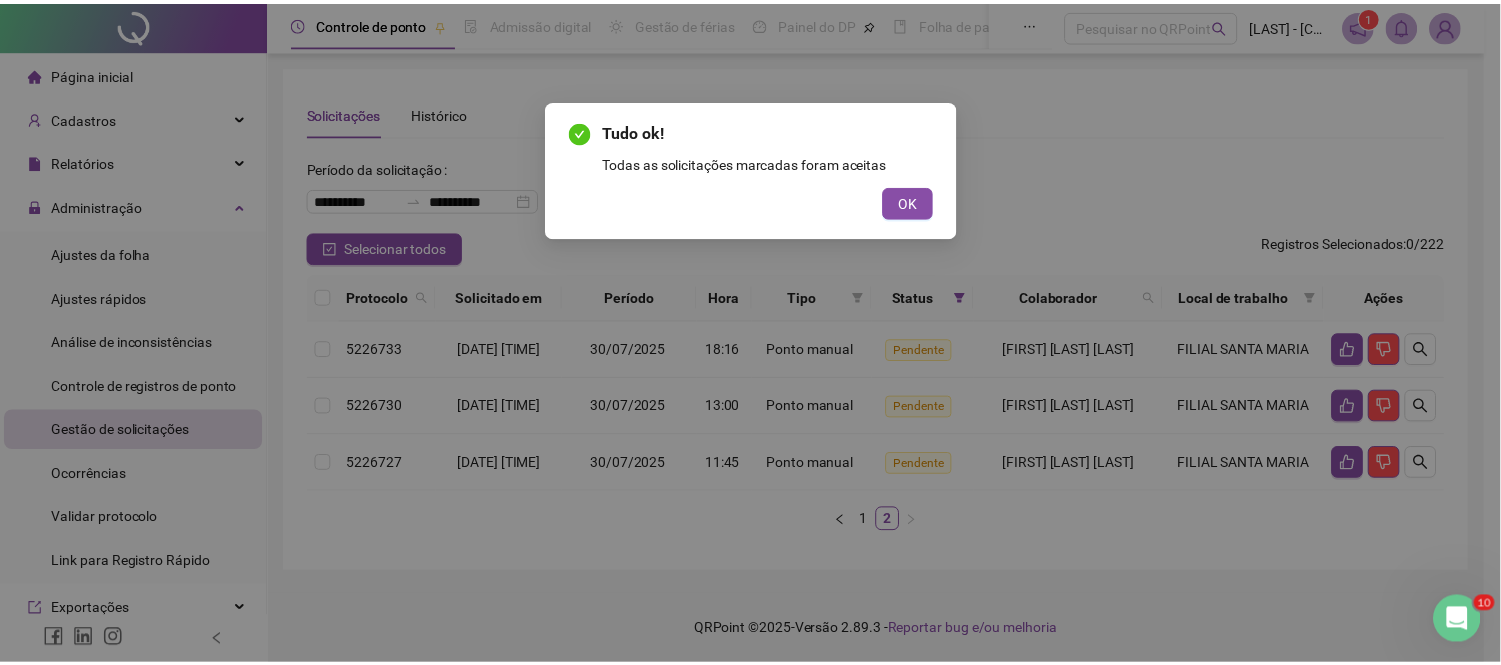 scroll, scrollTop: 50, scrollLeft: 0, axis: vertical 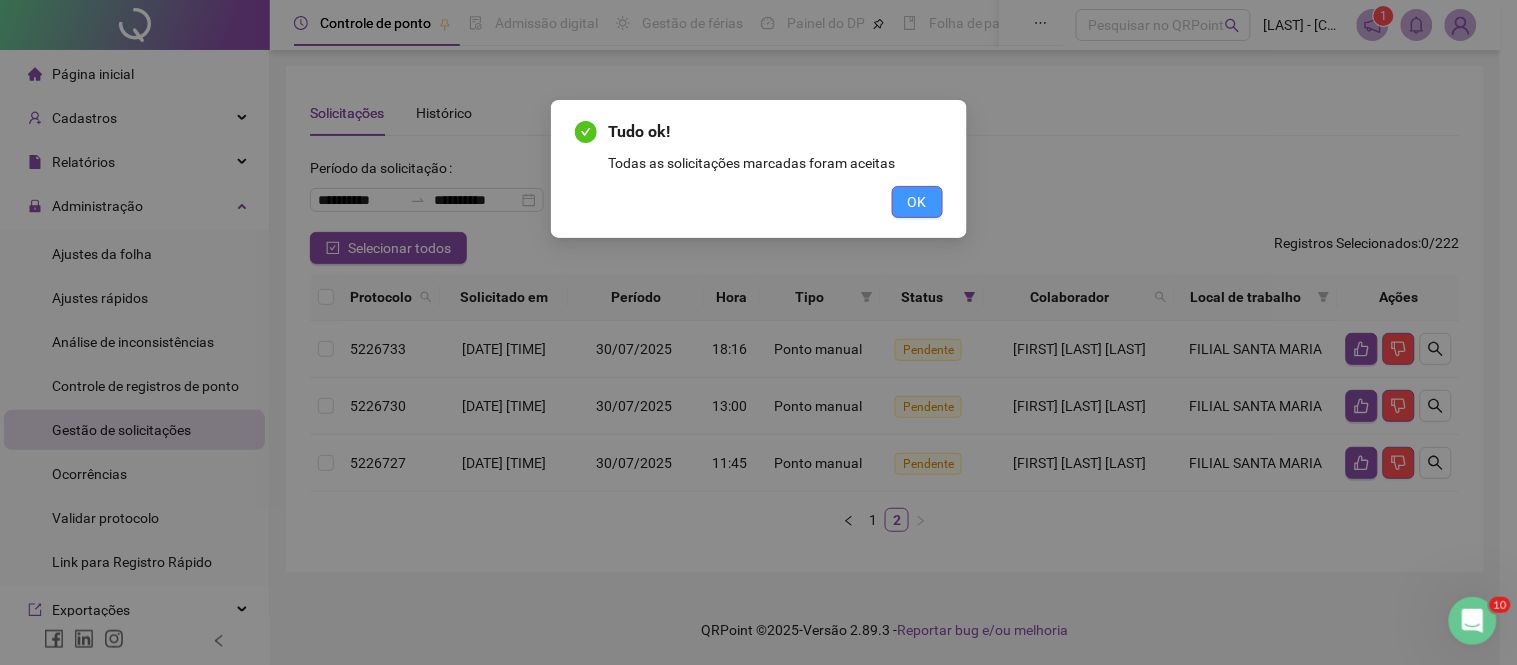 click on "OK" at bounding box center (917, 202) 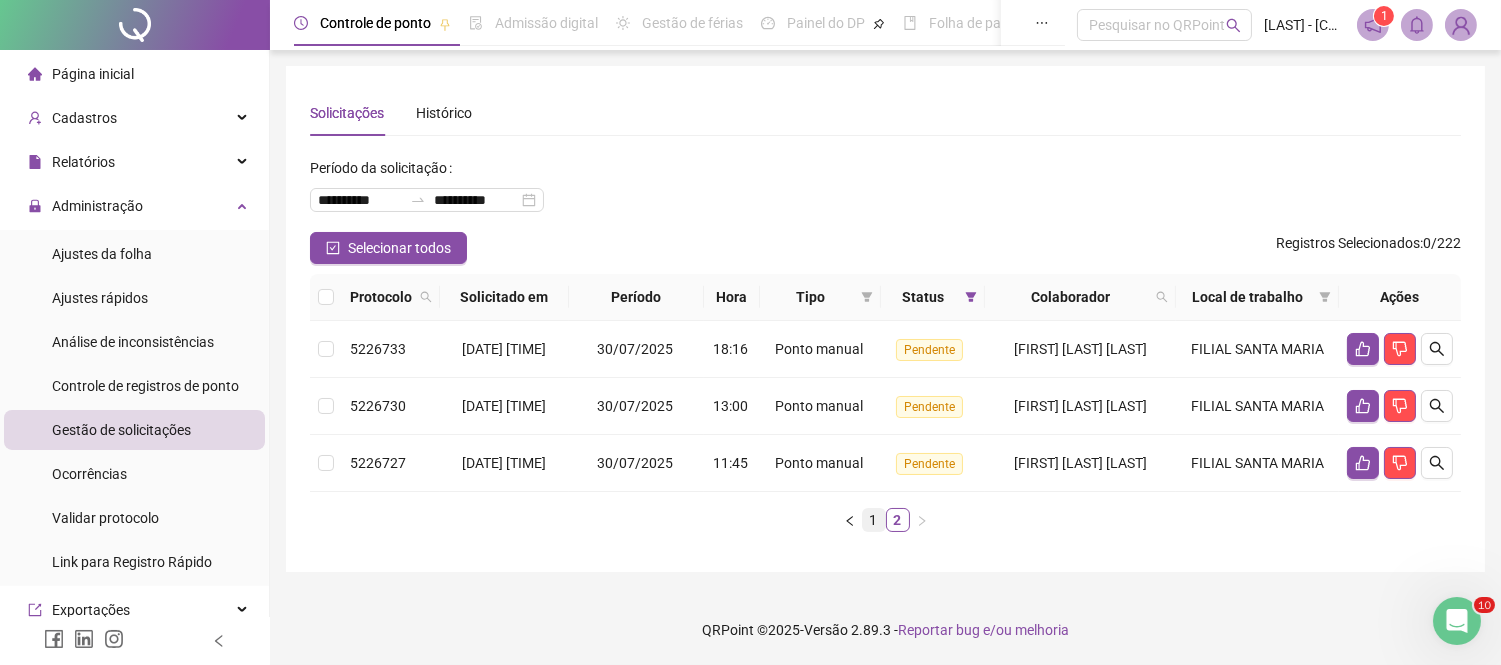 click on "1" at bounding box center (874, 520) 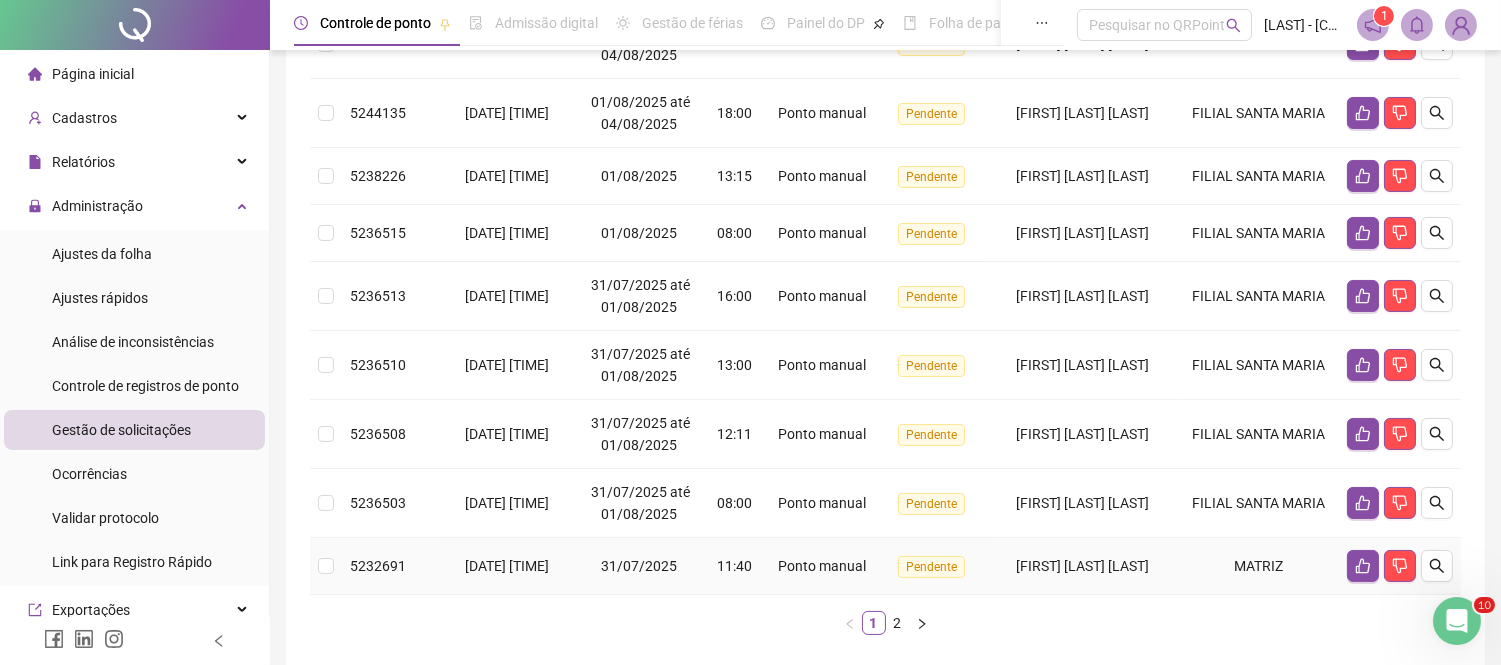 scroll, scrollTop: 672, scrollLeft: 0, axis: vertical 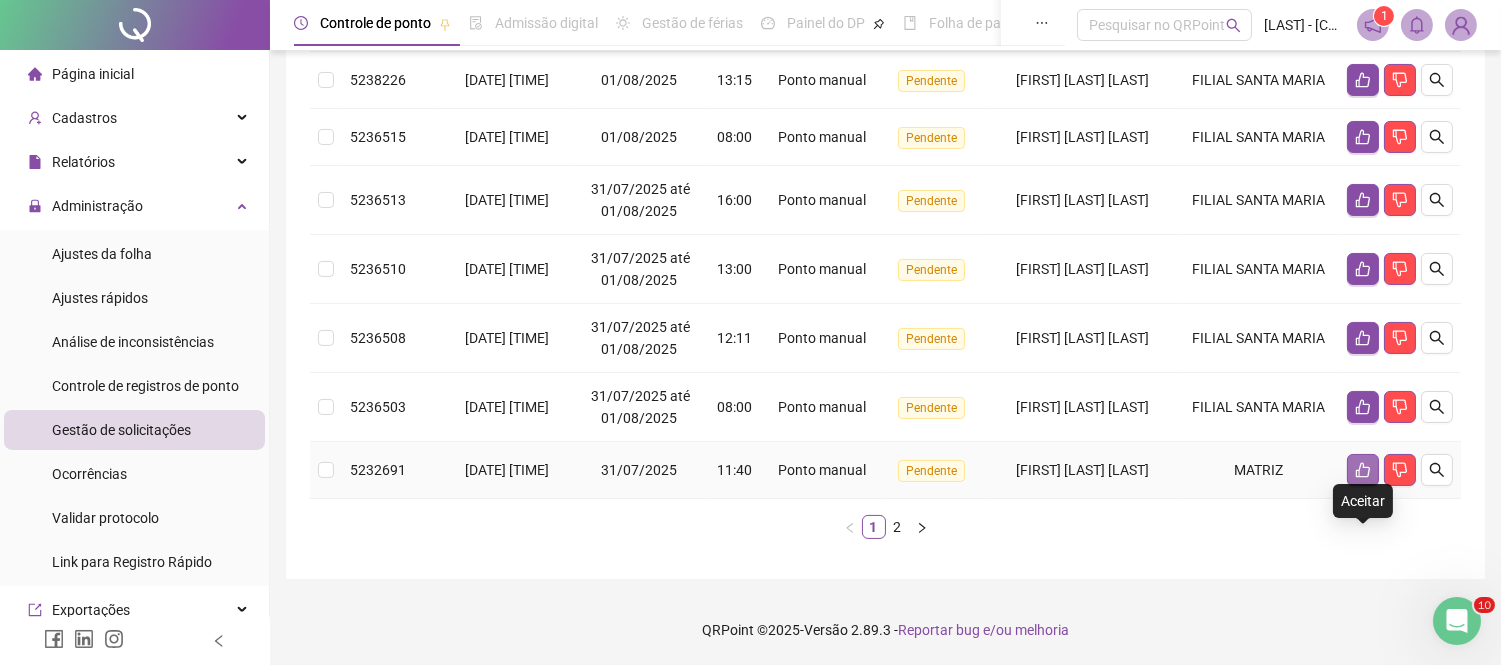 click 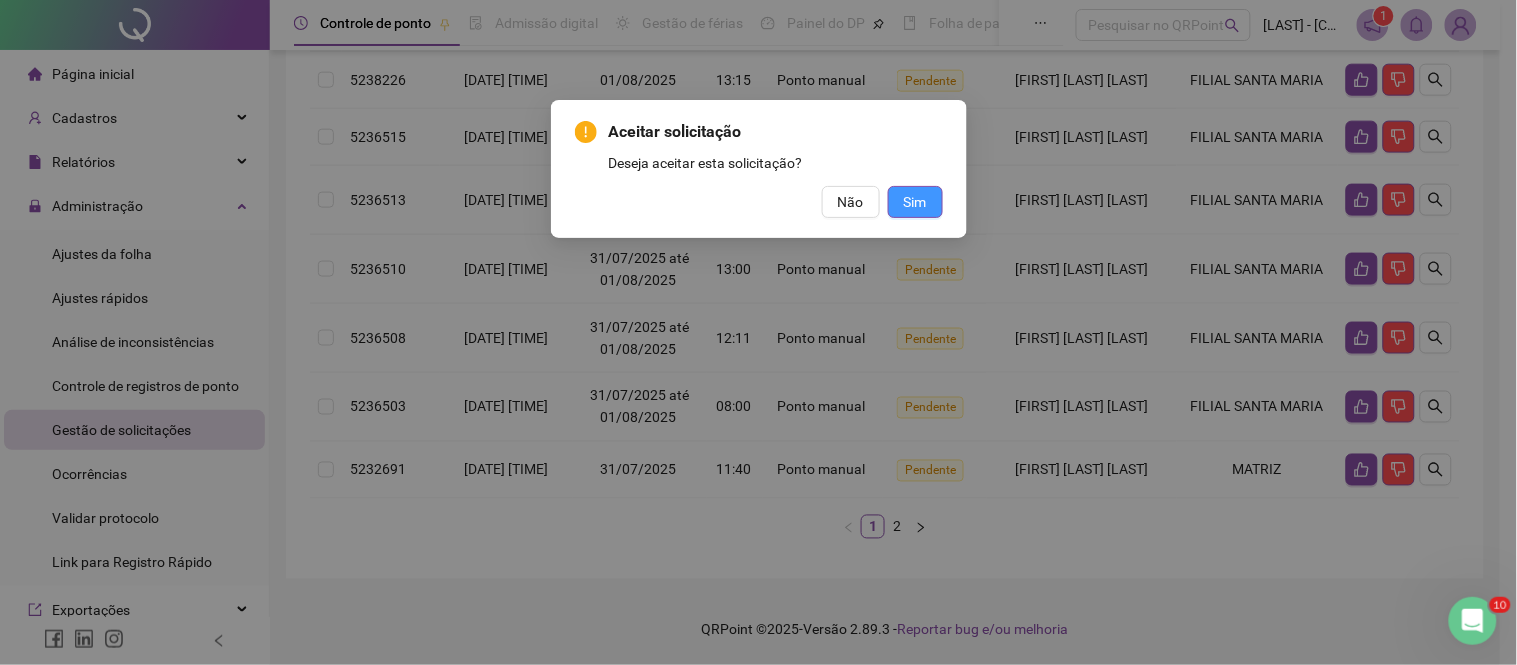 click on "Sim" at bounding box center (915, 202) 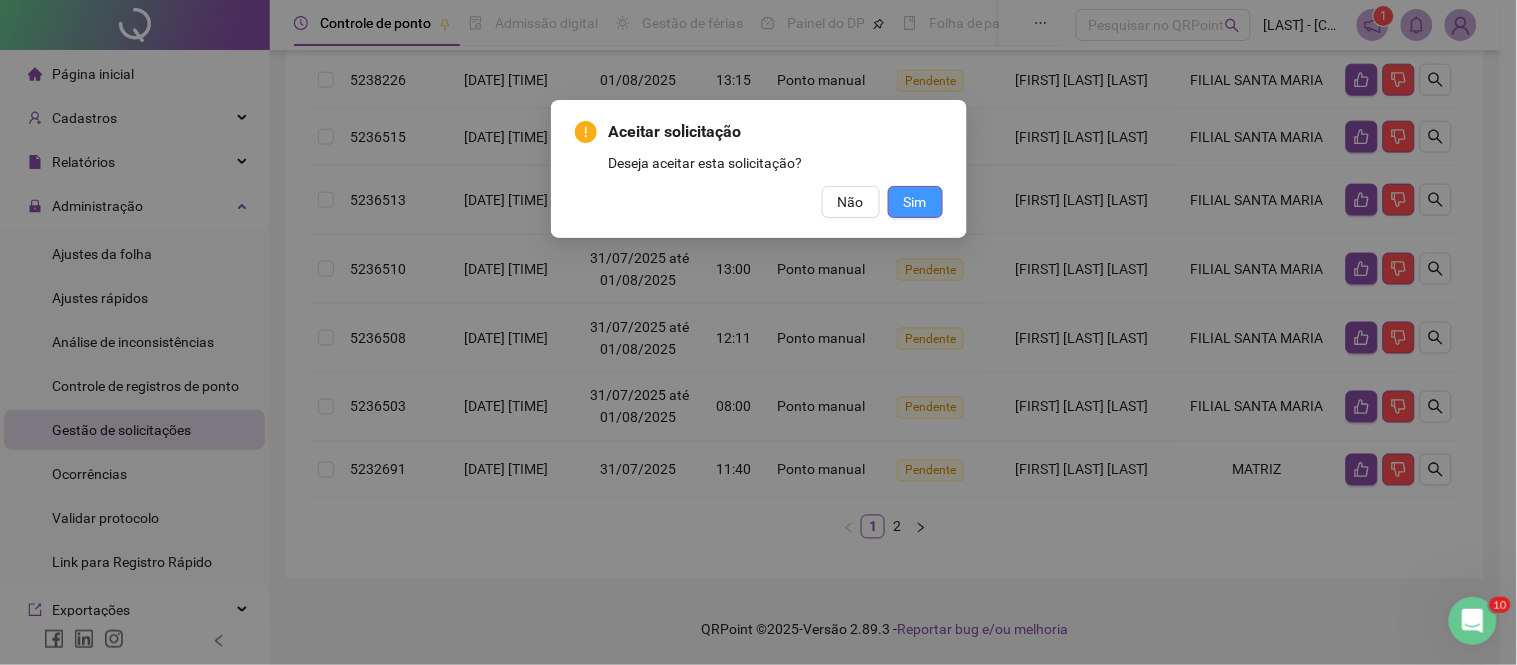 click on "Sim" at bounding box center (915, 202) 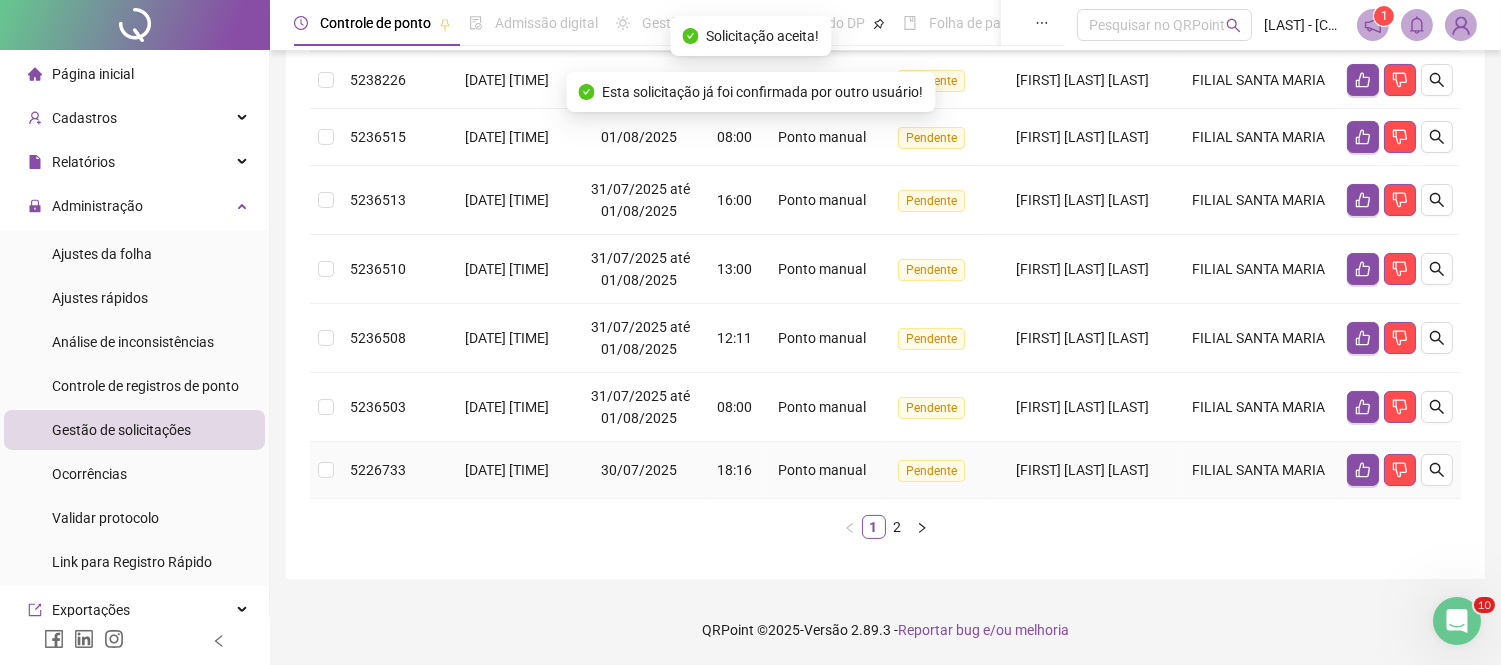 scroll, scrollTop: 672, scrollLeft: 0, axis: vertical 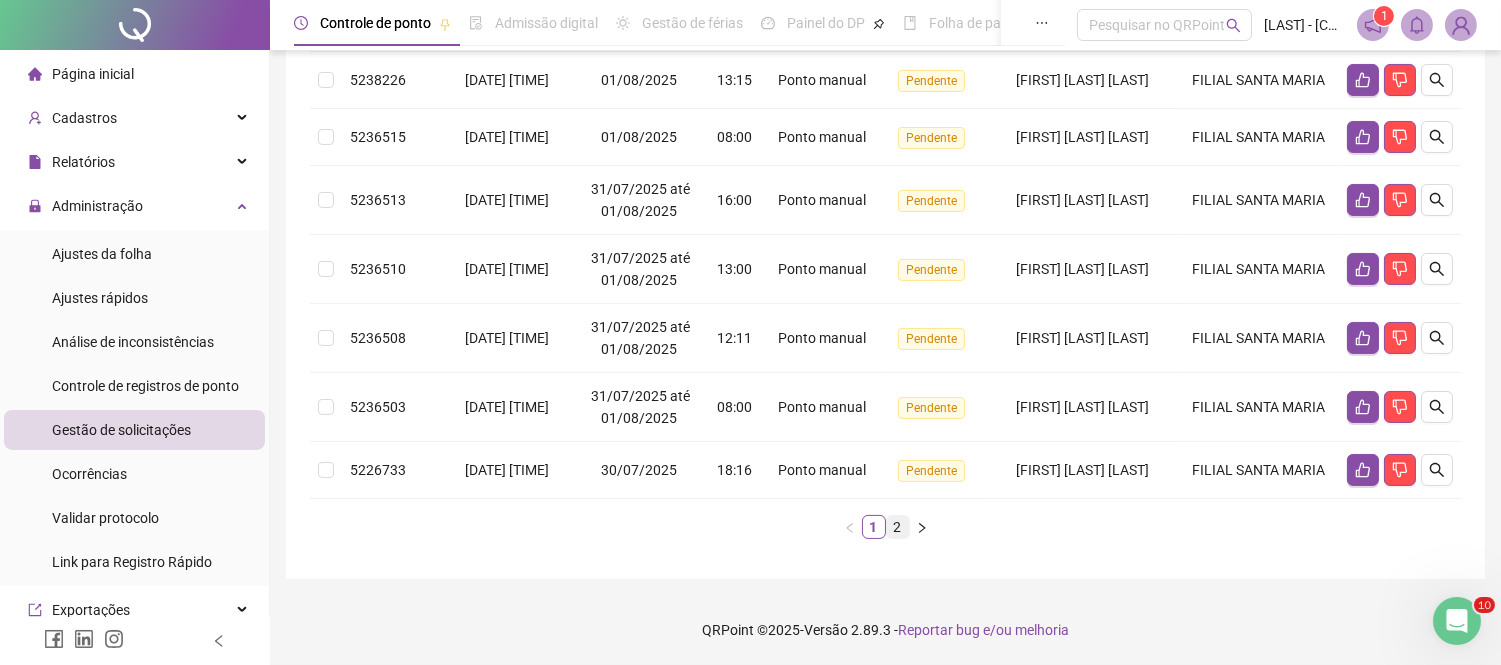 click on "2" at bounding box center (898, 527) 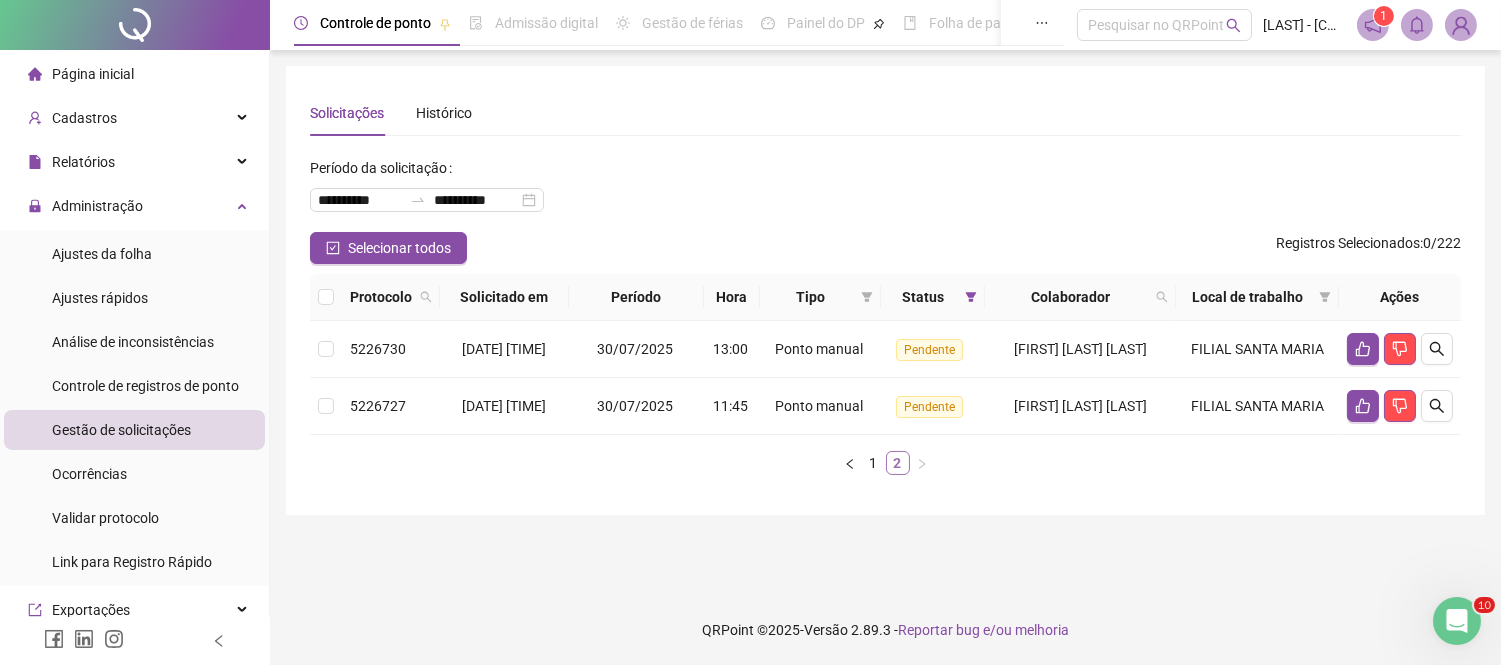 scroll, scrollTop: 0, scrollLeft: 0, axis: both 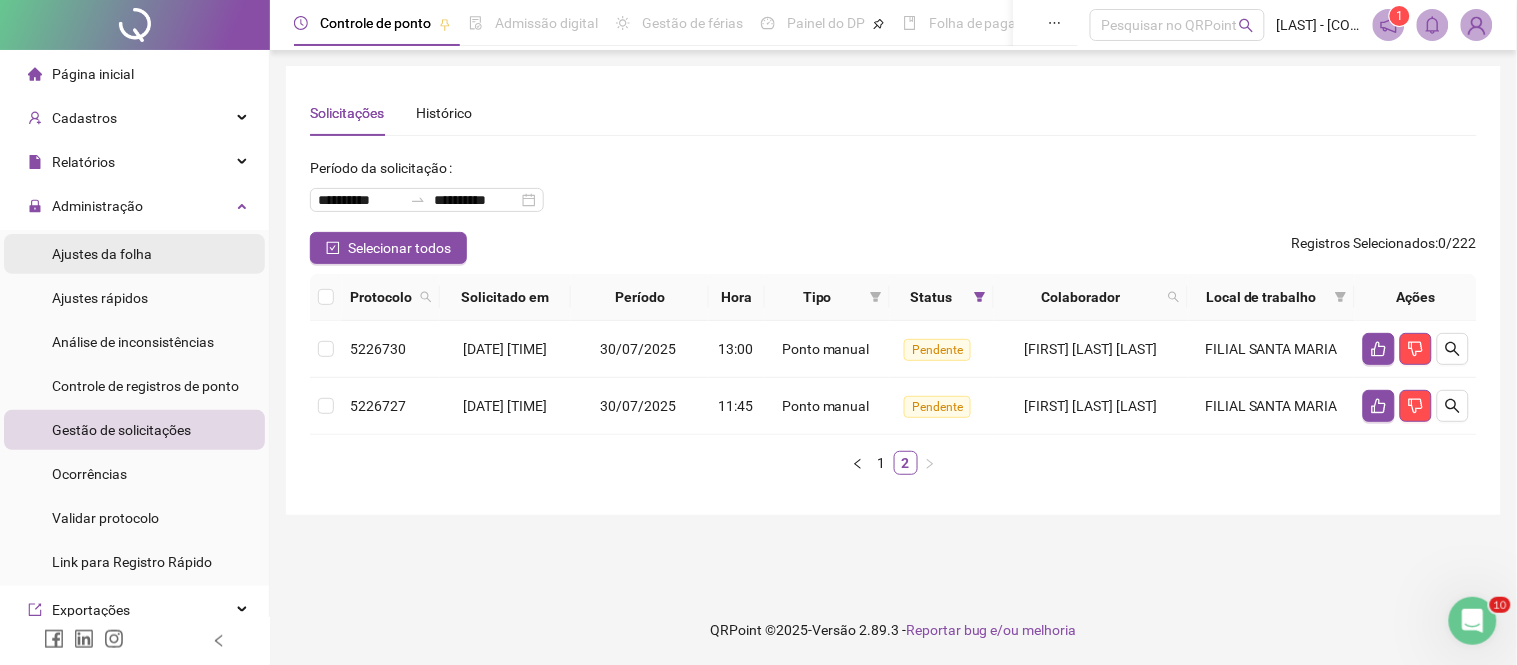 click on "Ajustes da folha" at bounding box center [134, 254] 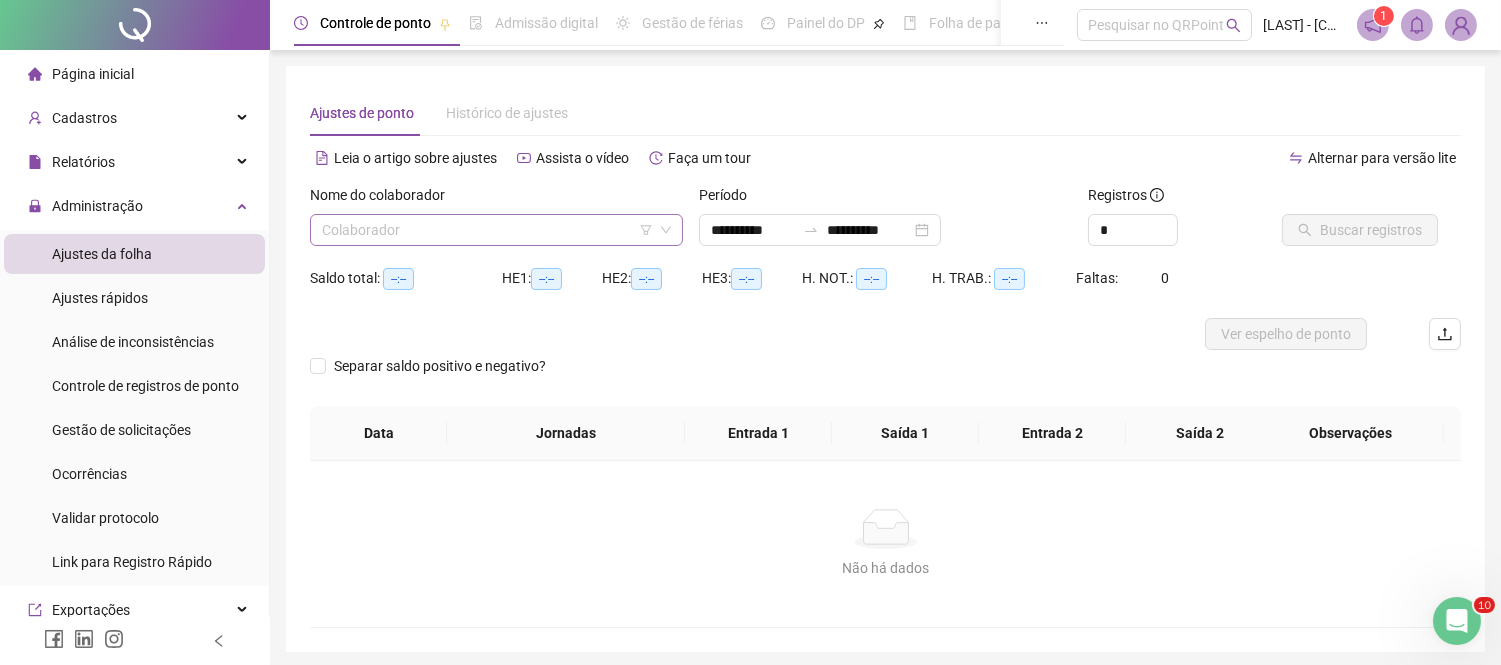 click at bounding box center (487, 230) 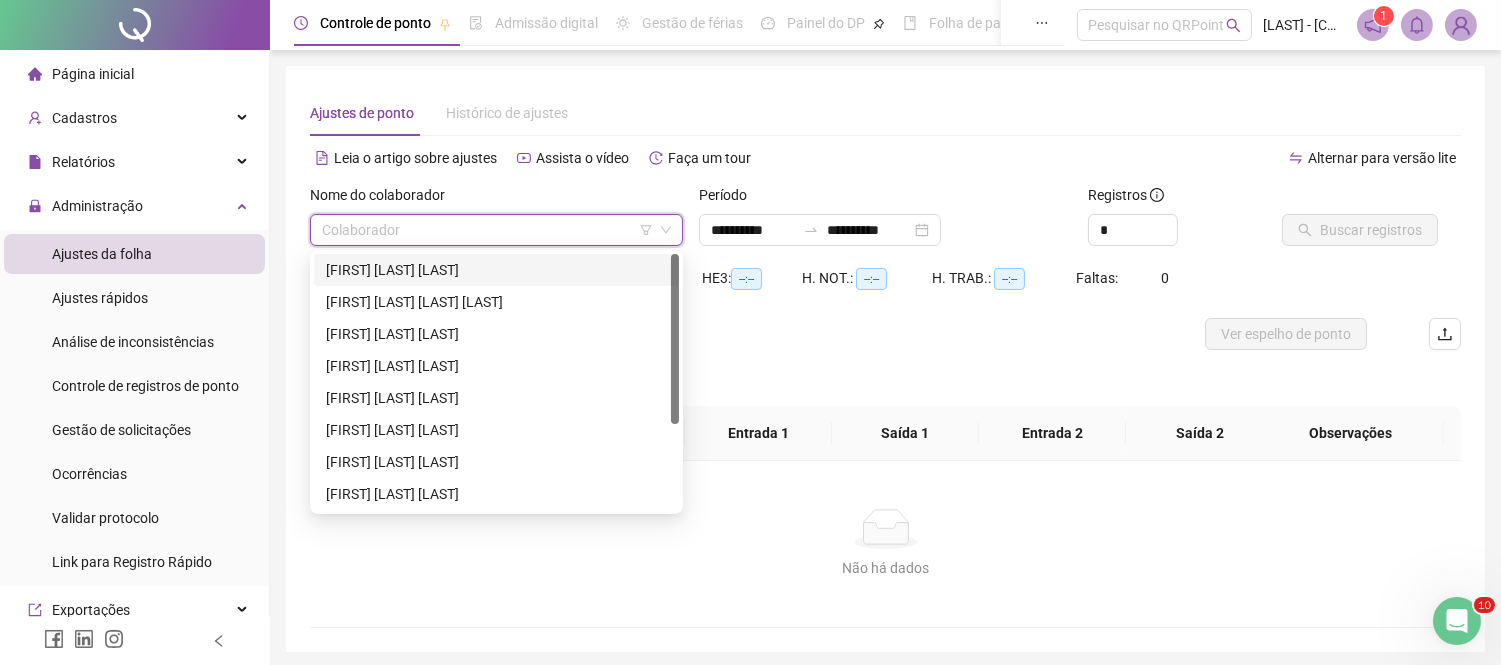 click on "[FIRST] [LAST] [LAST]" at bounding box center (496, 270) 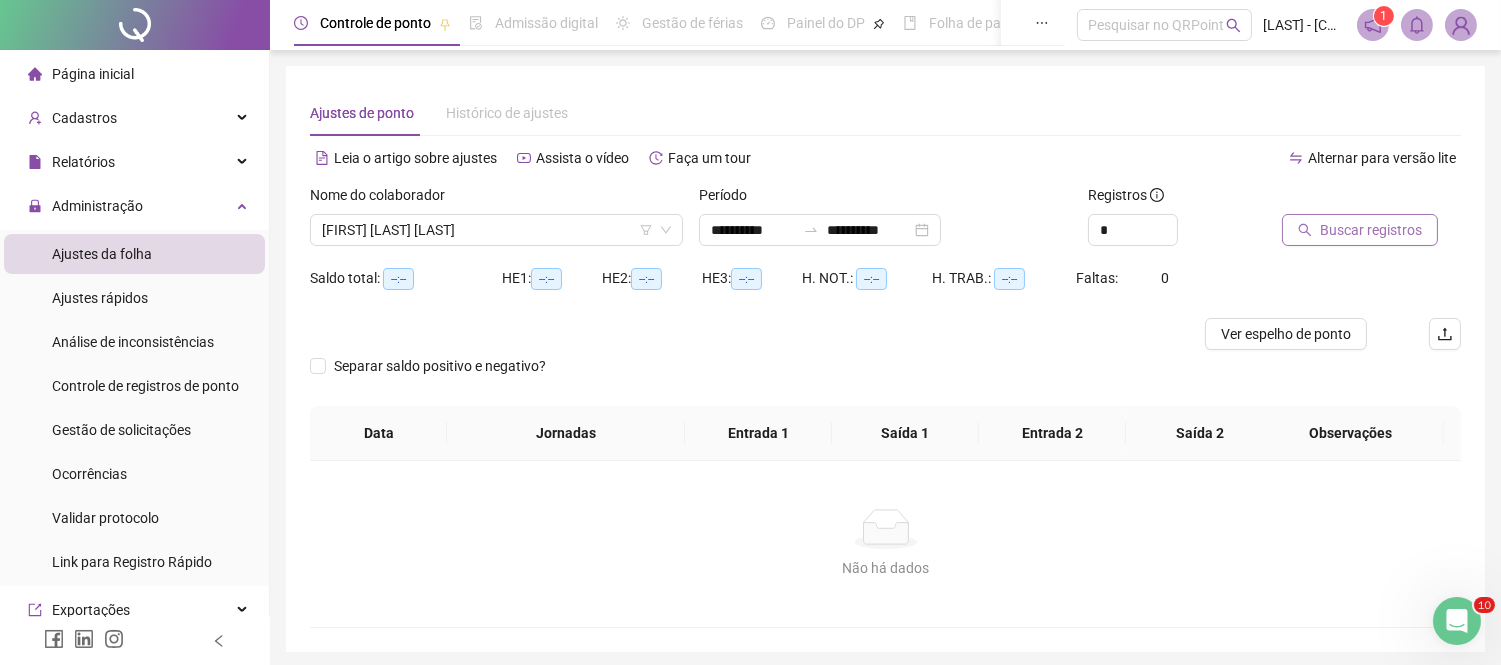 click on "Buscar registros" at bounding box center (1371, 230) 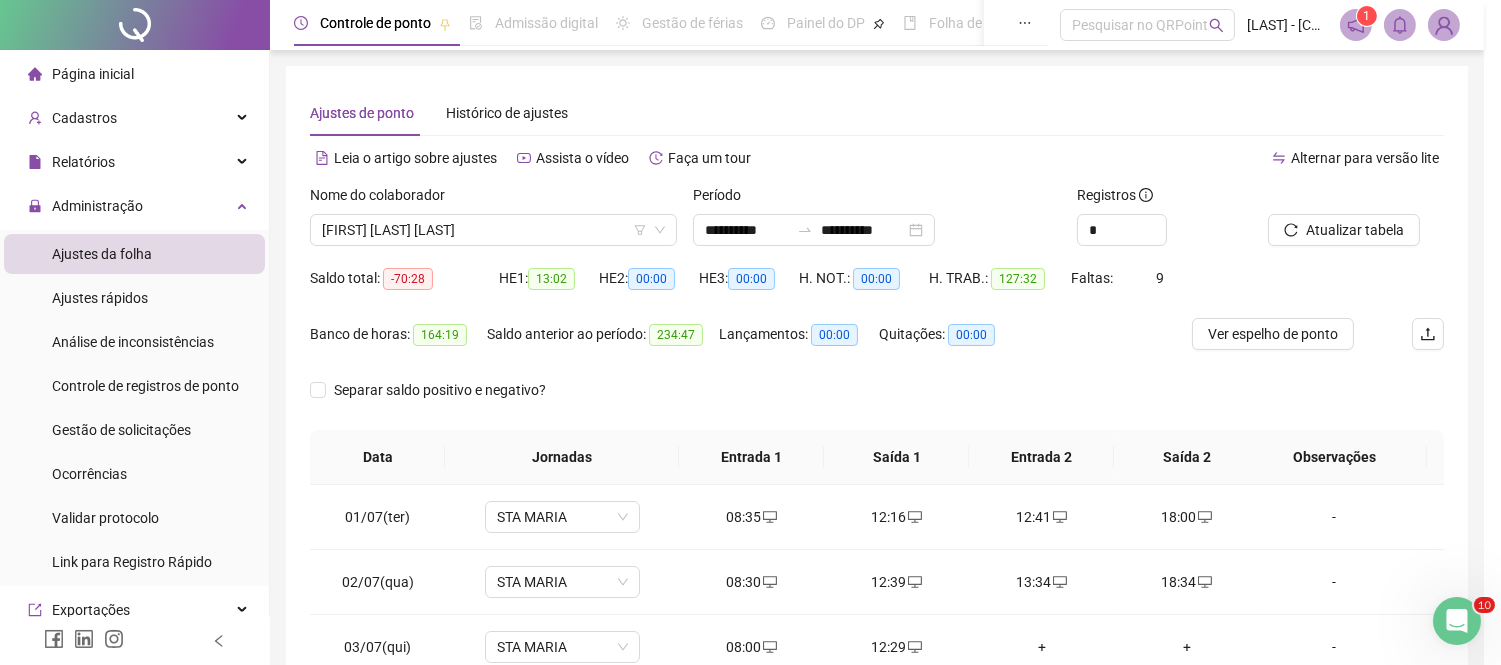 scroll, scrollTop: 370, scrollLeft: 0, axis: vertical 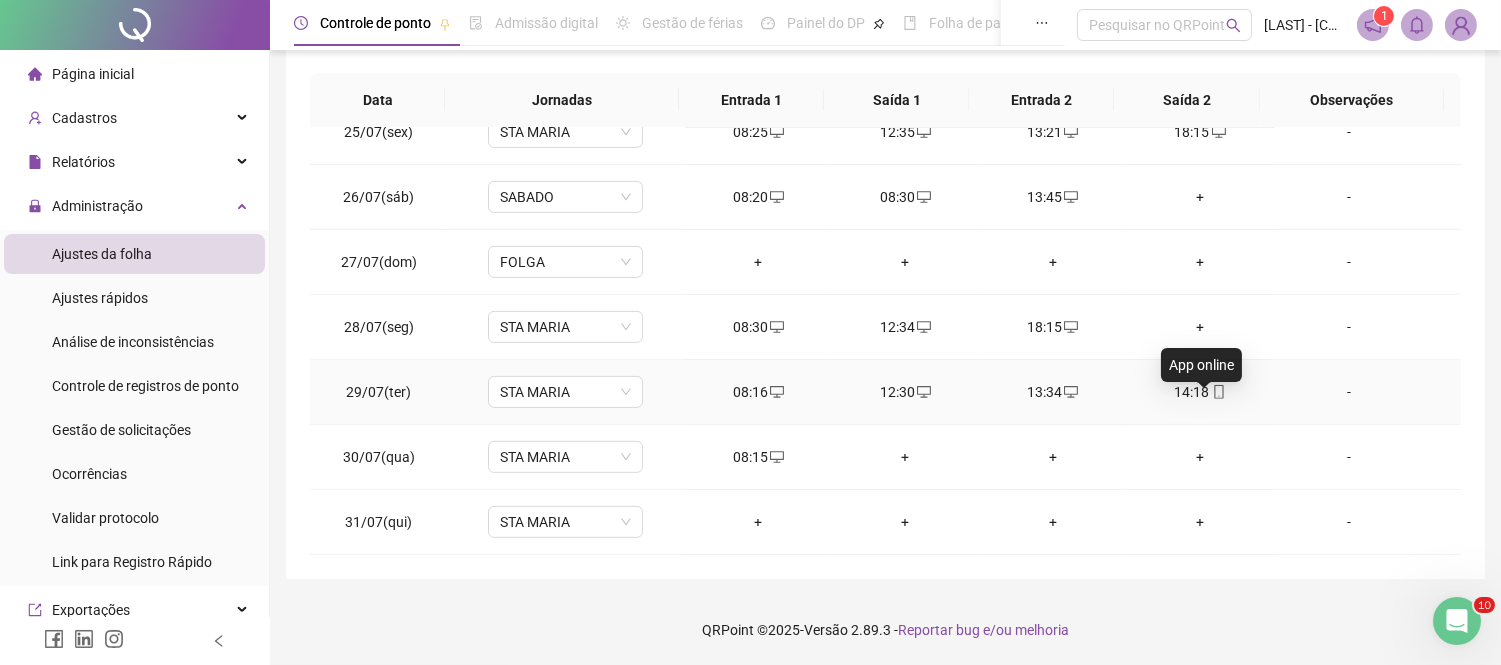 click 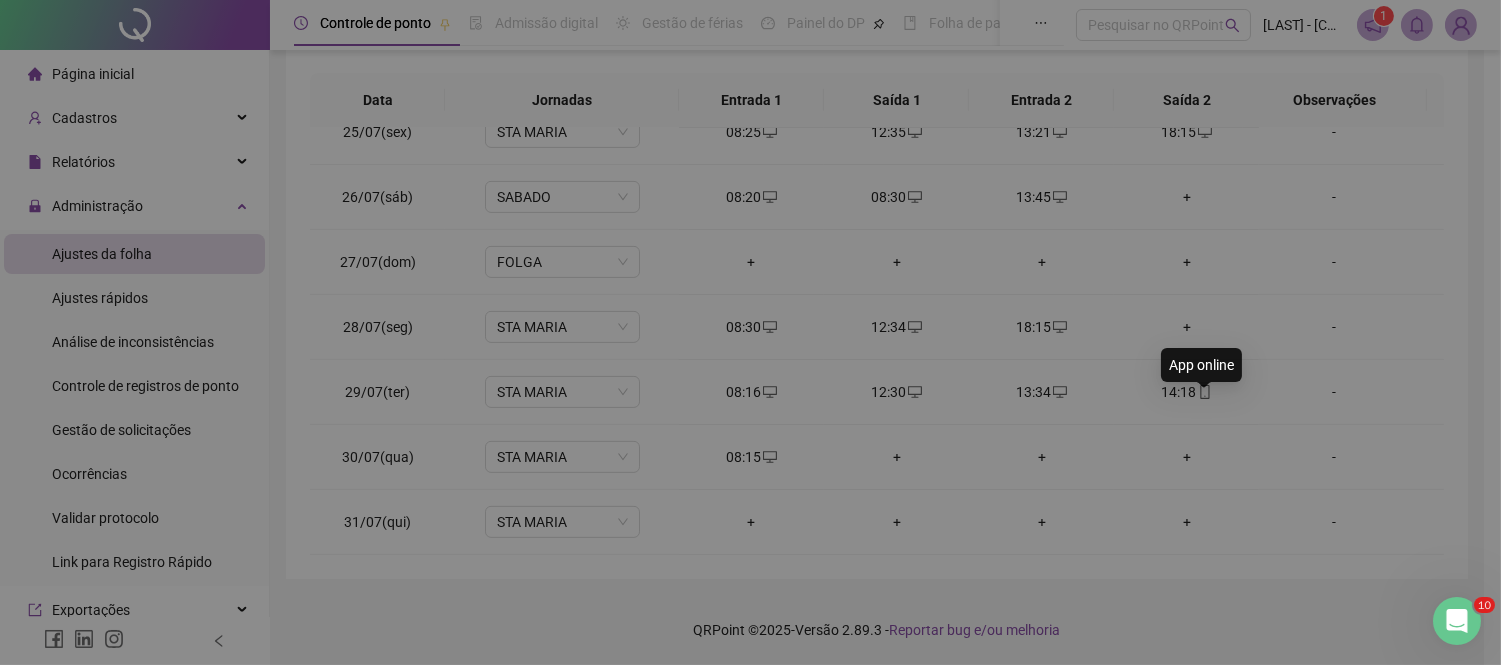 type on "**********" 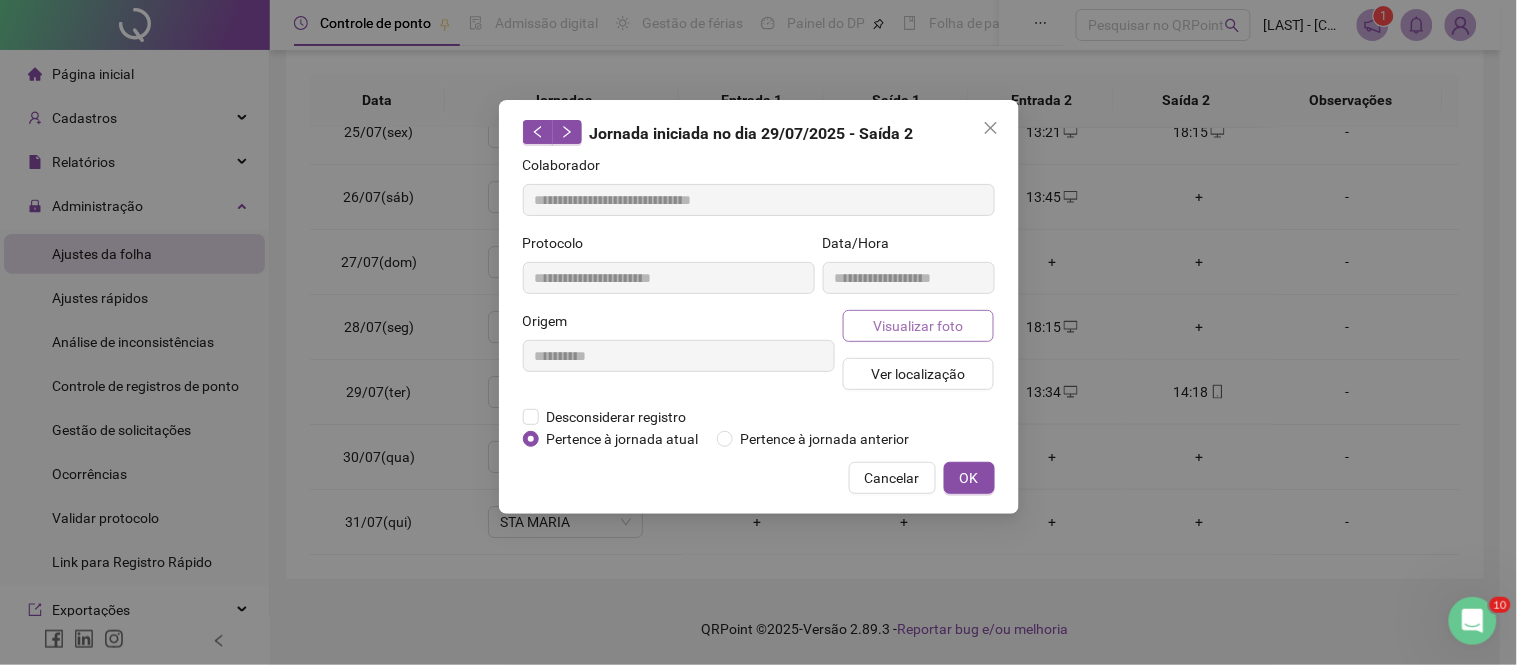 click on "Visualizar foto" at bounding box center [918, 326] 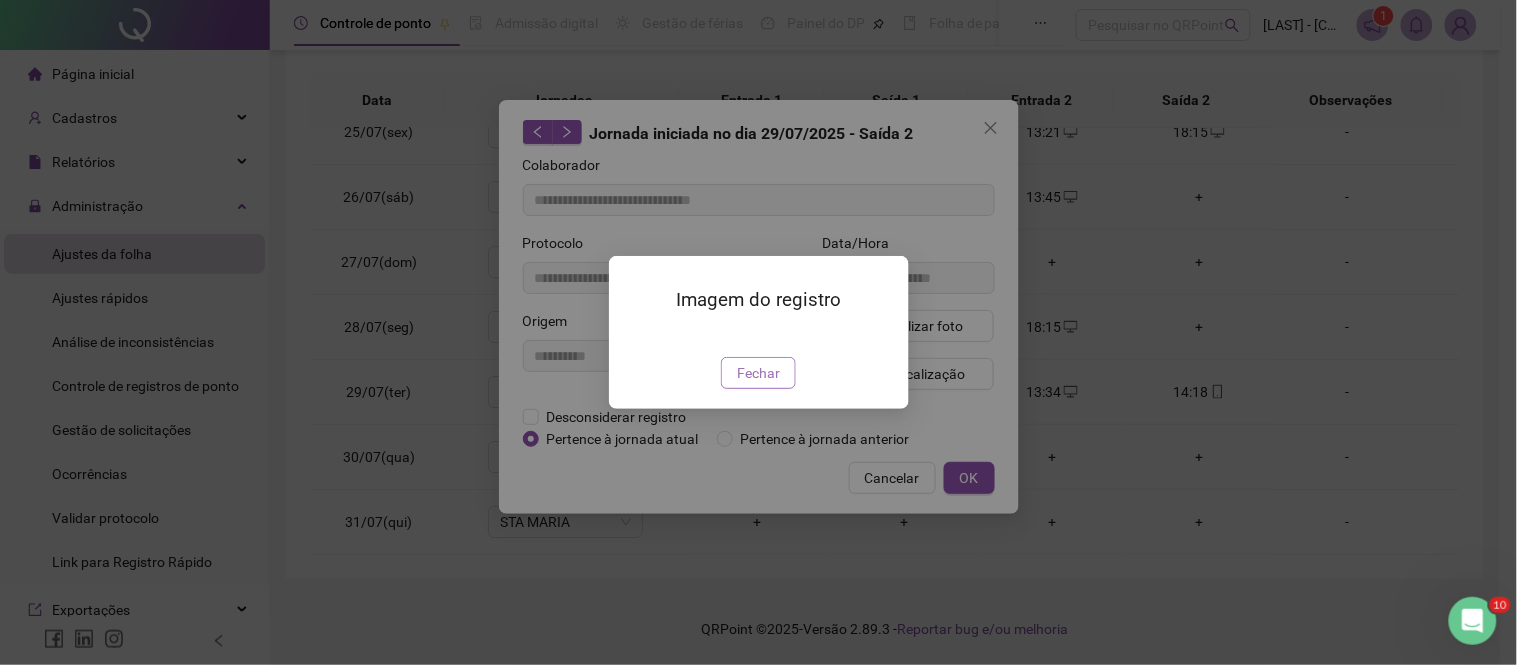 click on "Fechar" at bounding box center [758, 373] 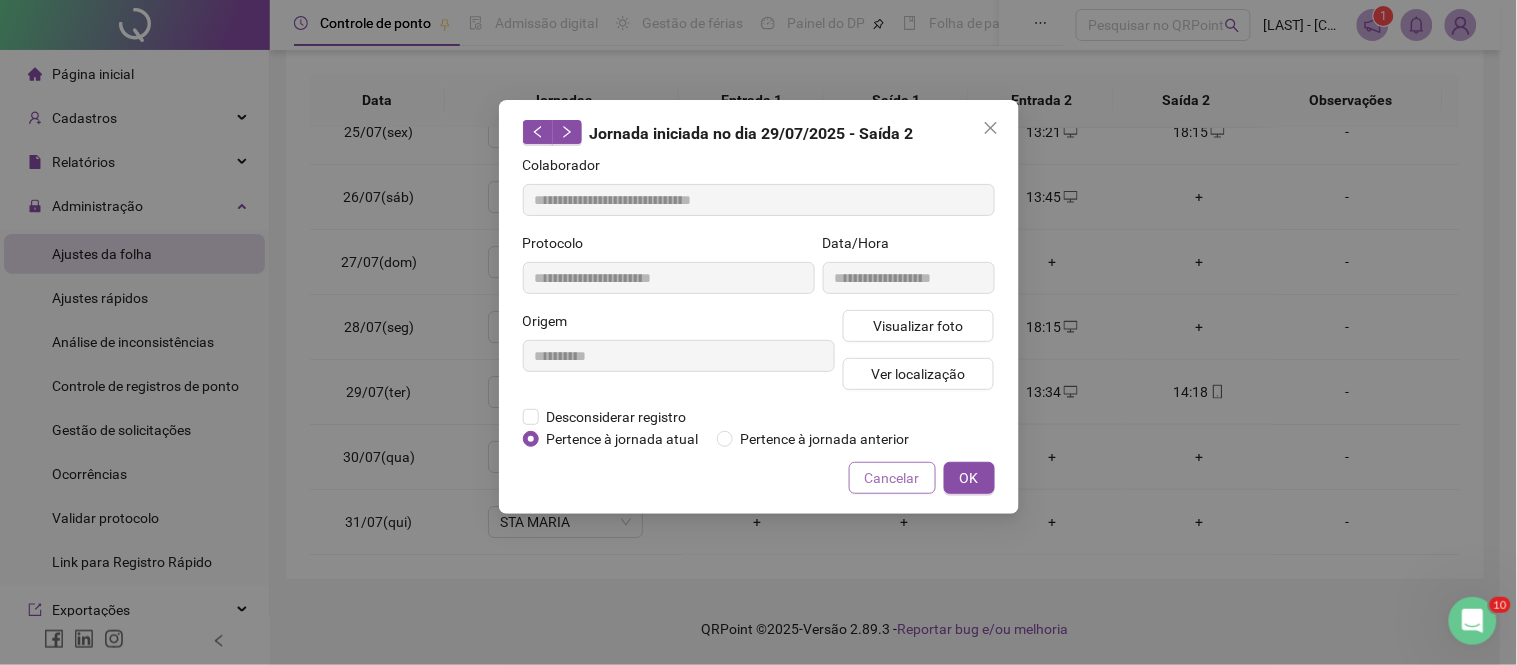 click on "Cancelar" at bounding box center [892, 478] 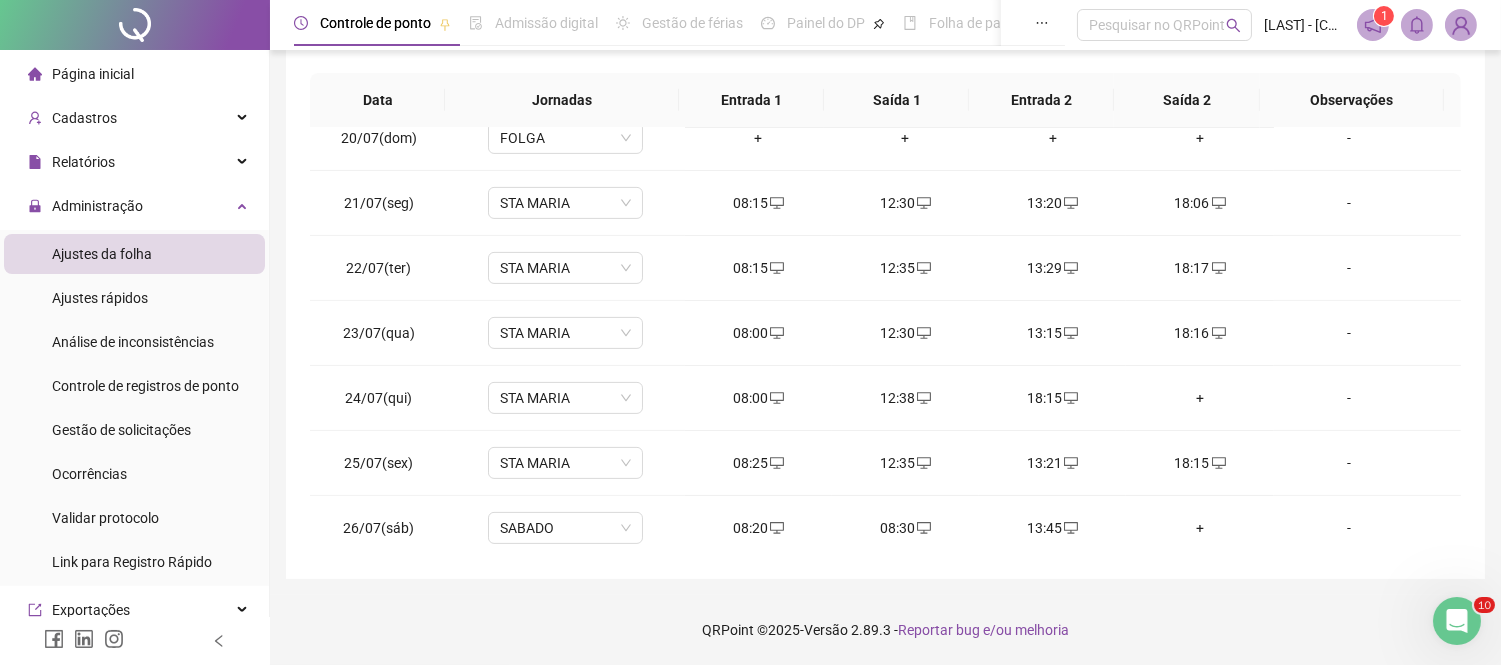 scroll, scrollTop: 1591, scrollLeft: 0, axis: vertical 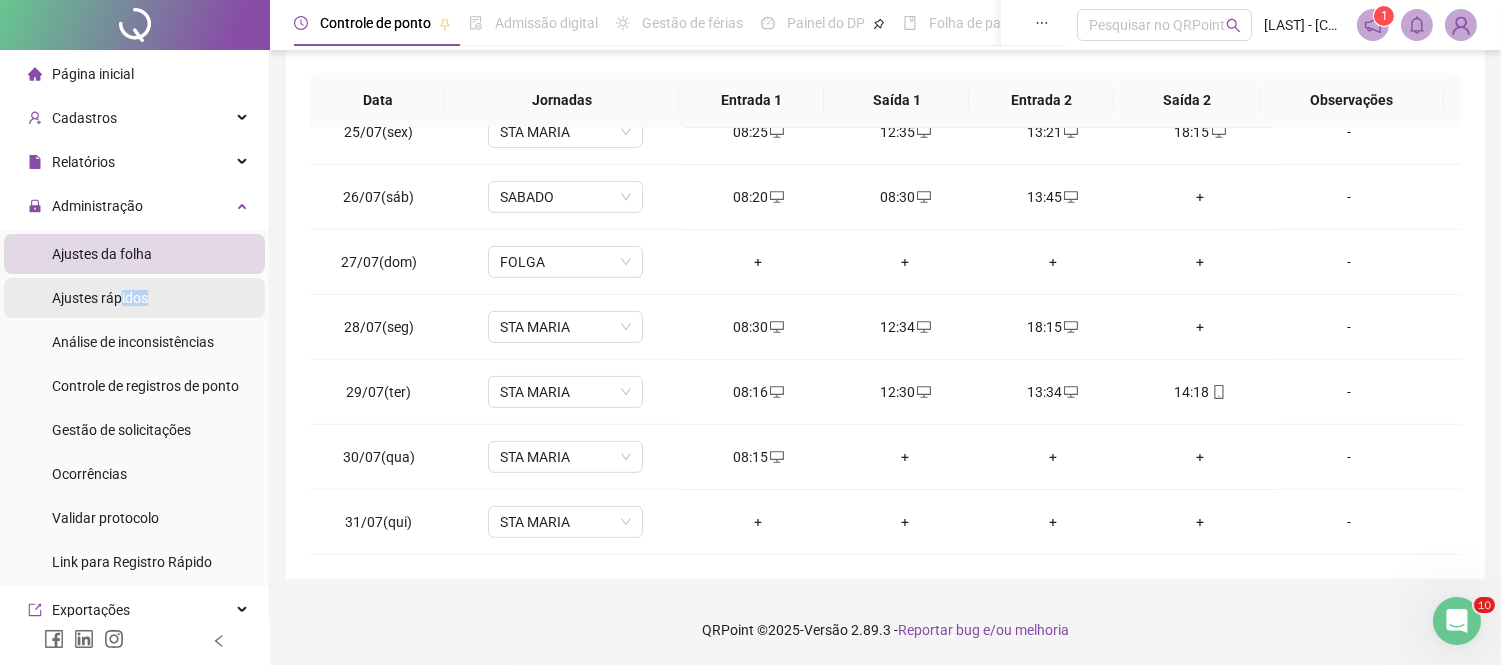 drag, startPoint x: 123, startPoint y: 288, endPoint x: 160, endPoint y: 294, distance: 37.48333 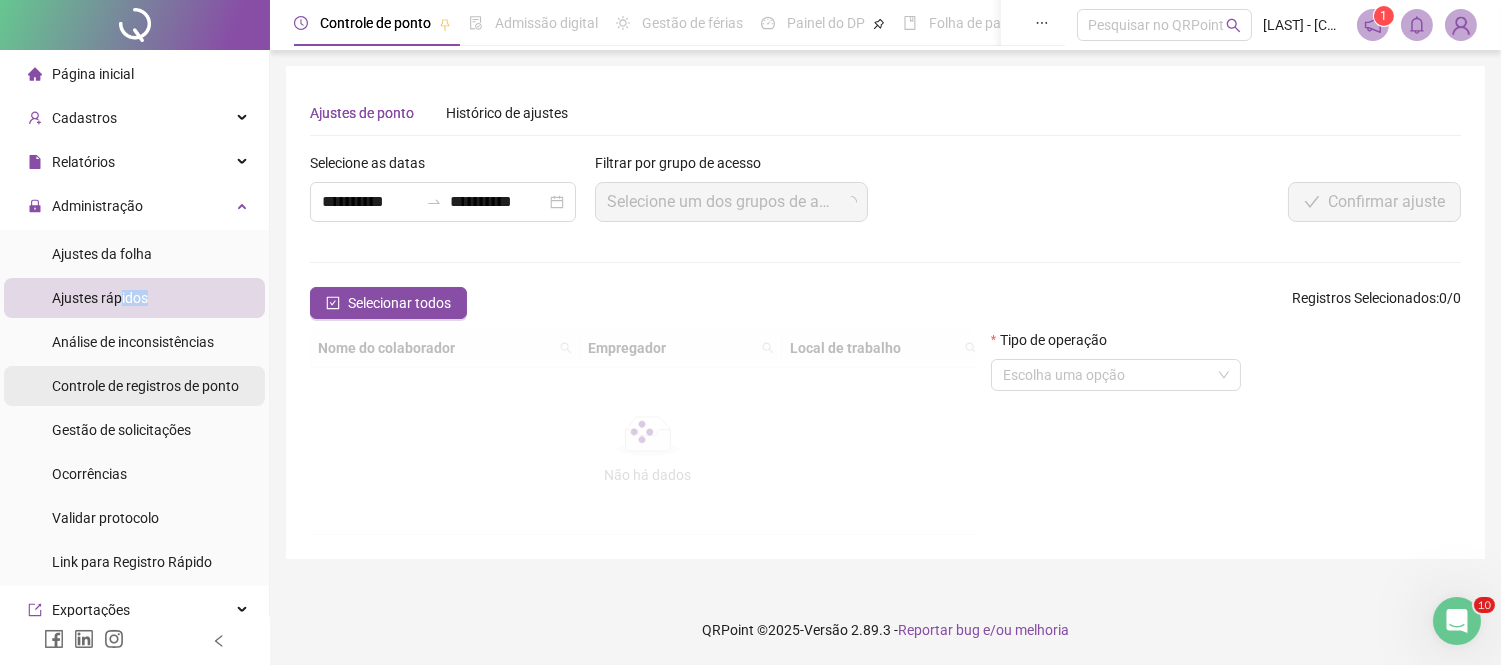 scroll, scrollTop: 0, scrollLeft: 0, axis: both 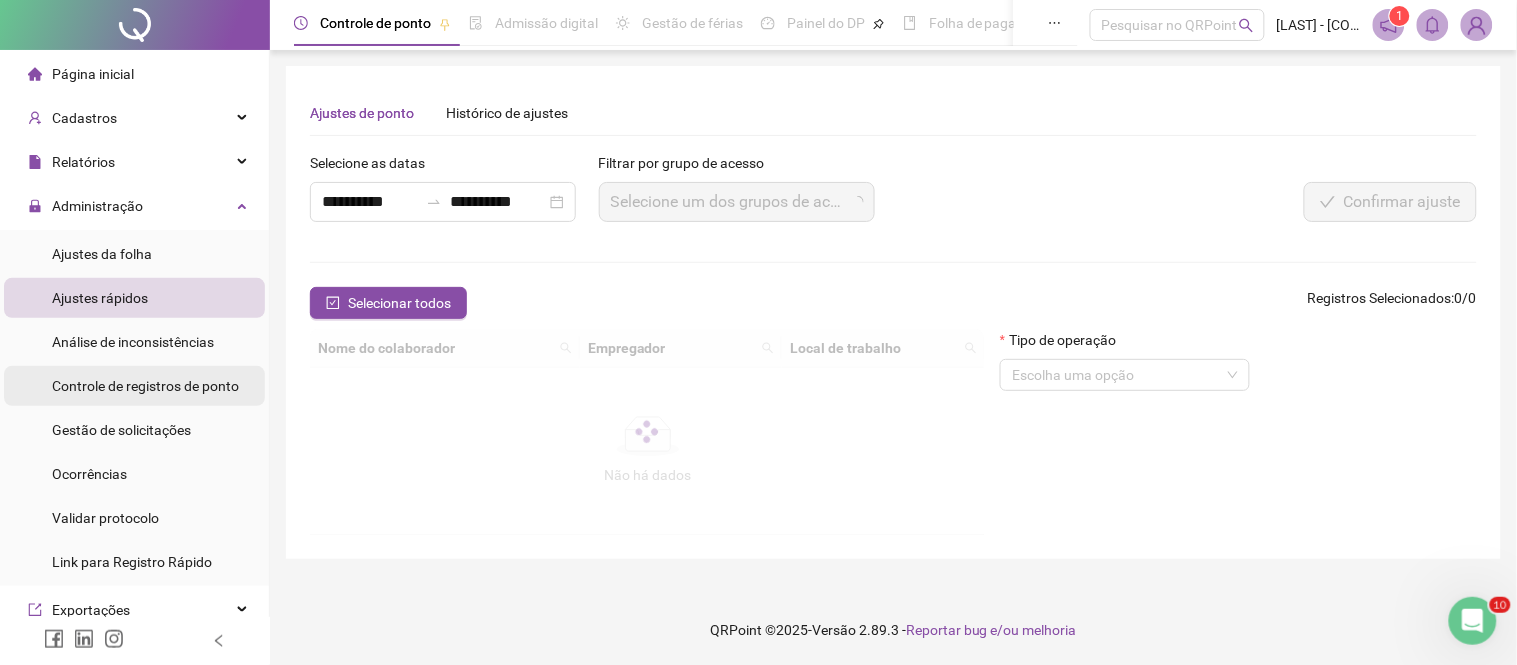 click on "Controle de registros de ponto" at bounding box center (145, 386) 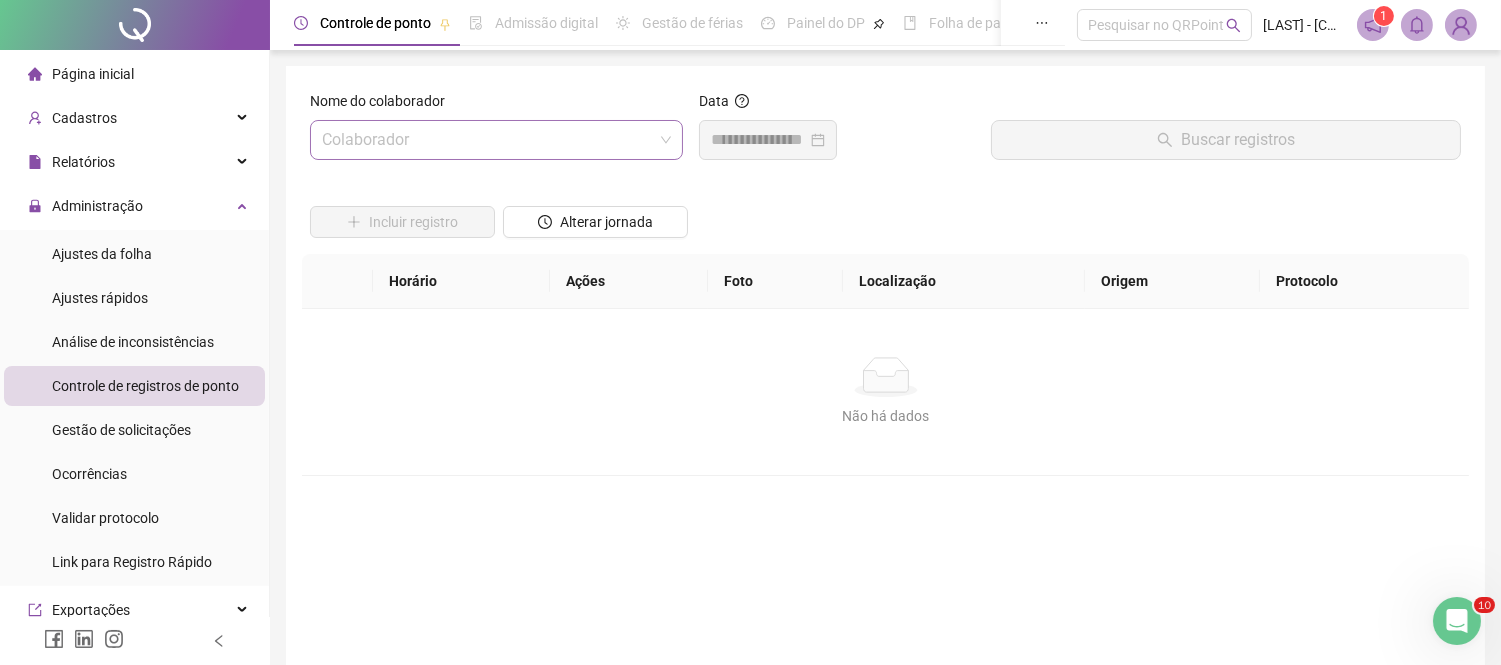click at bounding box center (487, 140) 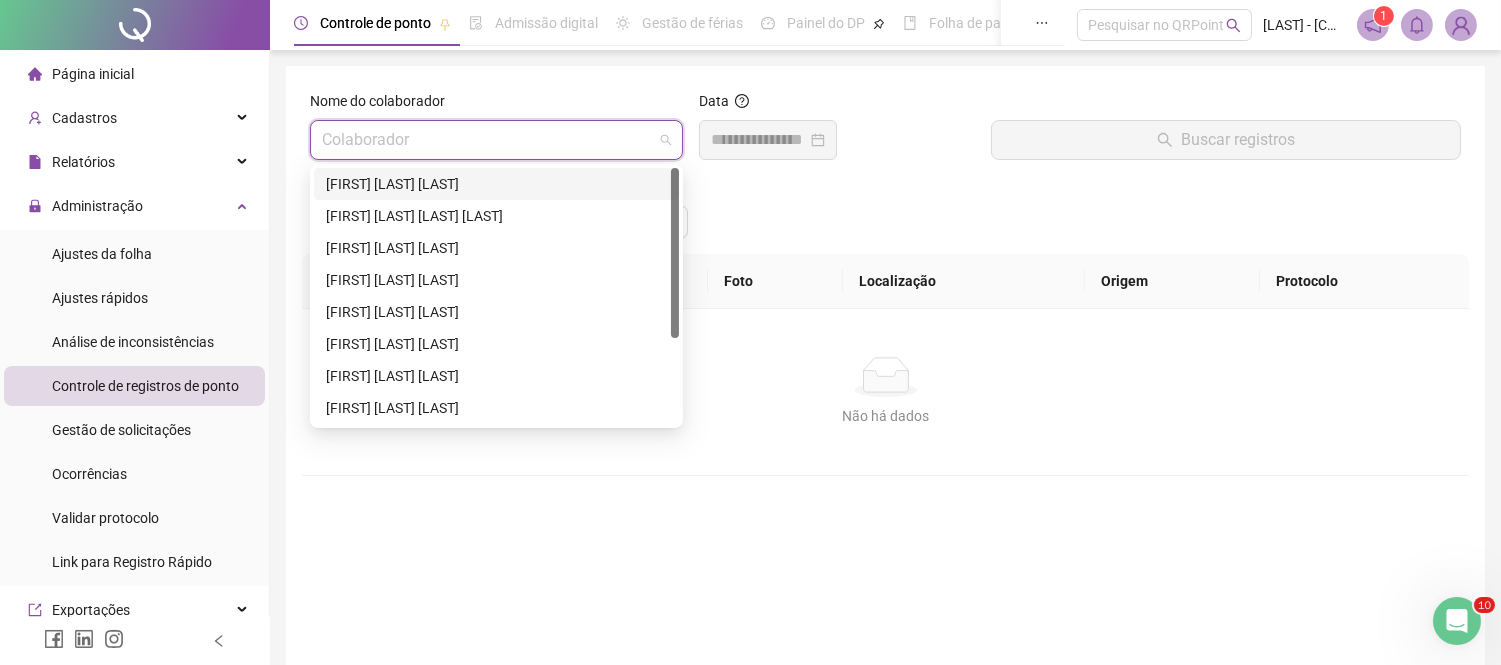 click on "[FIRST] [LAST] [LAST]" at bounding box center (496, 184) 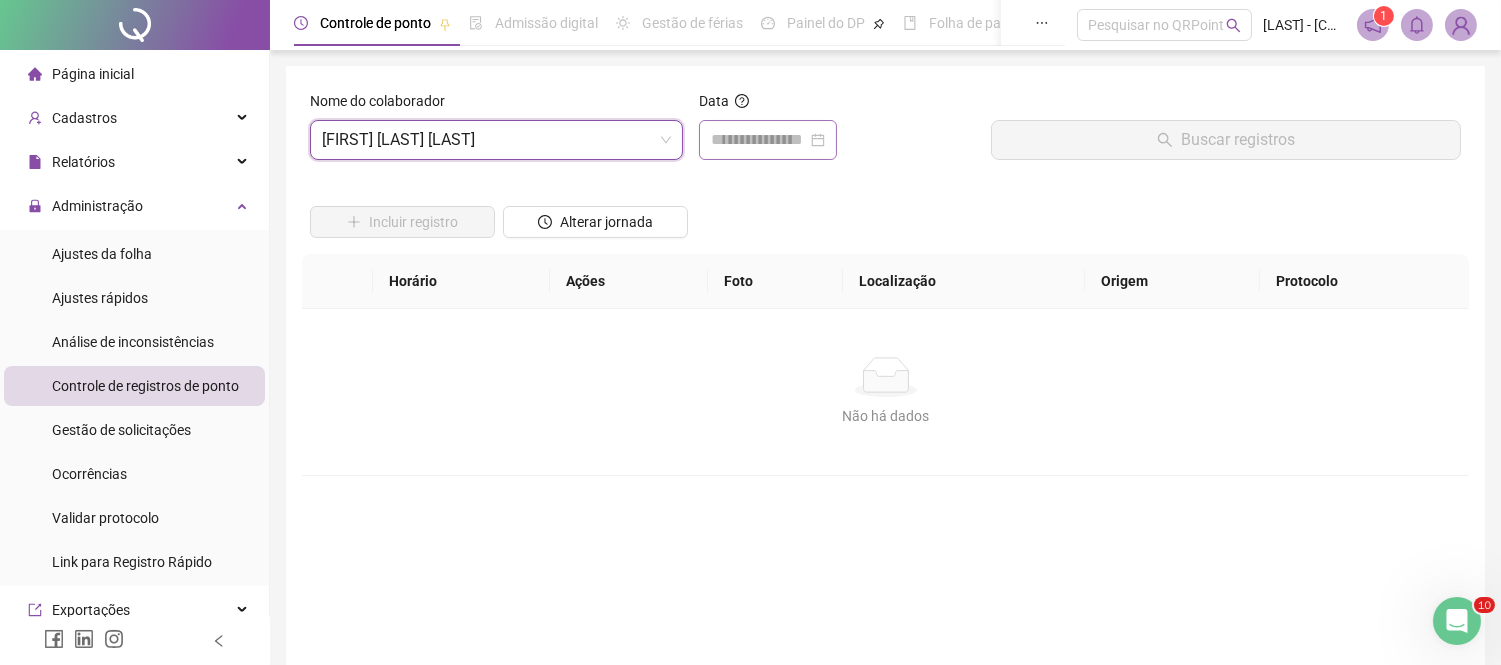 click at bounding box center (768, 140) 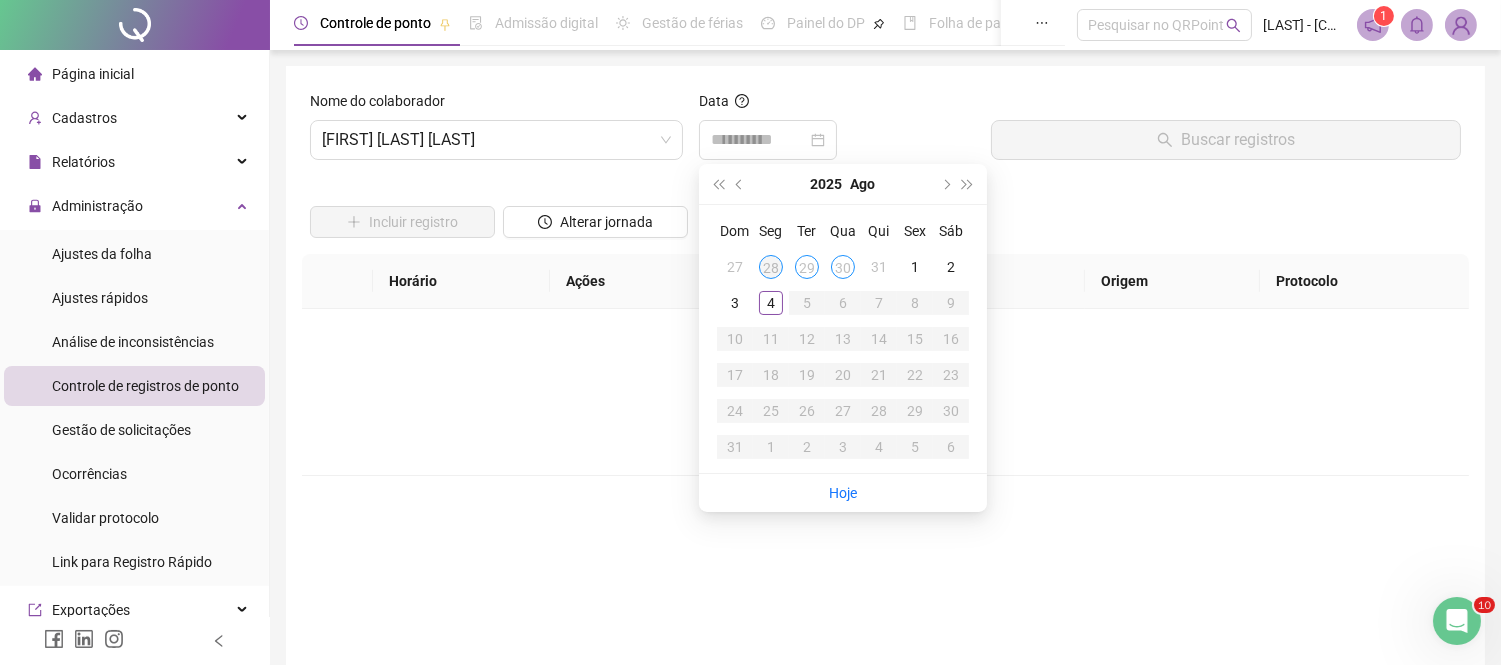 click on "28" at bounding box center (771, 267) 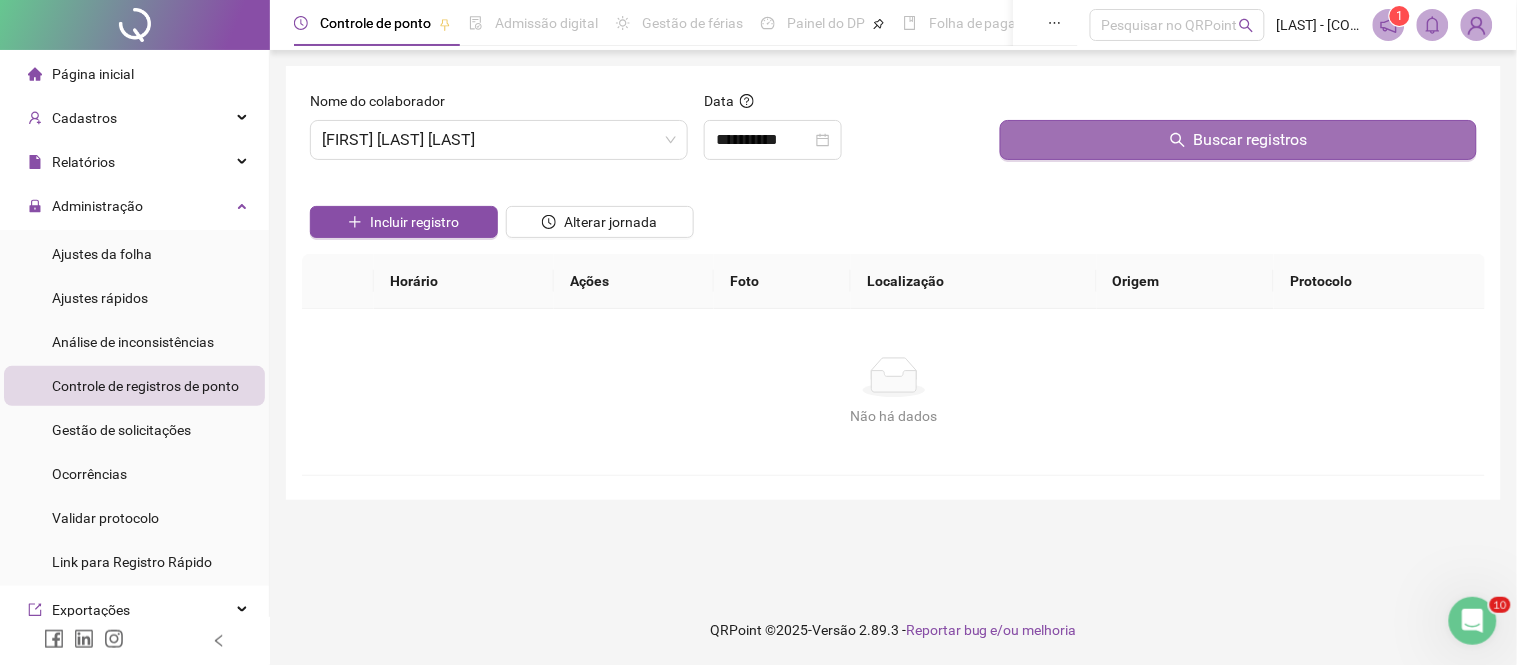 click on "Buscar registros" at bounding box center [1238, 140] 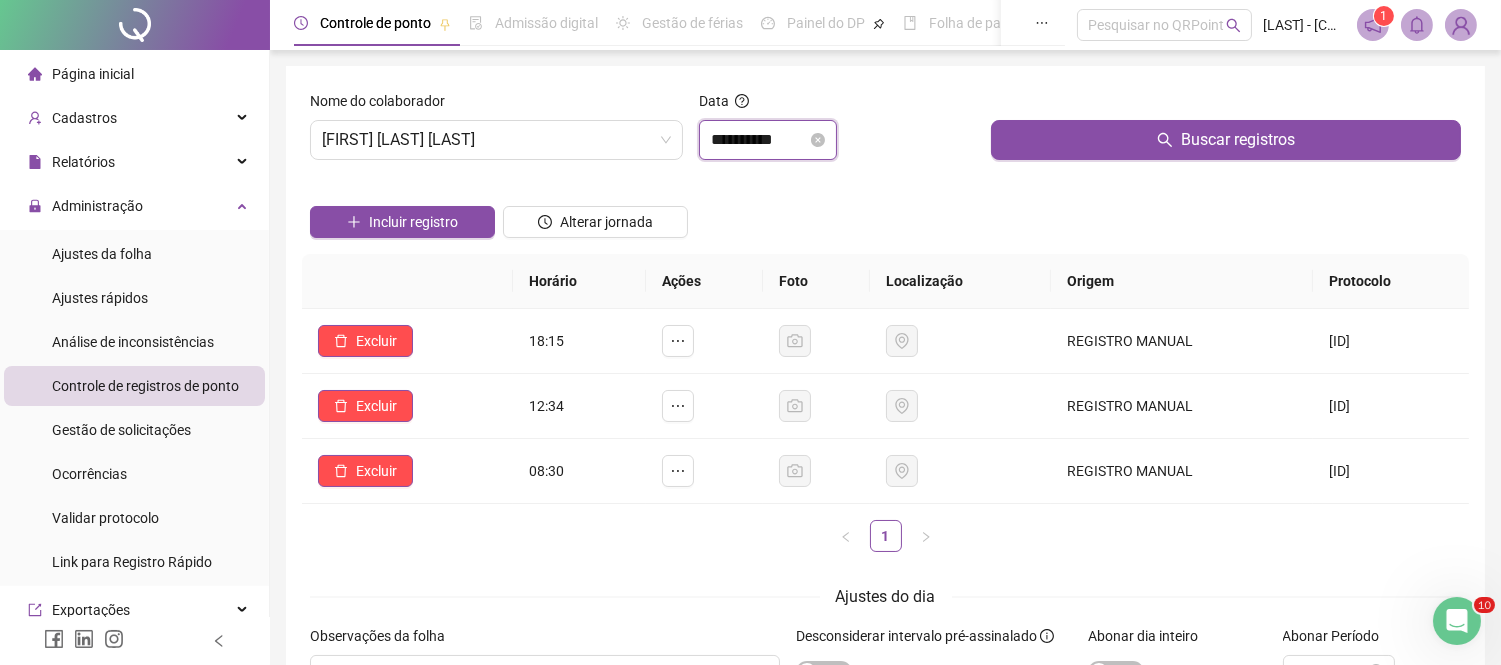 click on "**********" at bounding box center (759, 140) 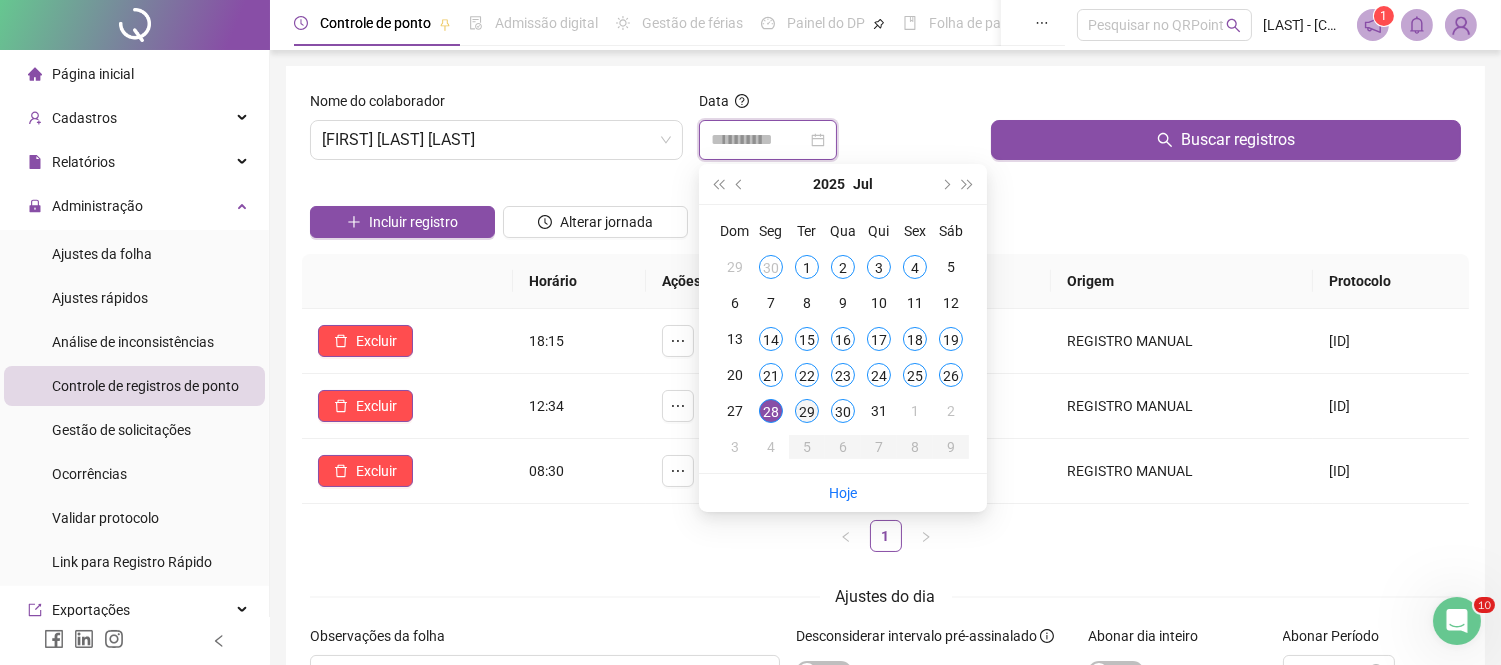 type on "**********" 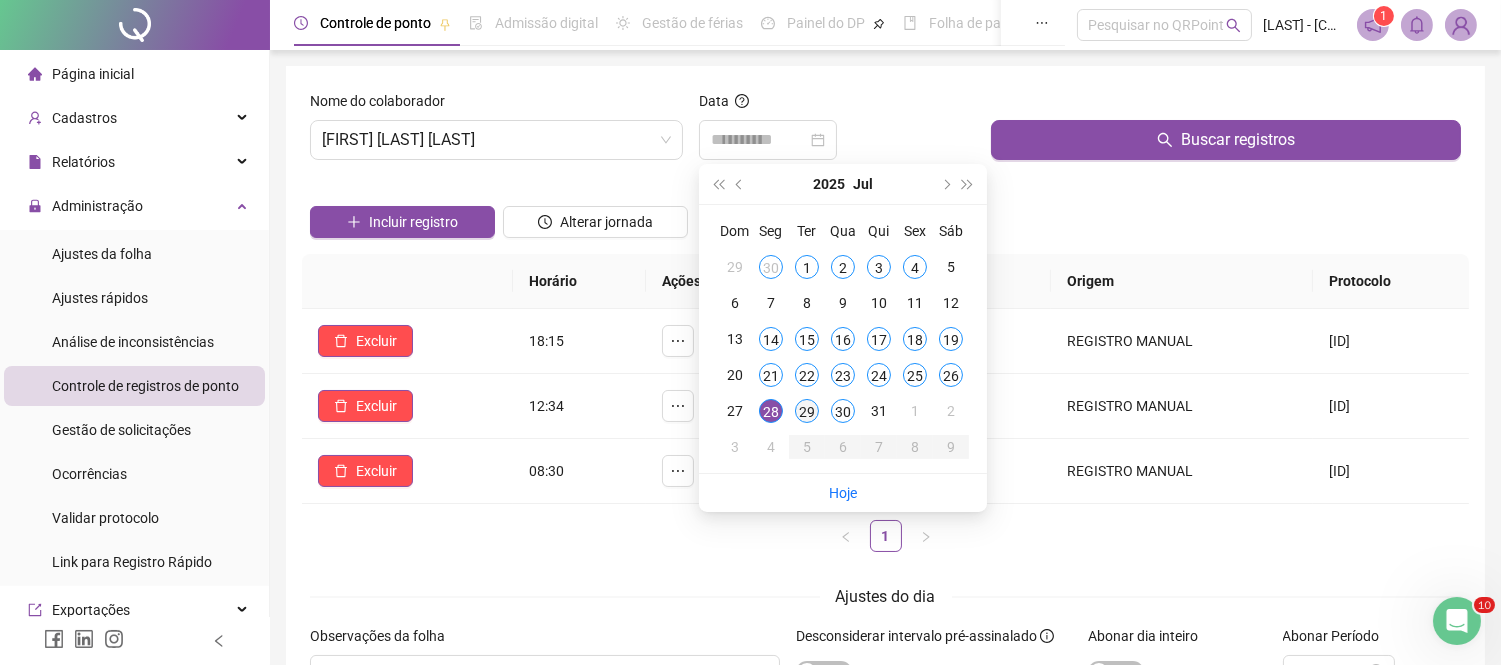 click on "29" at bounding box center (807, 411) 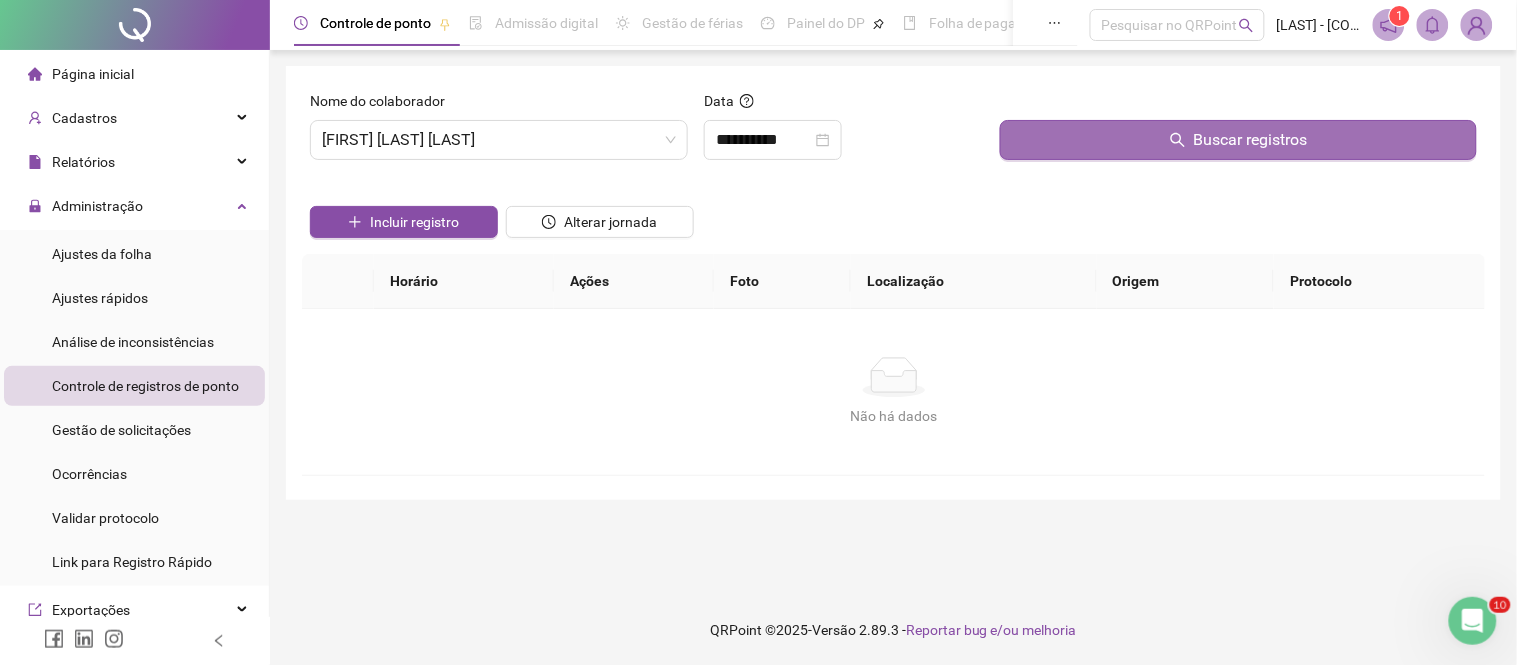 click on "Buscar registros" at bounding box center (1238, 140) 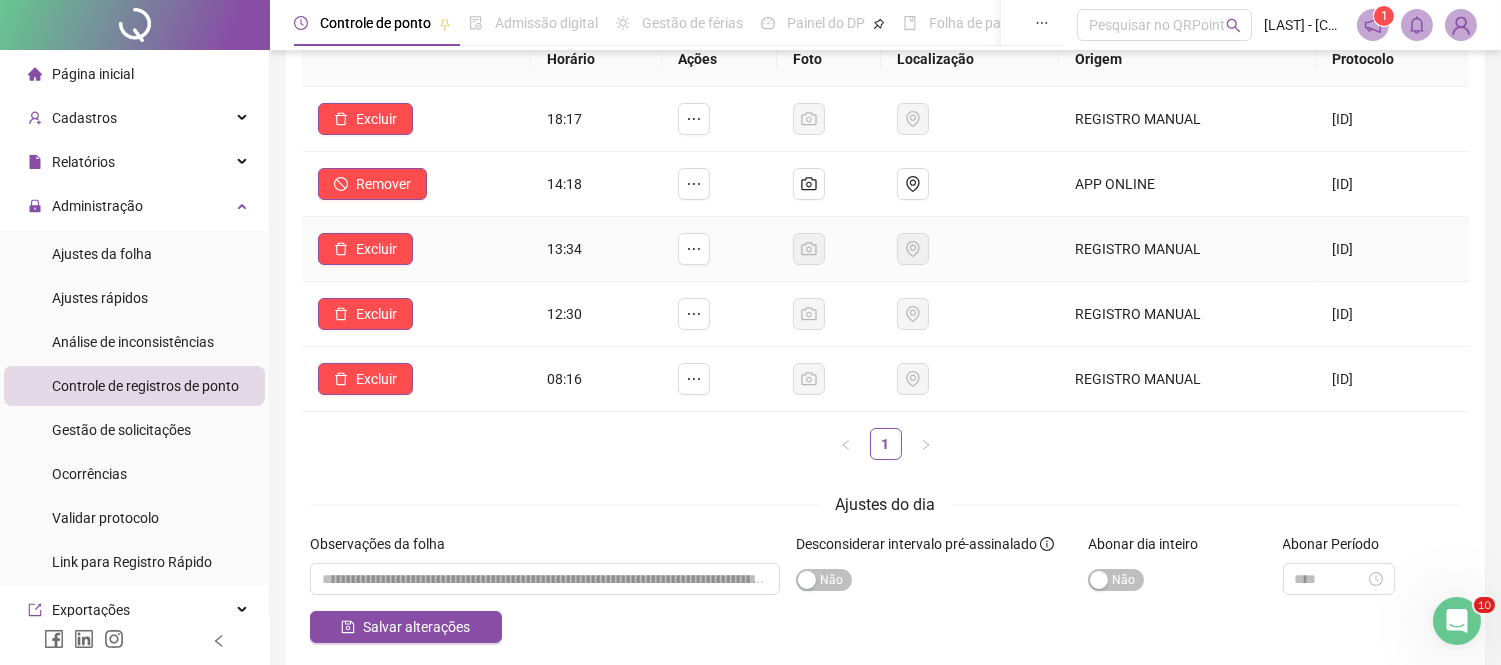 scroll, scrollTop: 111, scrollLeft: 0, axis: vertical 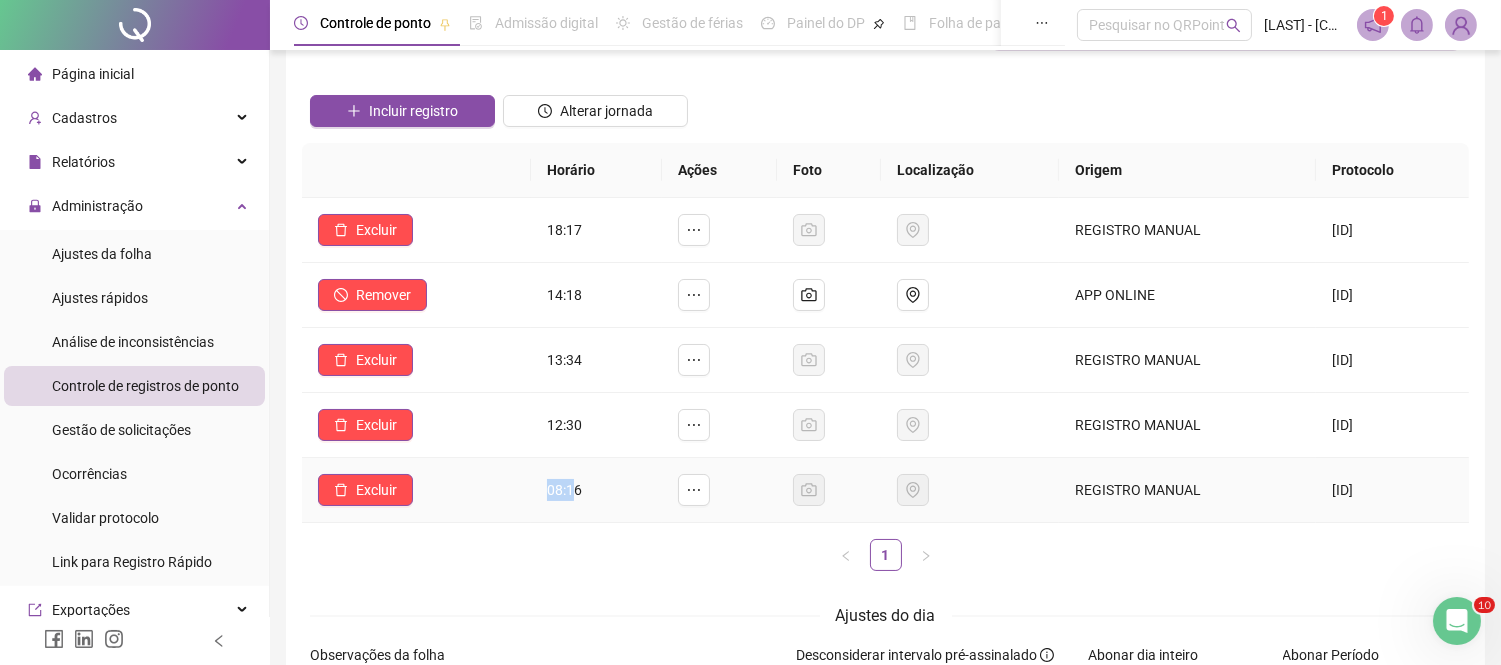 drag, startPoint x: 507, startPoint y: 498, endPoint x: 541, endPoint y: 502, distance: 34.234486 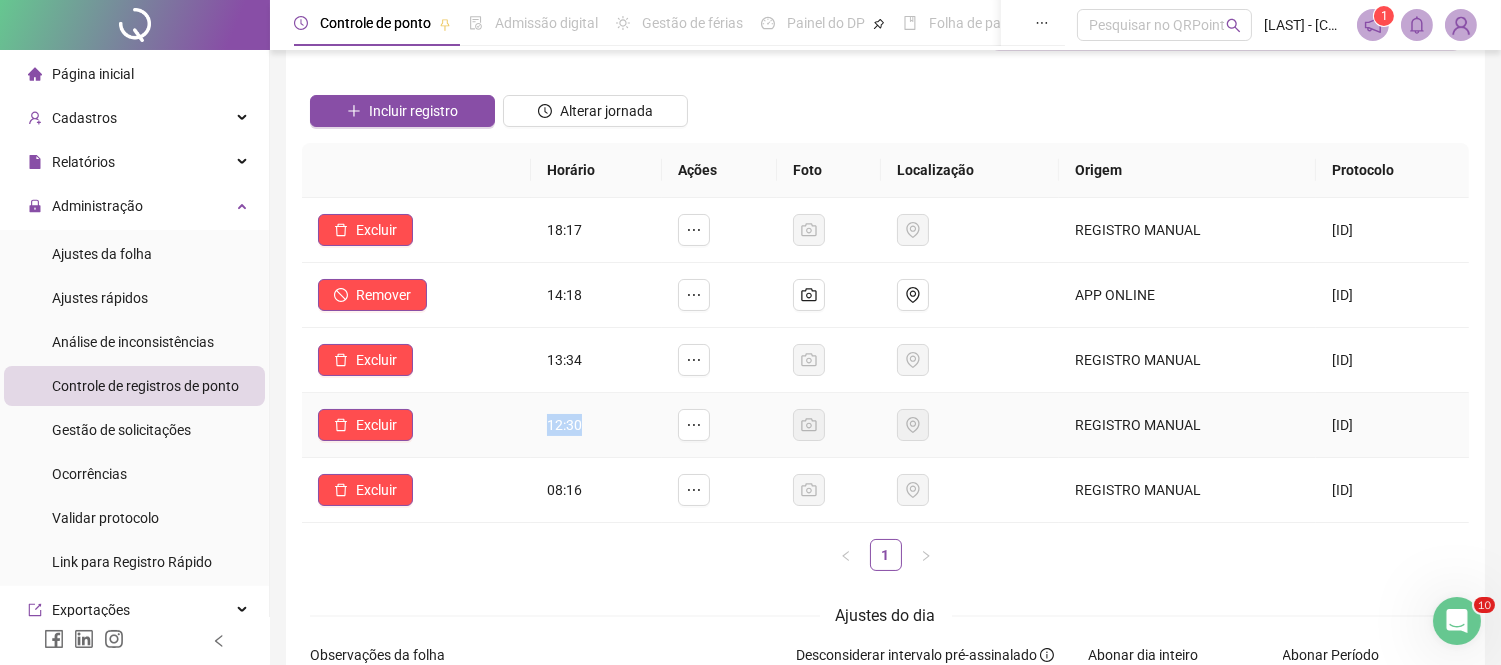 drag, startPoint x: 518, startPoint y: 425, endPoint x: 555, endPoint y: 428, distance: 37.12142 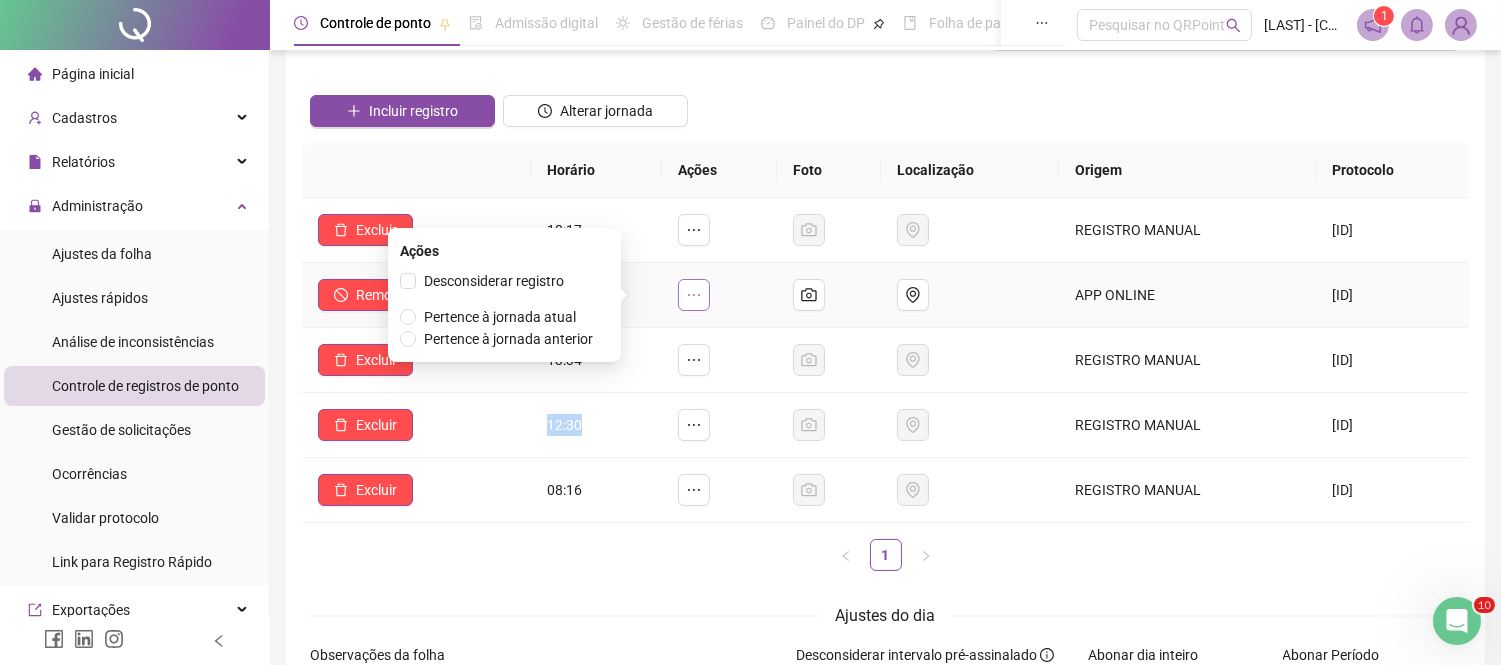 click at bounding box center (694, 295) 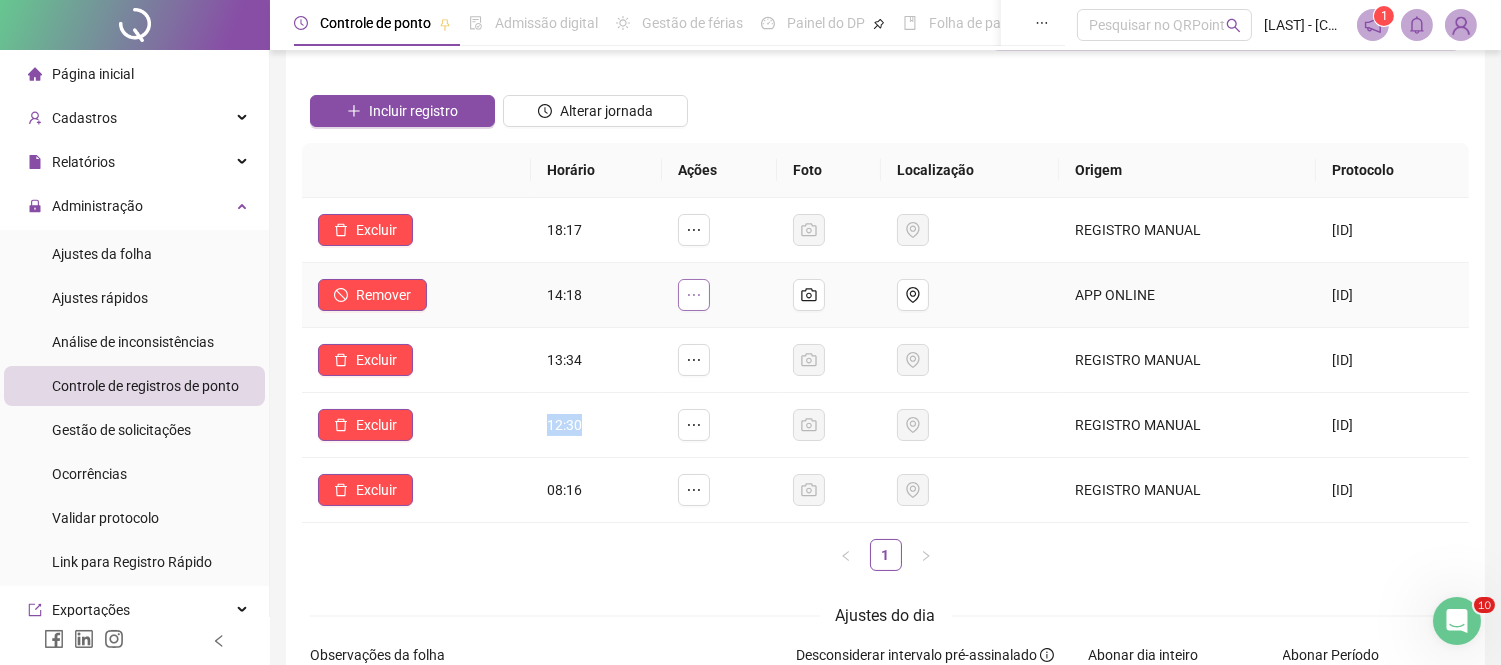 click 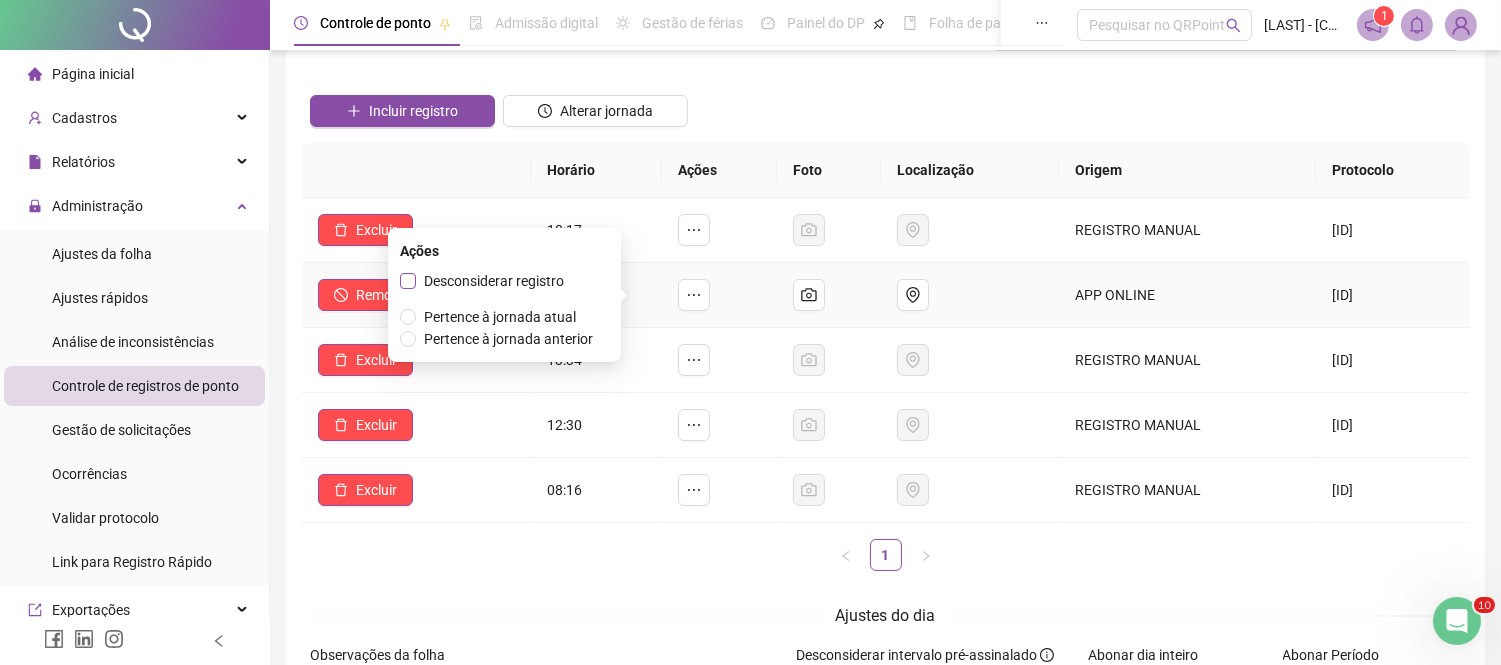 click on "Desconsiderar registro" at bounding box center (494, 281) 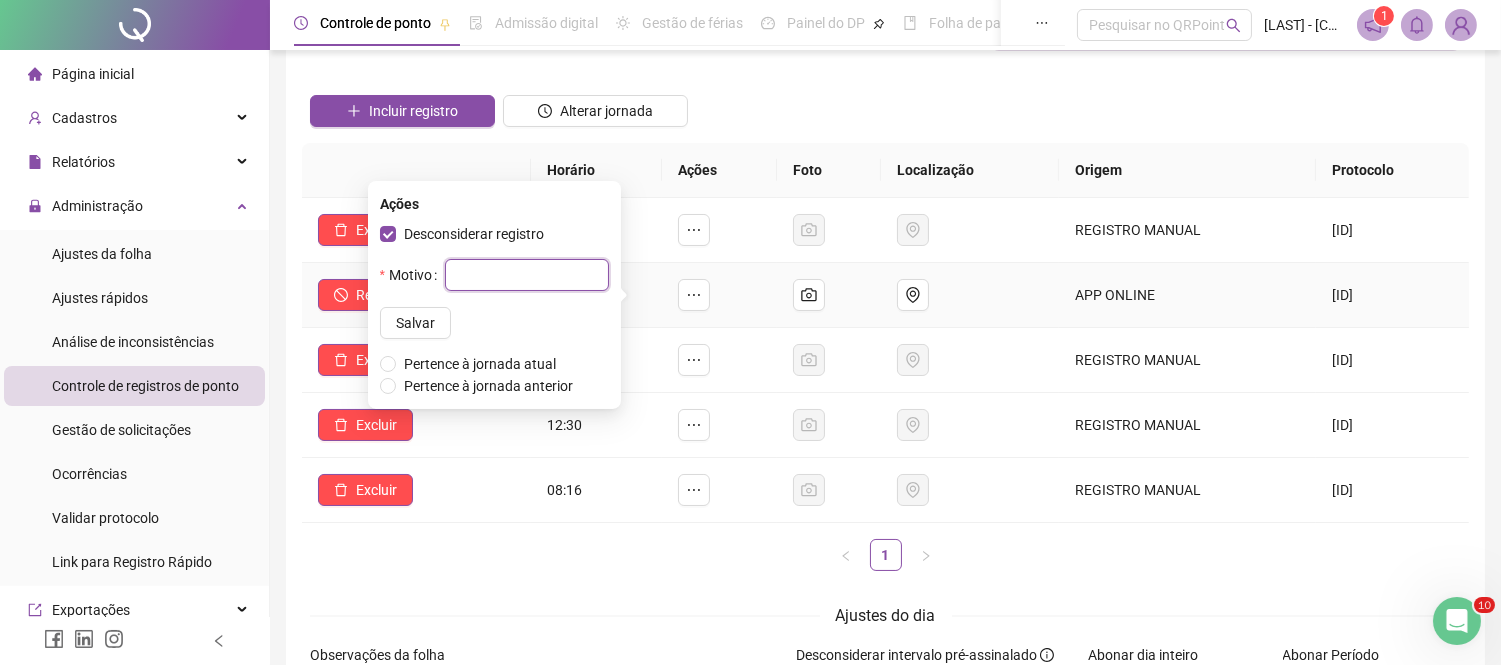 click at bounding box center [527, 275] 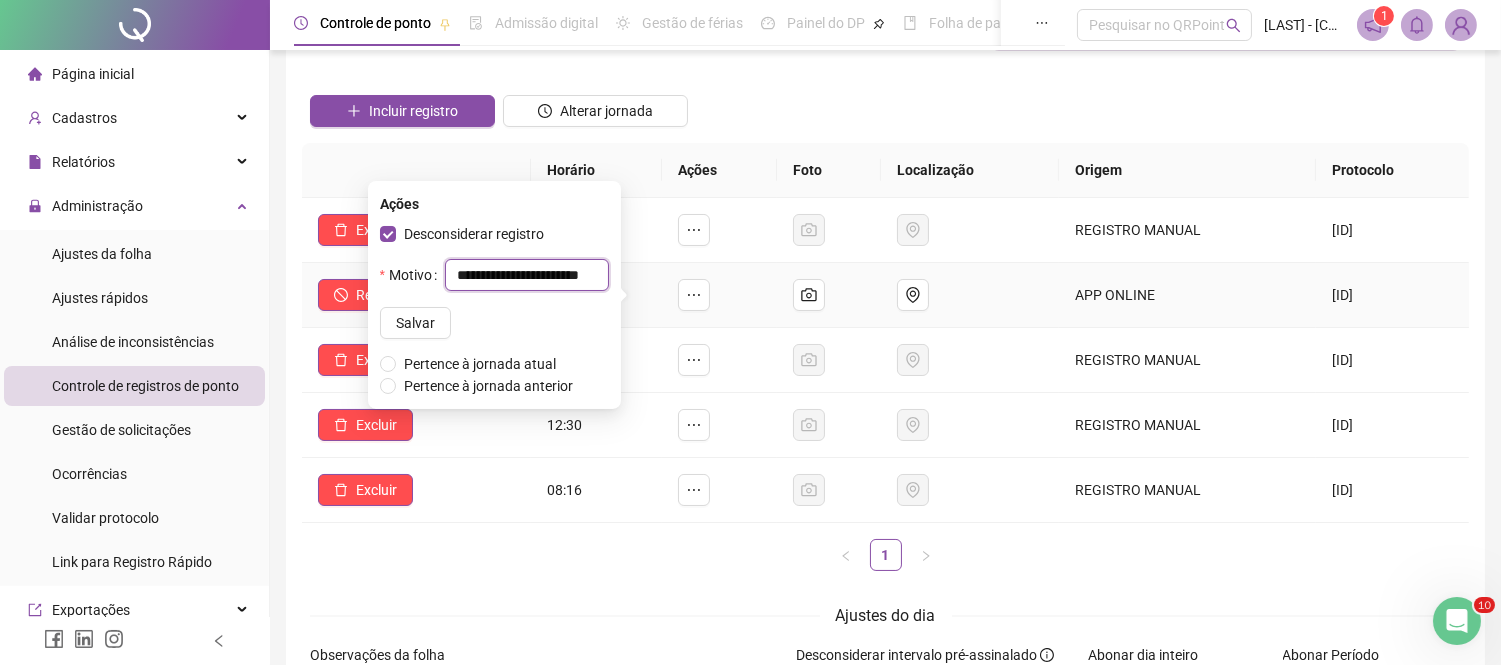 type on "**********" 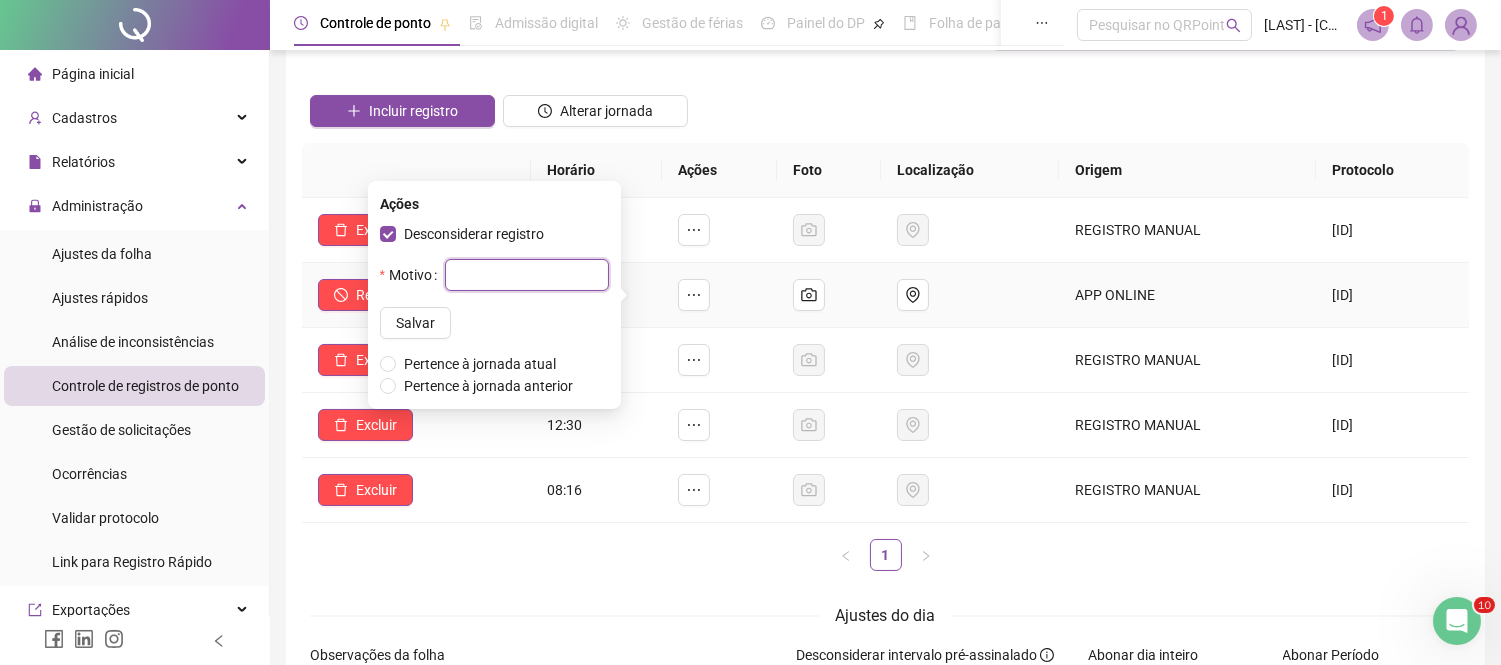 paste on "**********" 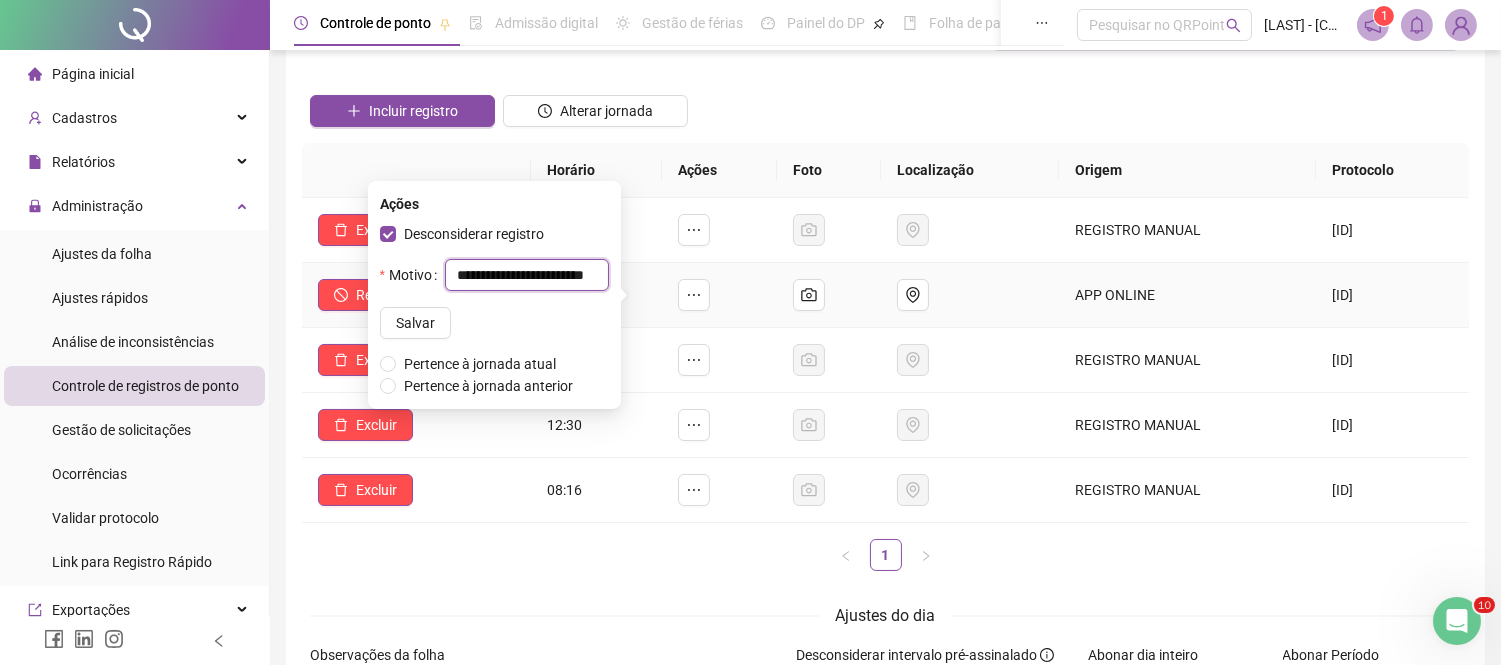 drag, startPoint x: 445, startPoint y: 271, endPoint x: 422, endPoint y: 277, distance: 23.769728 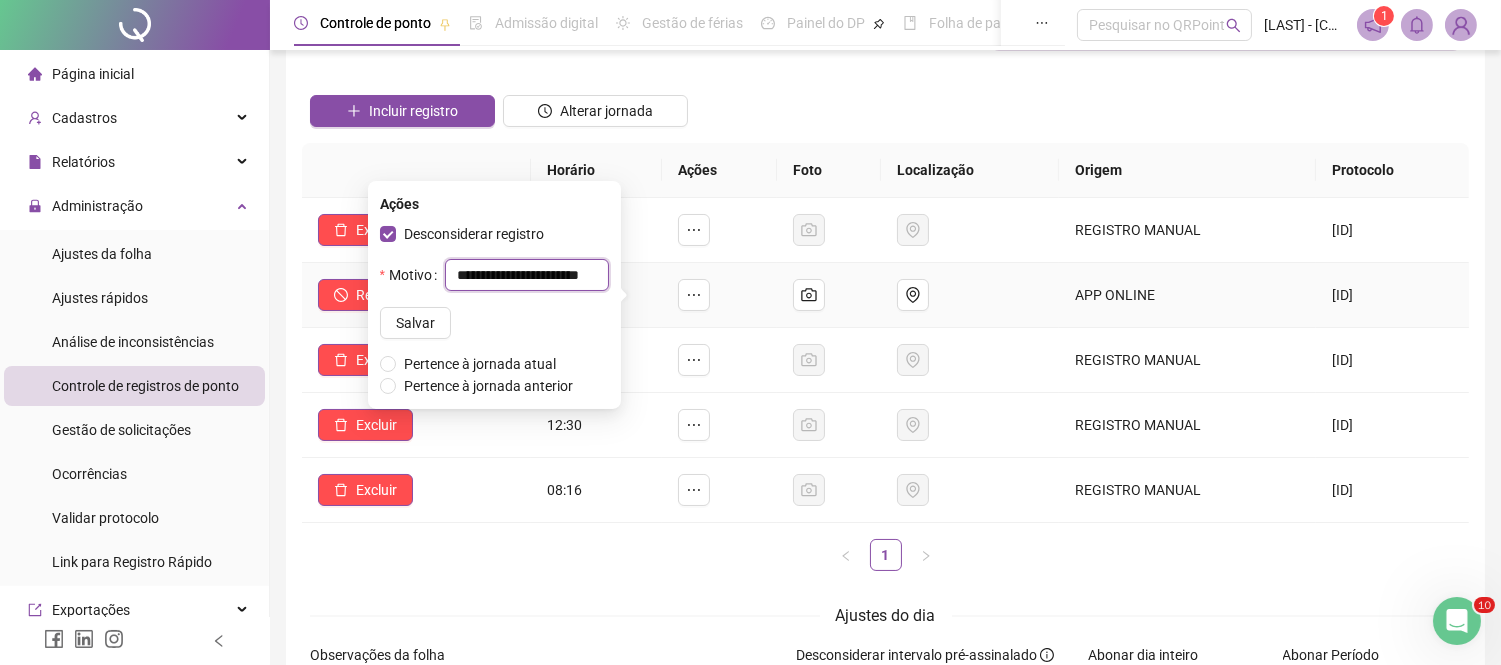 type on "**********" 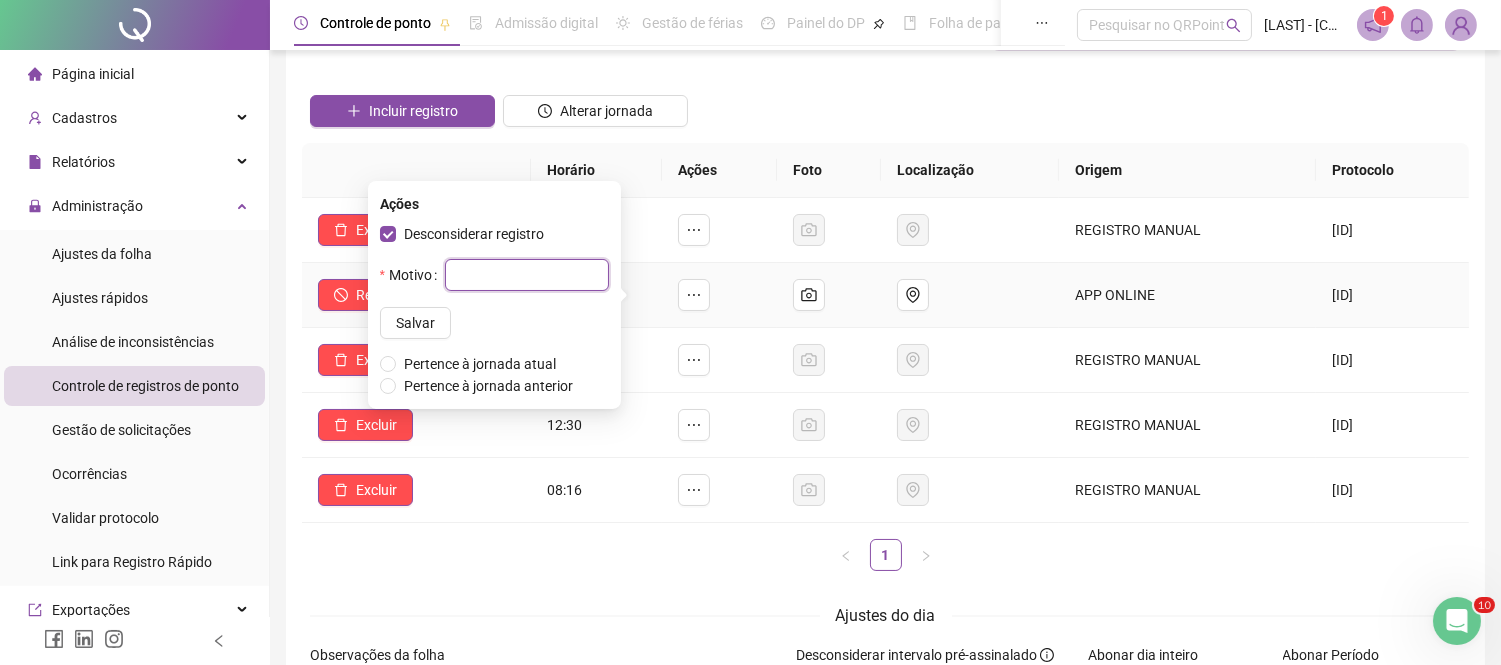 paste on "**********" 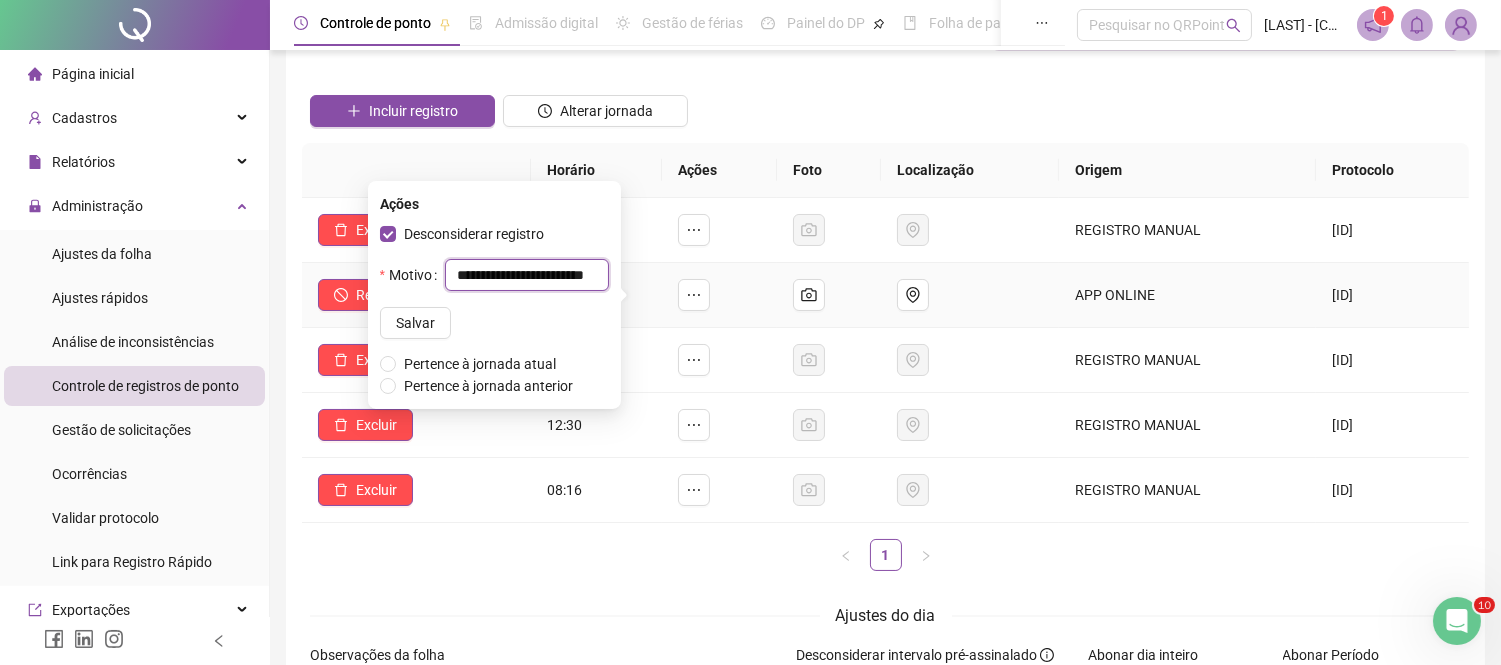 scroll, scrollTop: 0, scrollLeft: 1, axis: horizontal 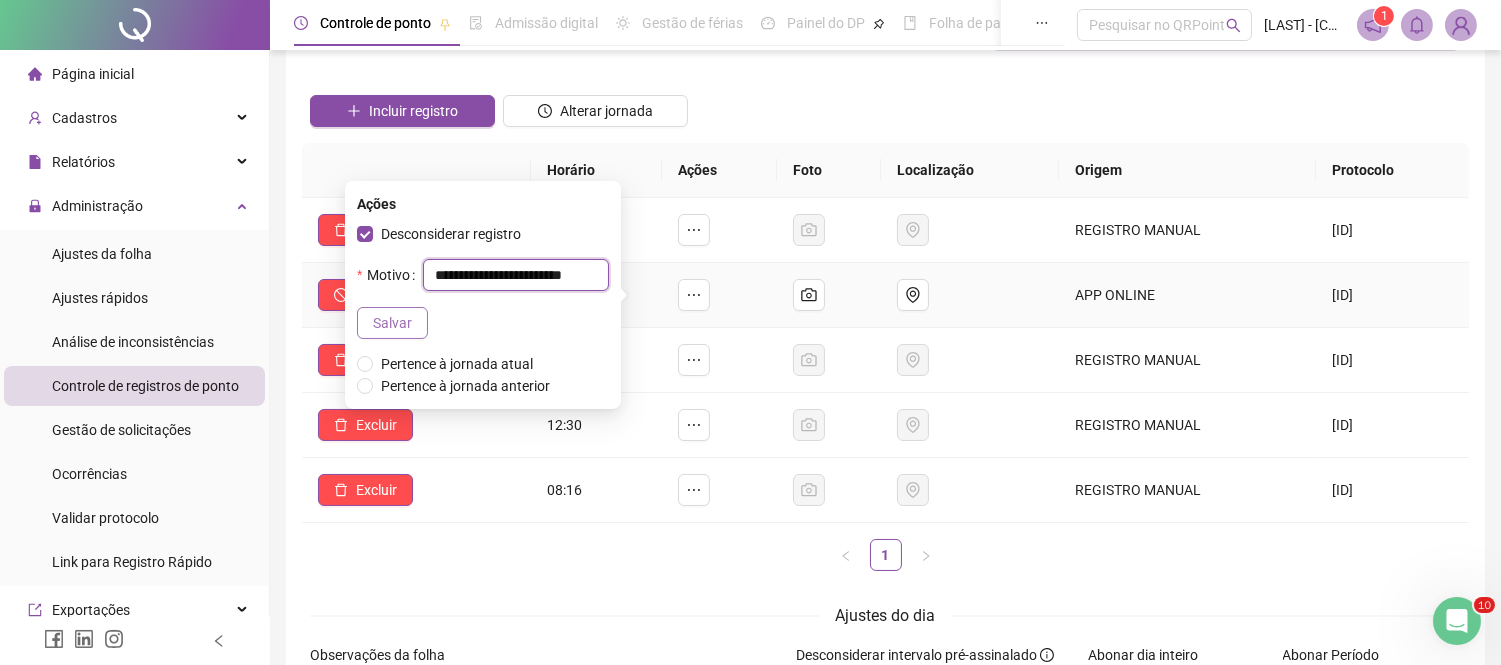 type on "**********" 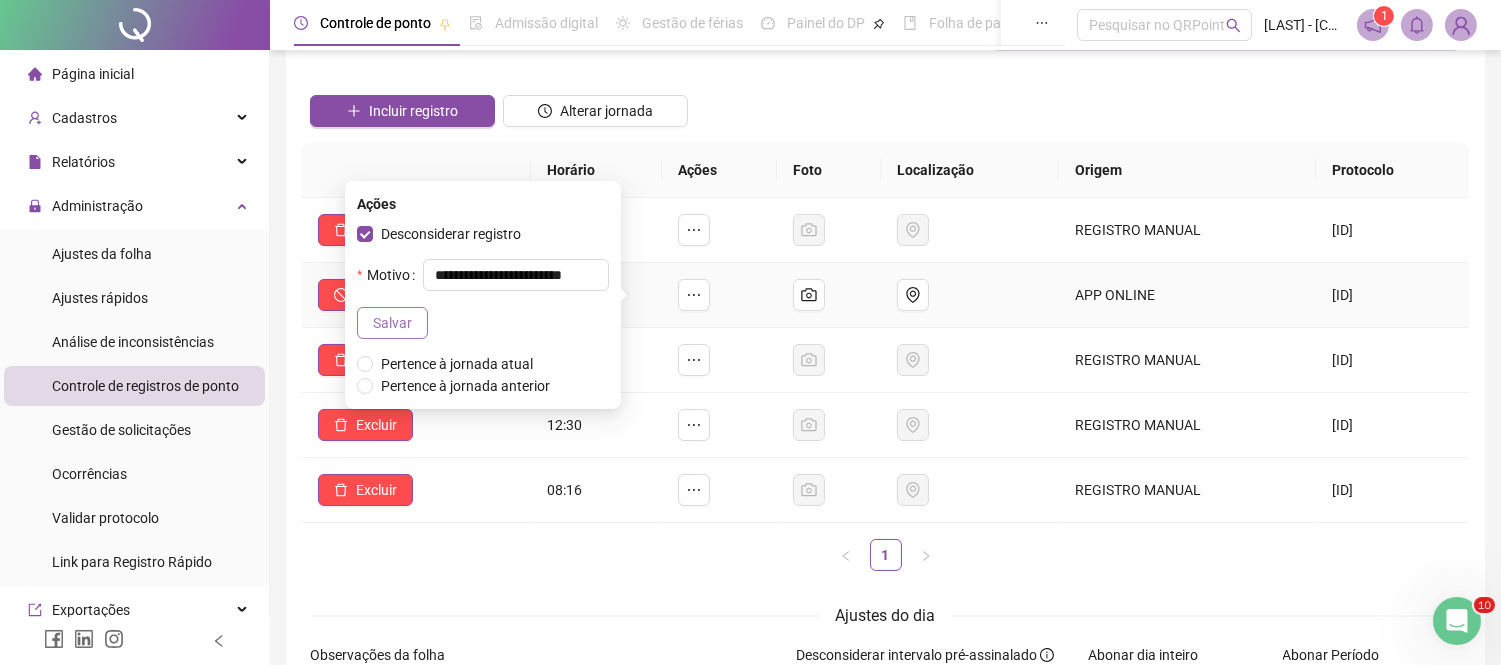 click on "Salvar" at bounding box center (392, 323) 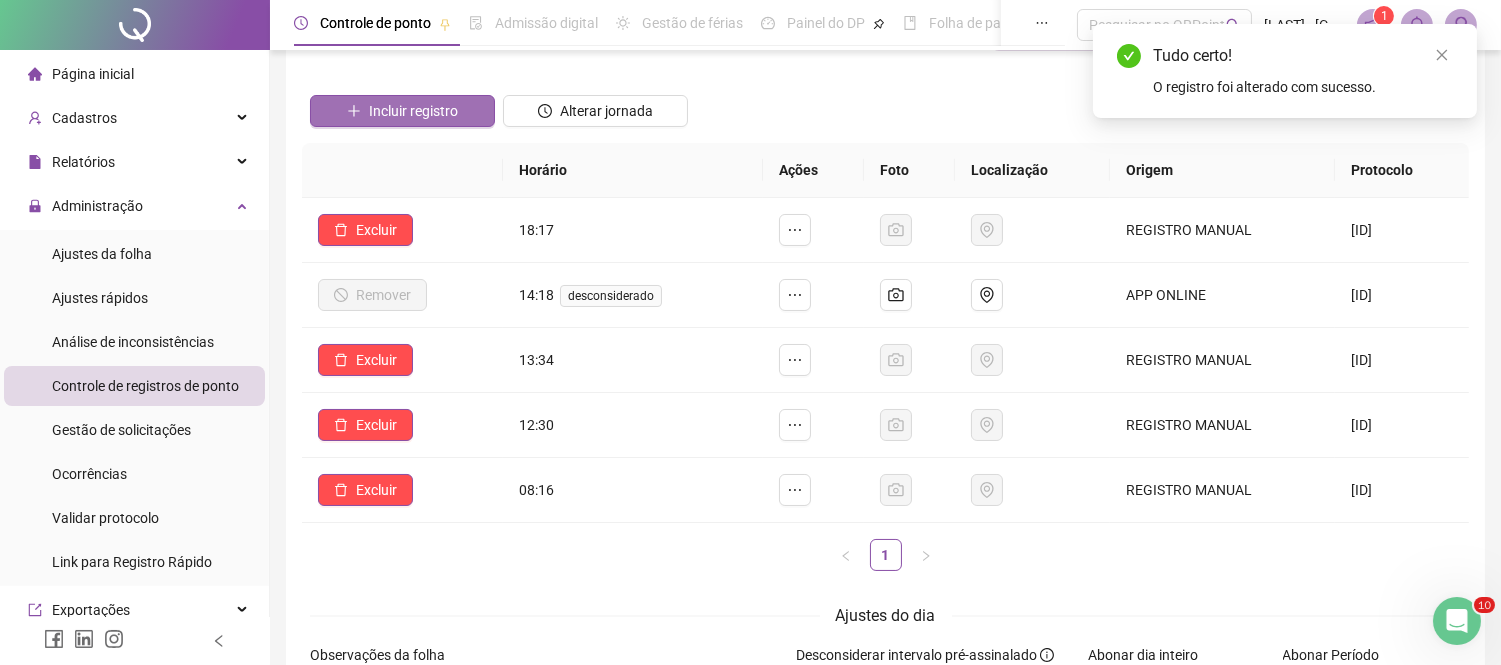 scroll, scrollTop: 0, scrollLeft: 0, axis: both 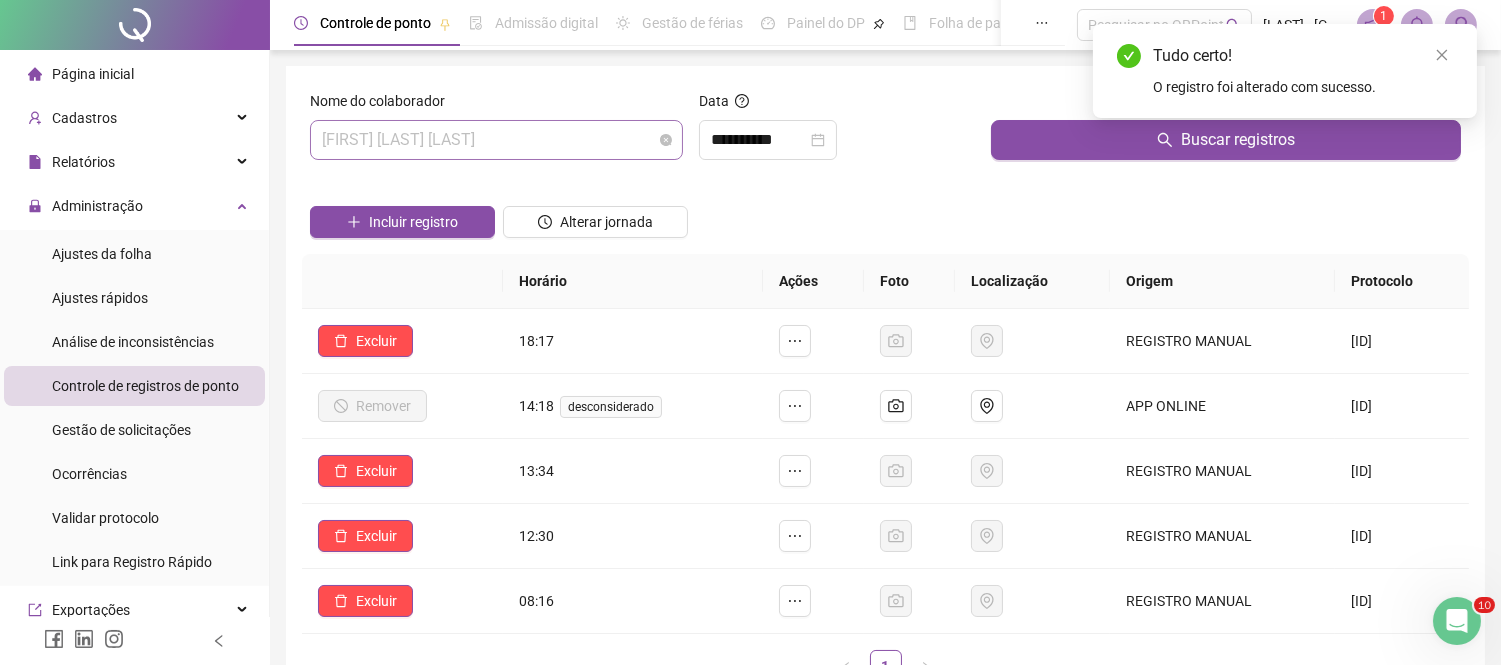 click on "[FIRST] [LAST] [LAST]" at bounding box center [496, 140] 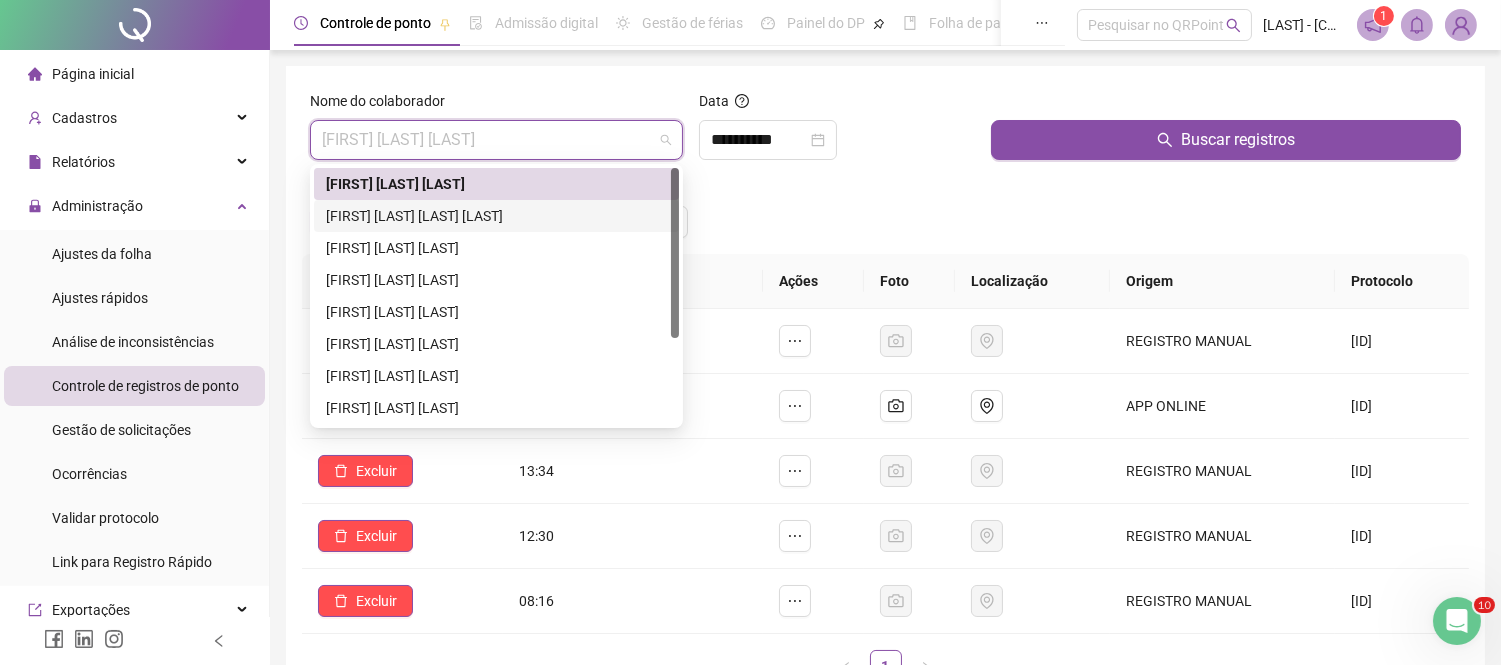 click on "[FIRST] [LAST] [LAST] [LAST]" at bounding box center [496, 216] 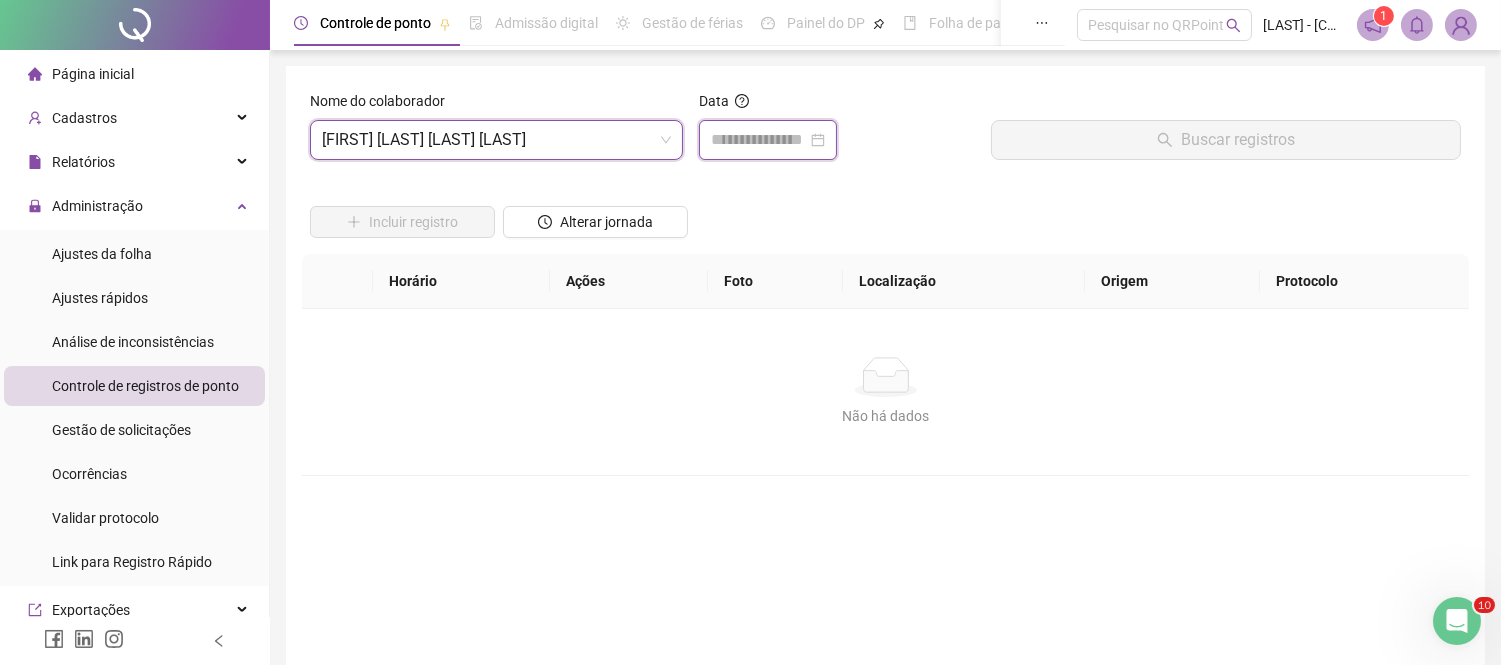click at bounding box center [759, 140] 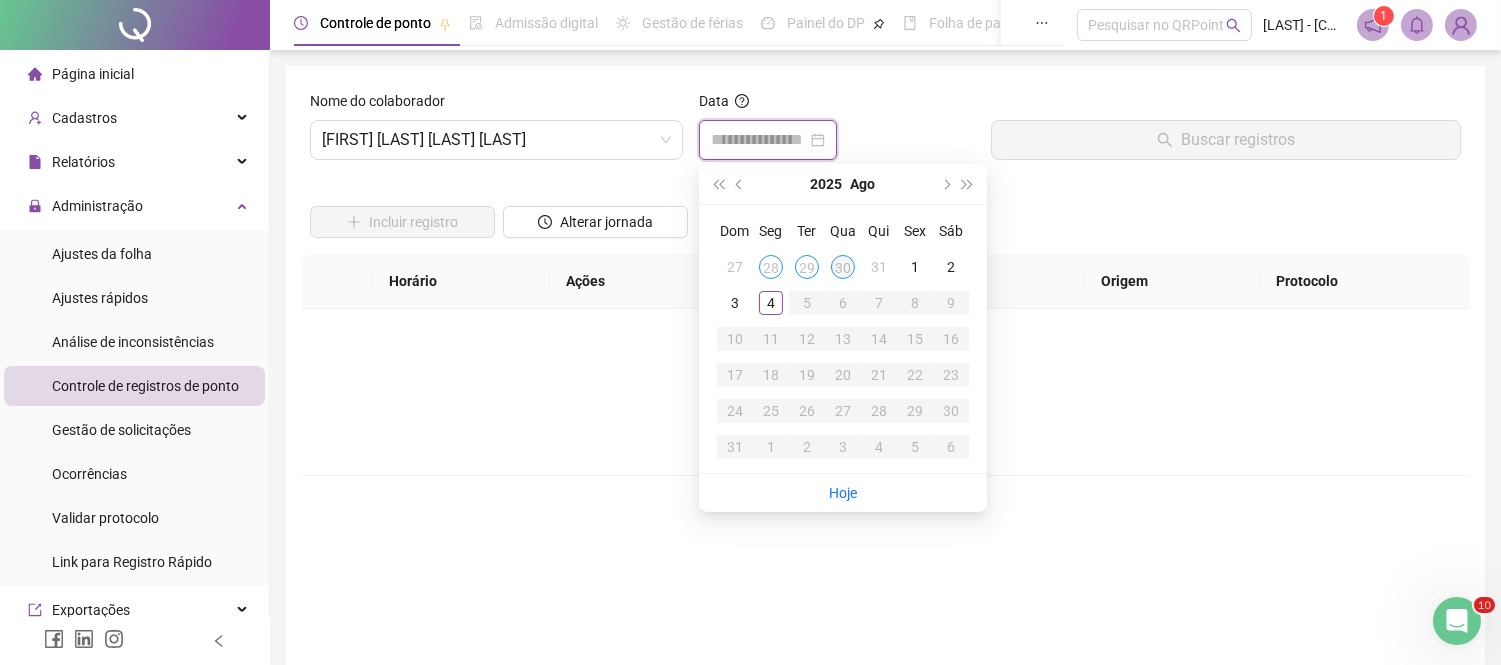 type on "**********" 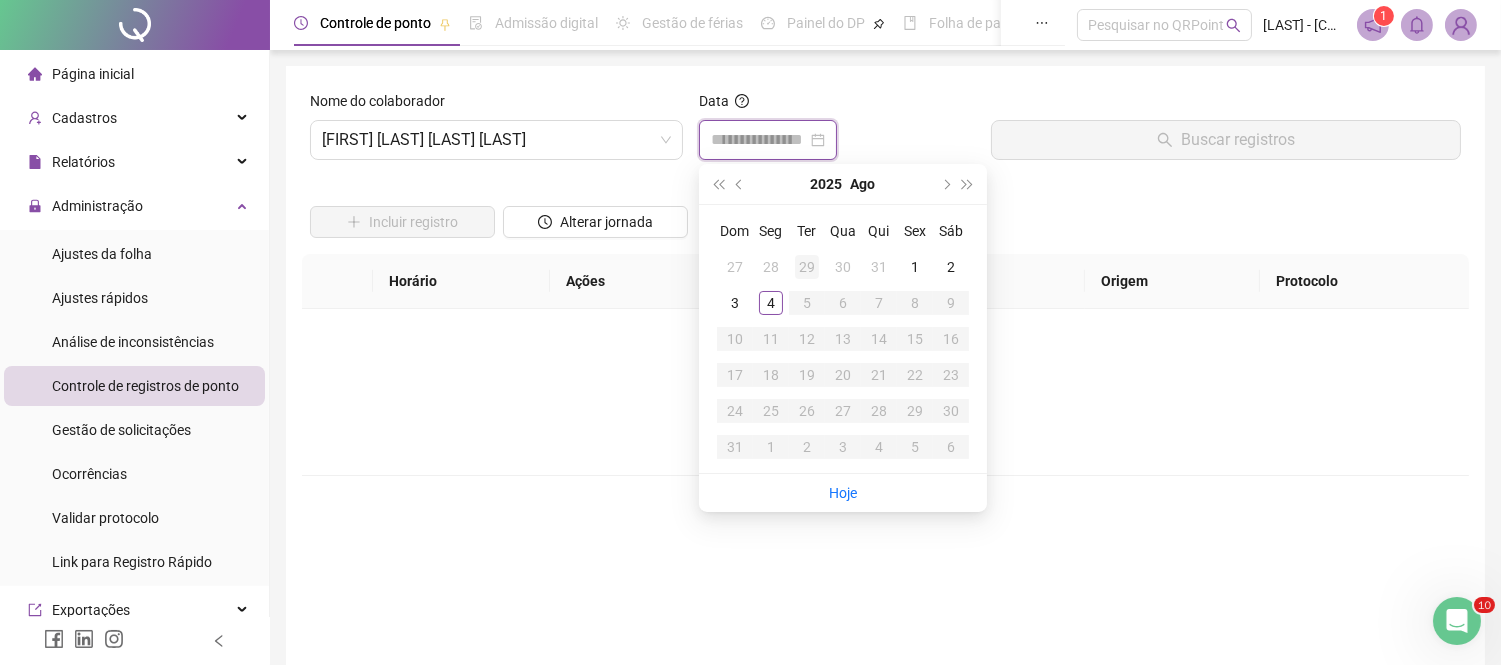 type on "**********" 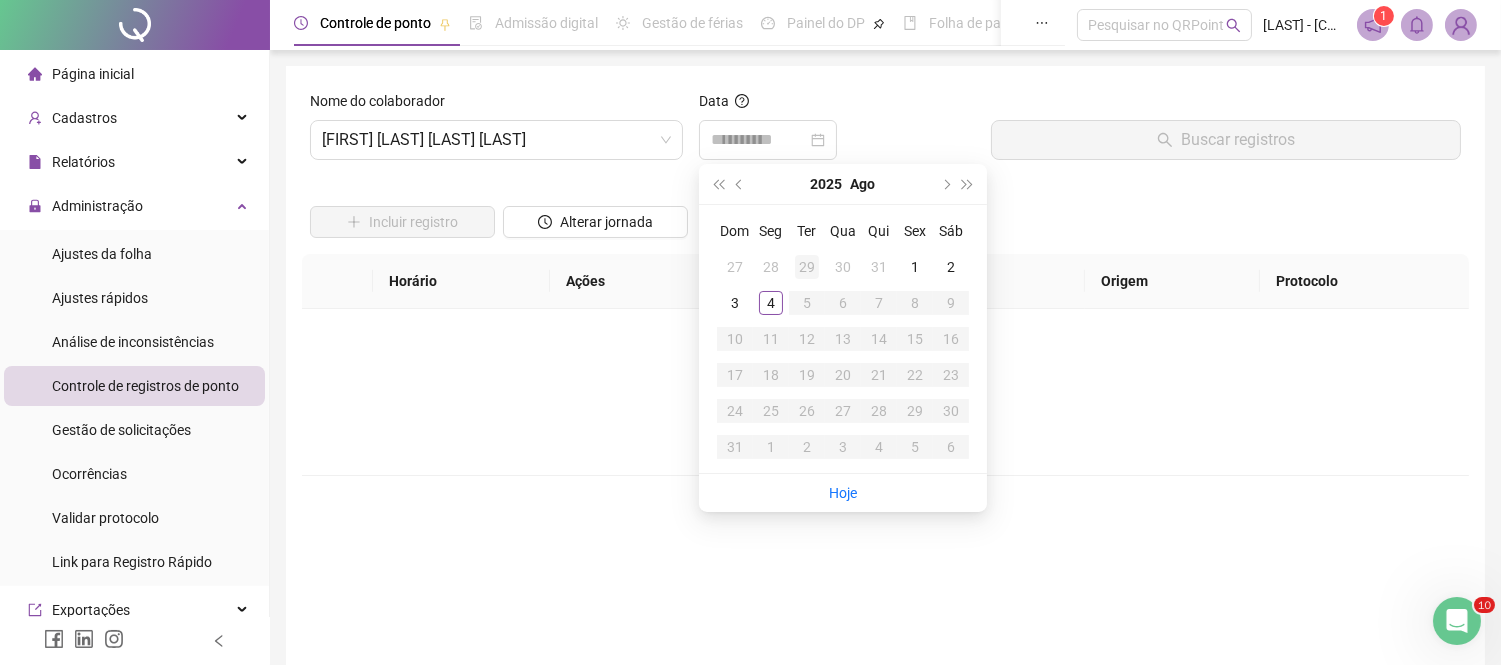 click on "29" at bounding box center (807, 267) 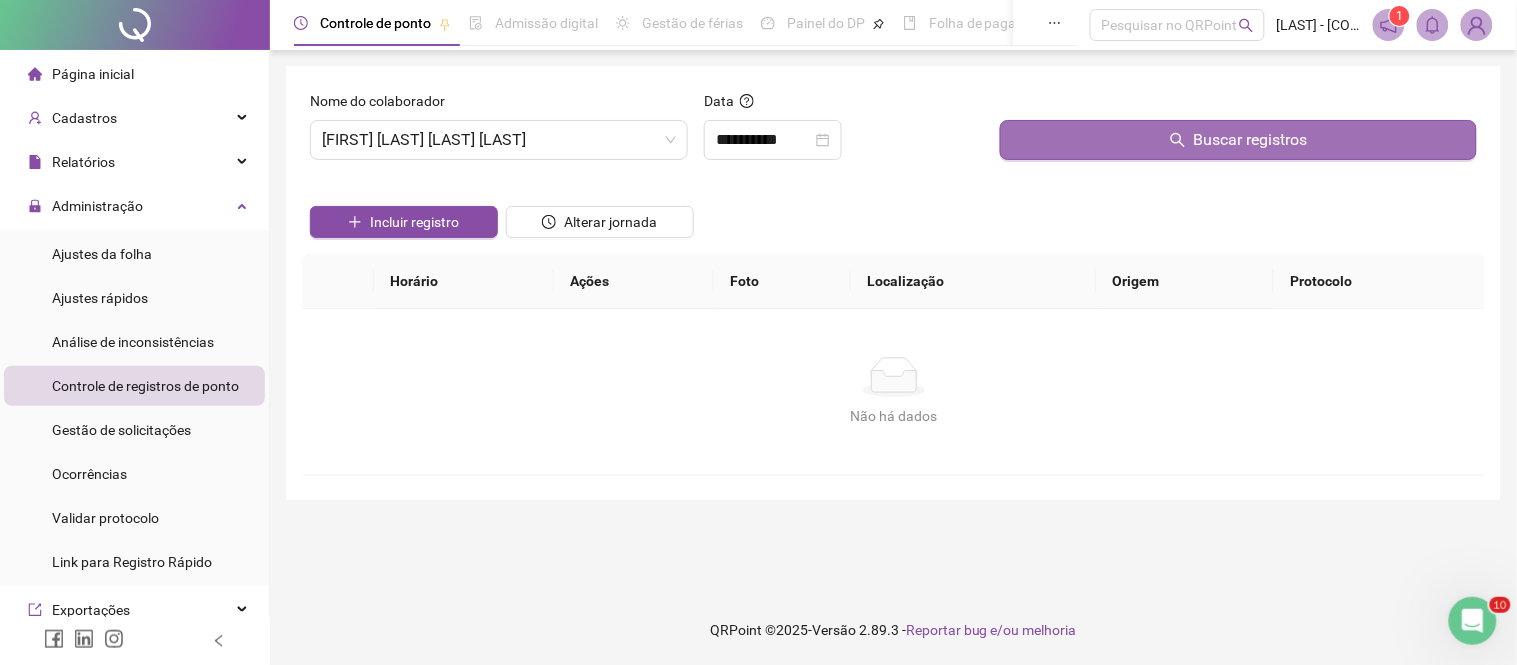click on "Buscar registros" at bounding box center [1238, 140] 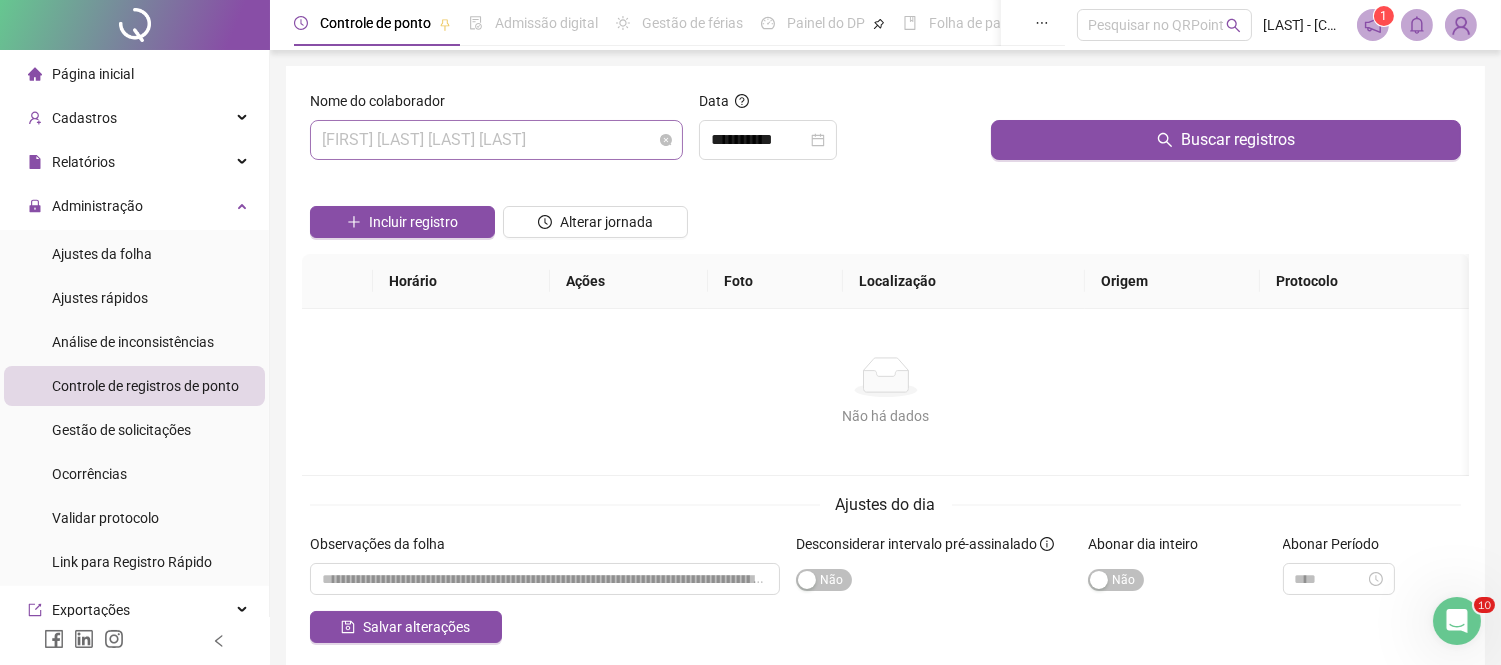 click on "[FIRST] [LAST] [LAST] [LAST]" at bounding box center (496, 140) 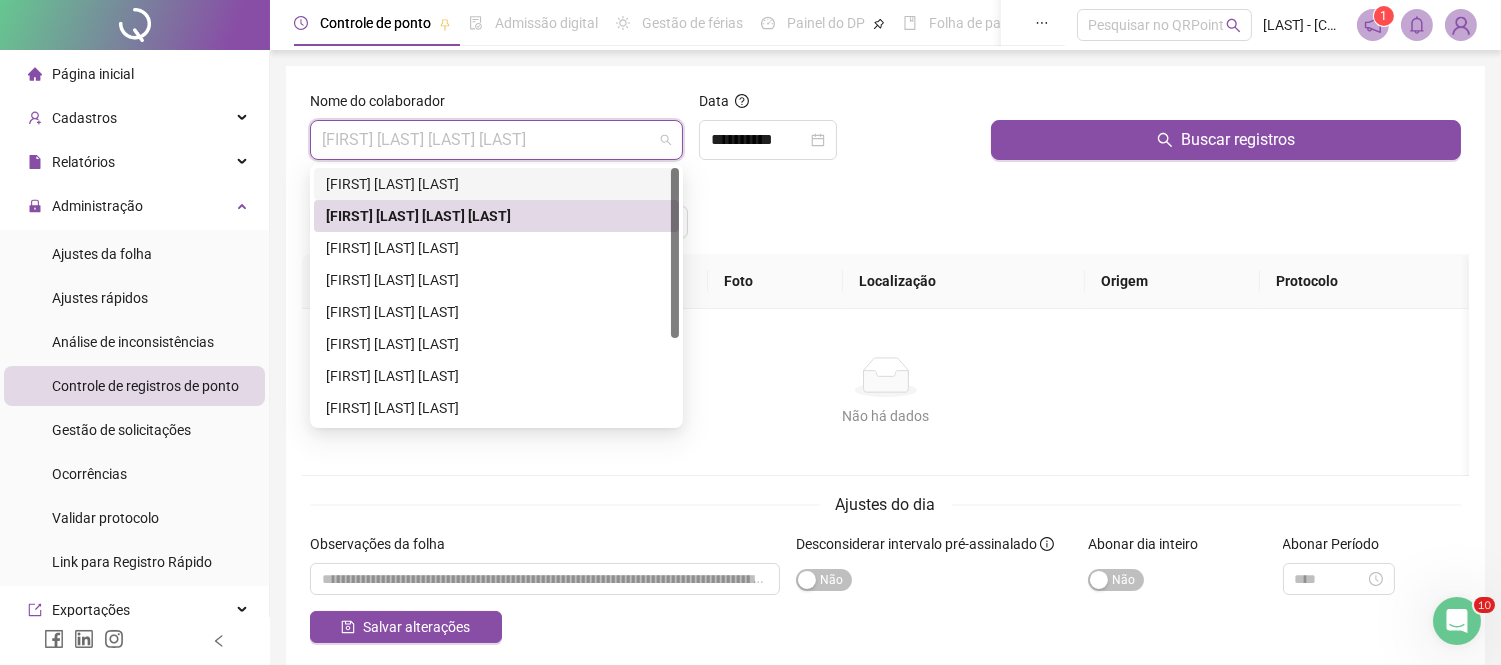 click on "[FIRST] [LAST] [LAST]" at bounding box center [496, 184] 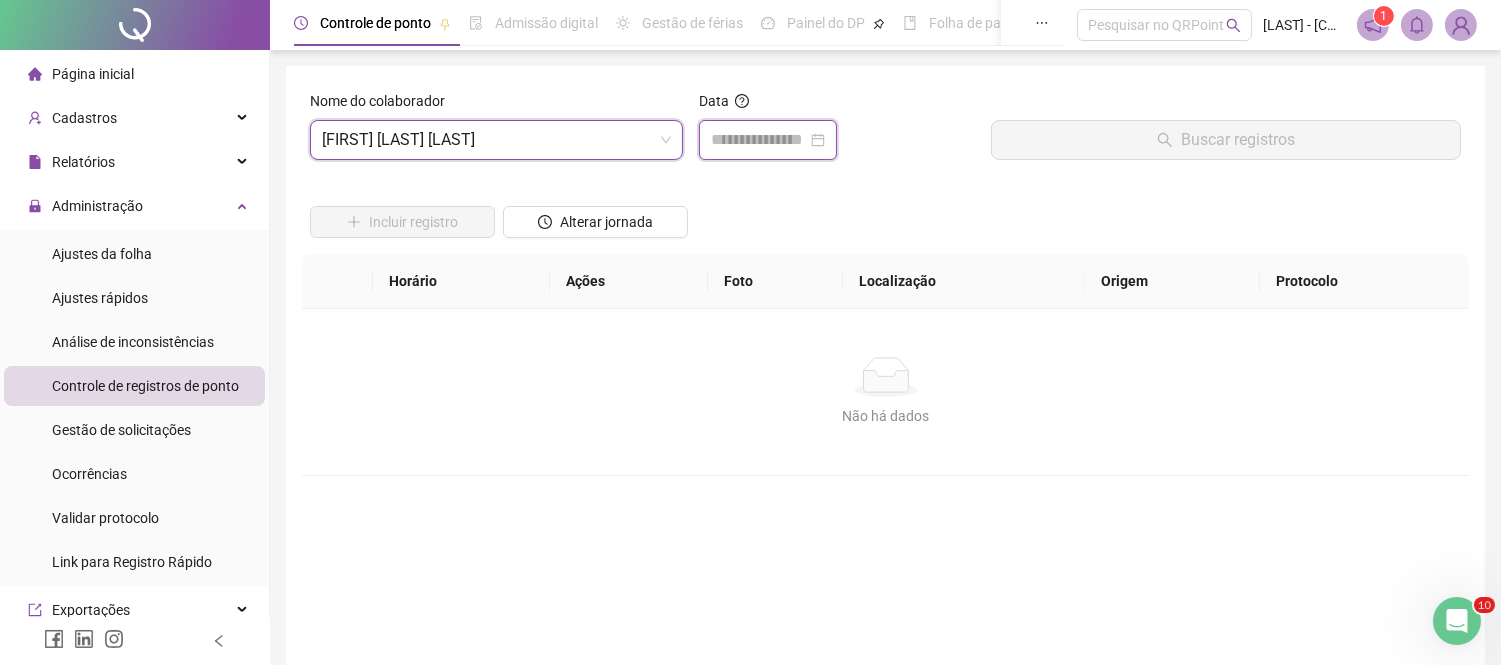 click at bounding box center (759, 140) 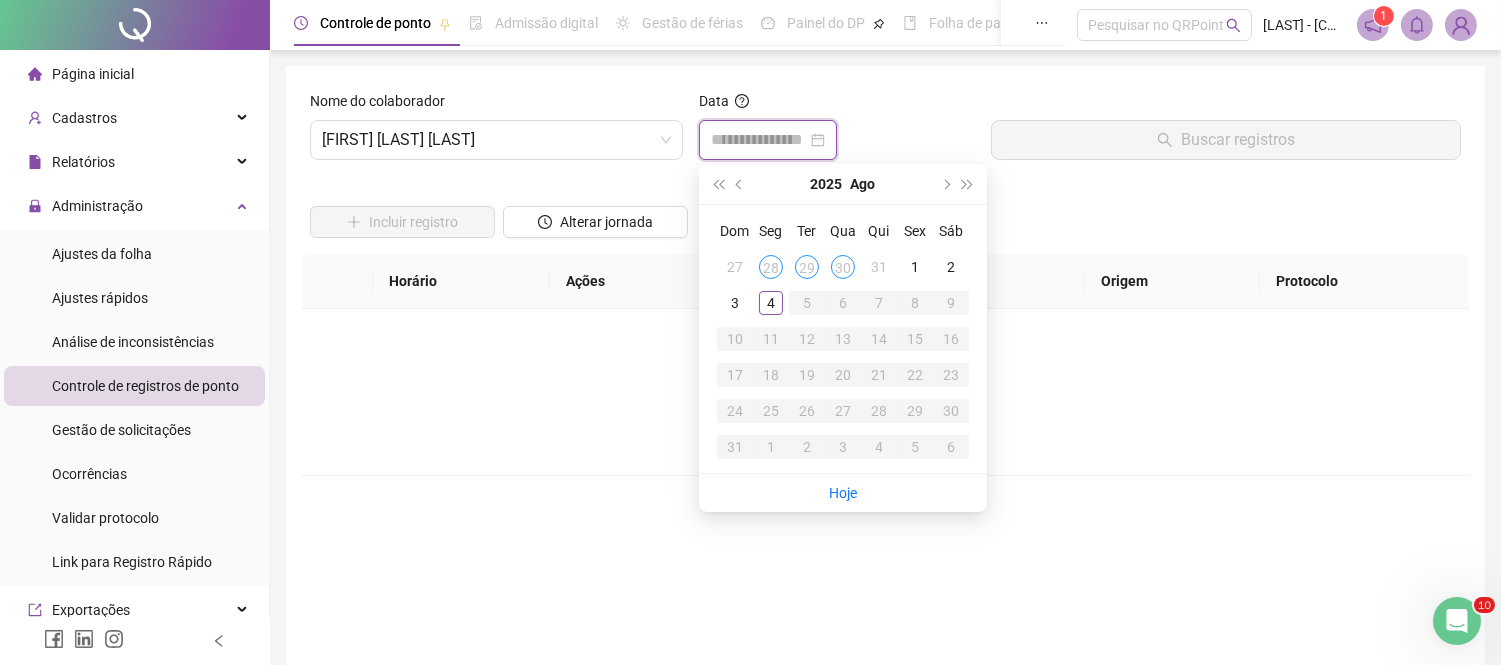 type on "**********" 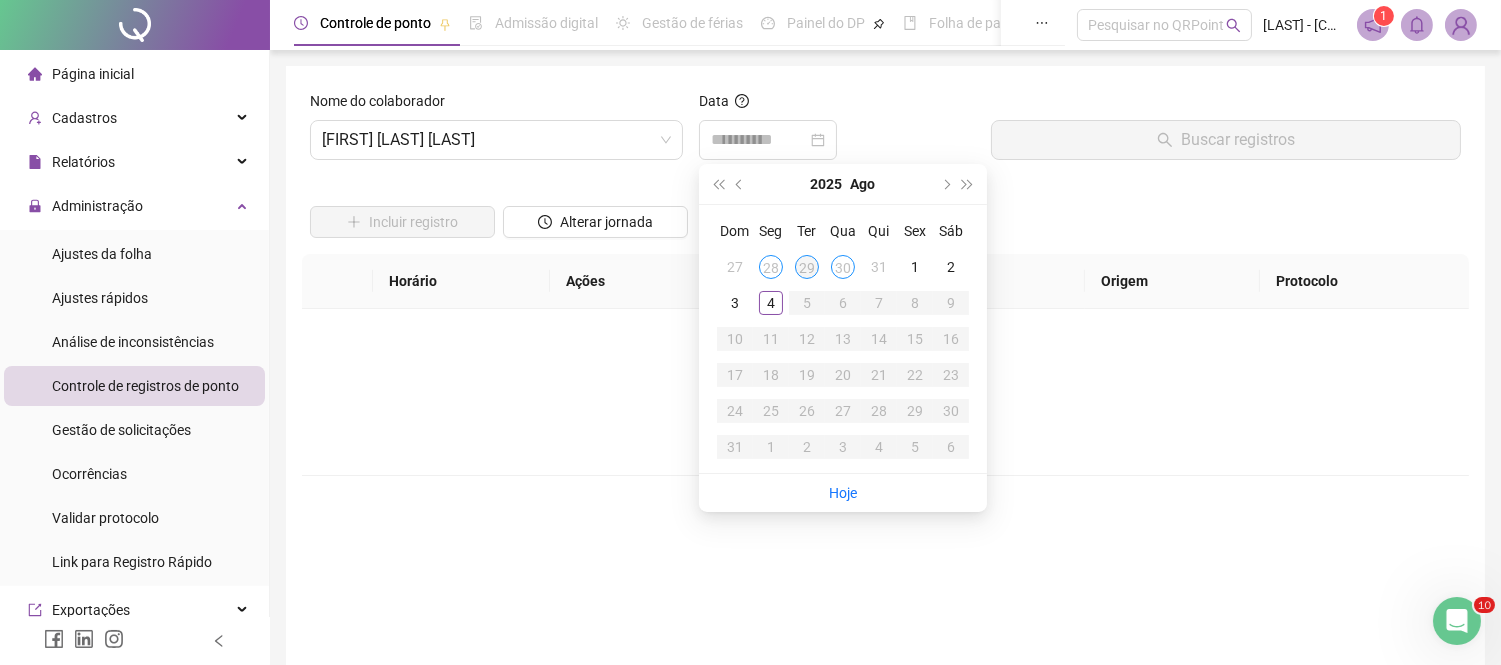 click on "29" at bounding box center [807, 267] 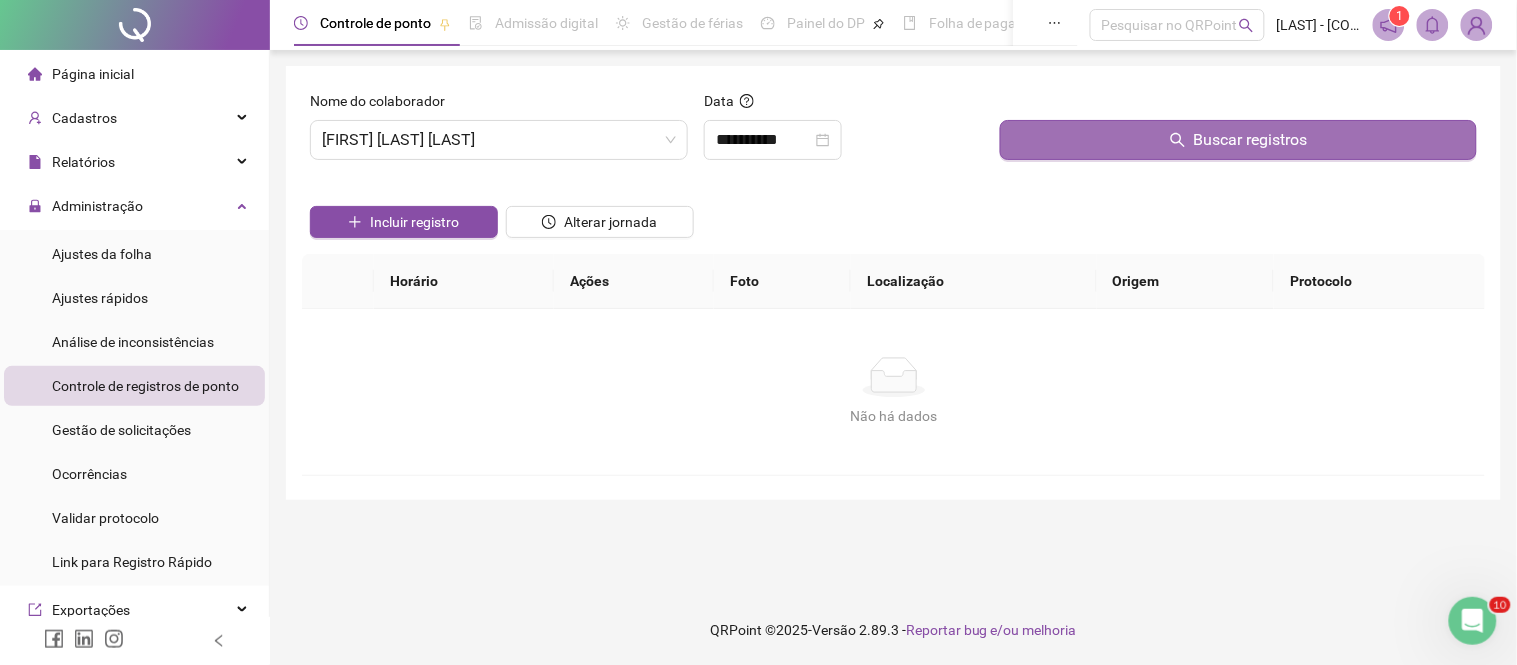 click on "Buscar registros" at bounding box center [1238, 140] 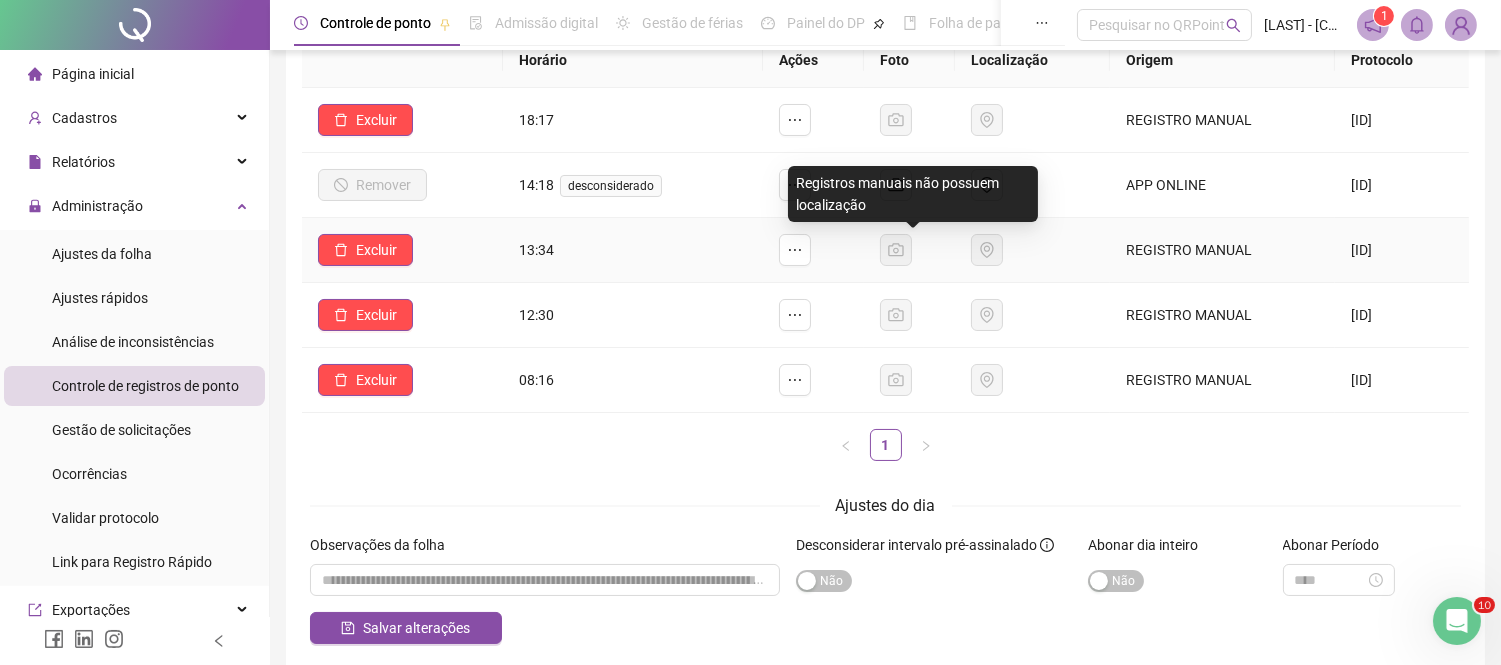 scroll, scrollTop: 0, scrollLeft: 0, axis: both 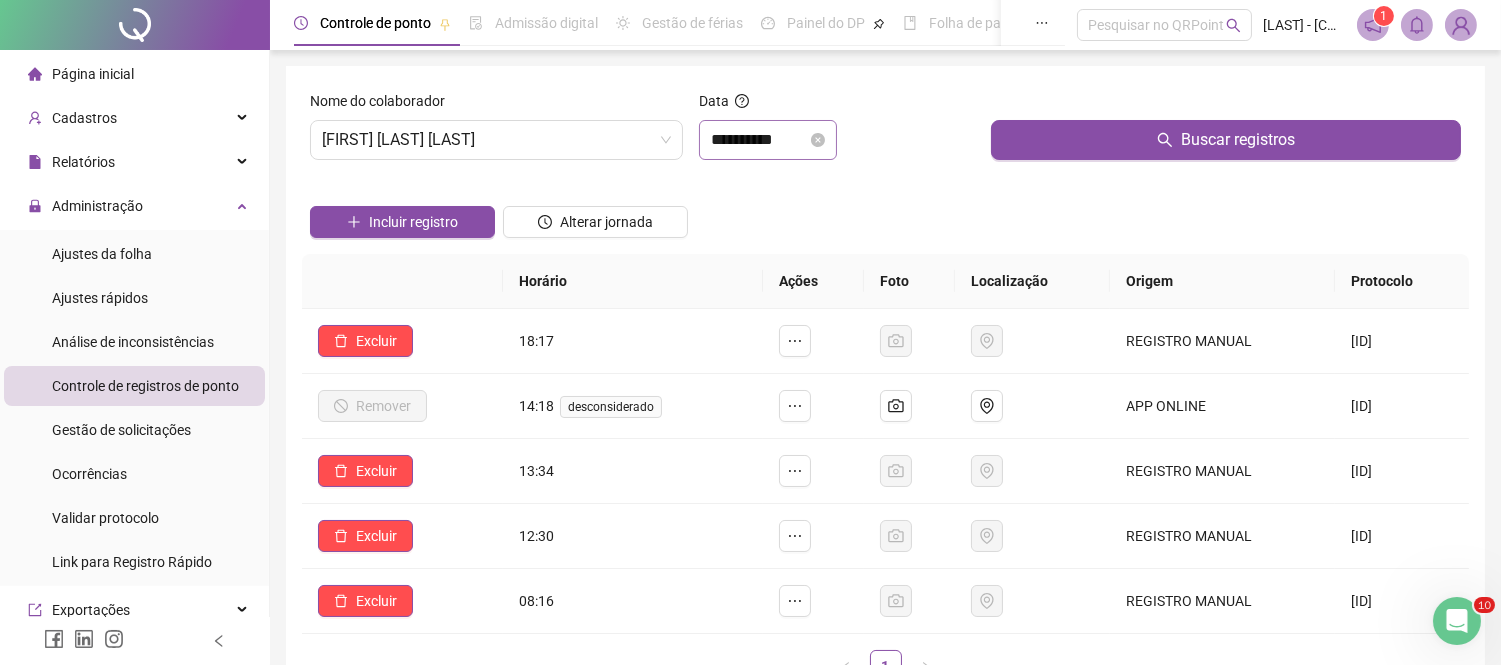 click on "**********" at bounding box center [768, 140] 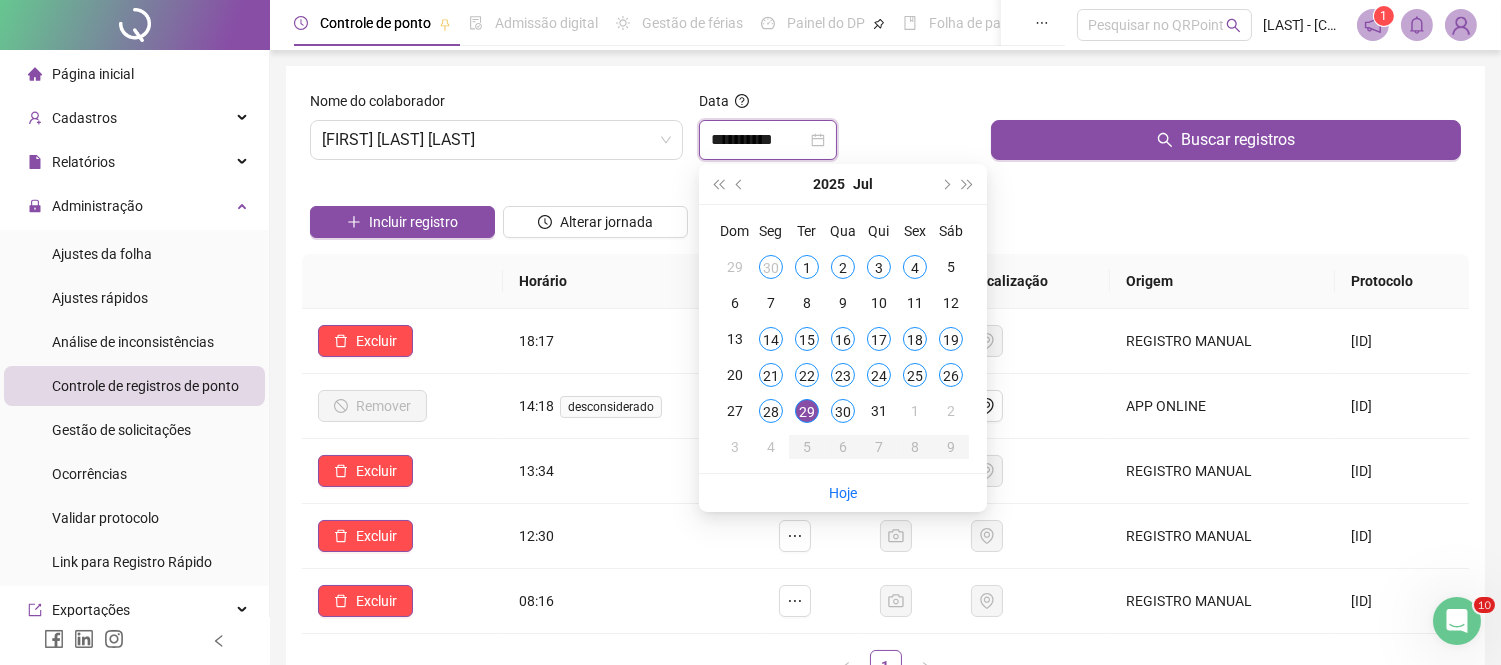 type on "**********" 